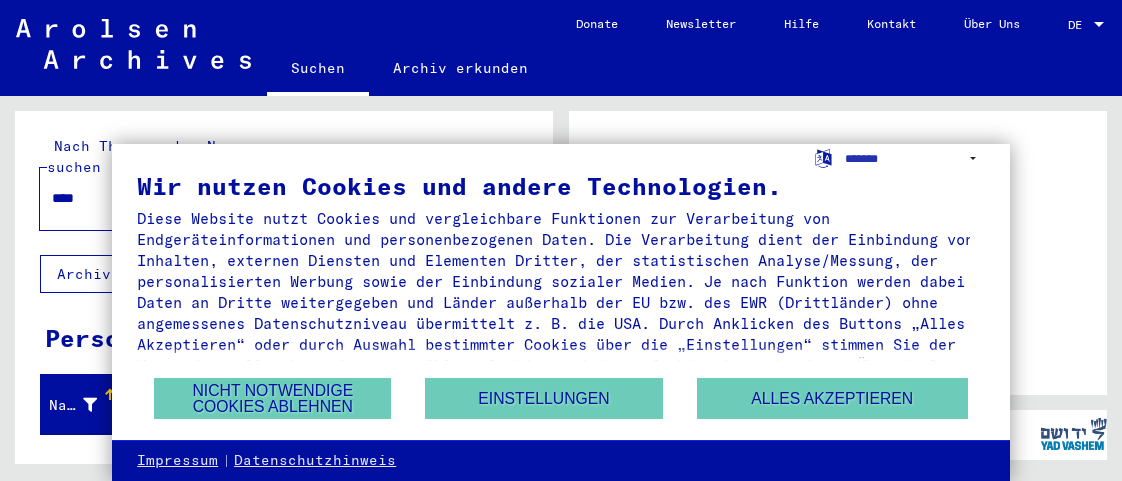 scroll, scrollTop: 0, scrollLeft: 0, axis: both 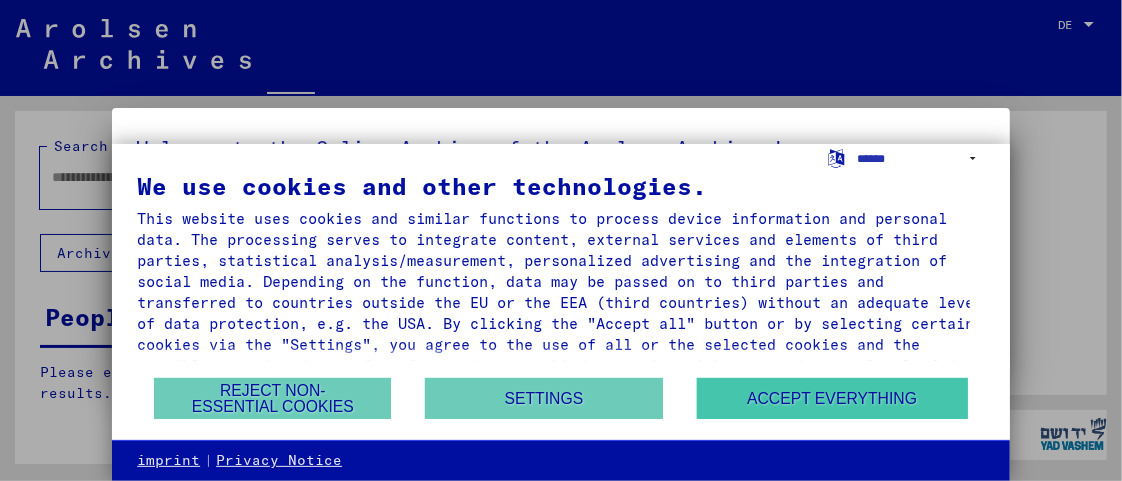 type on "****" 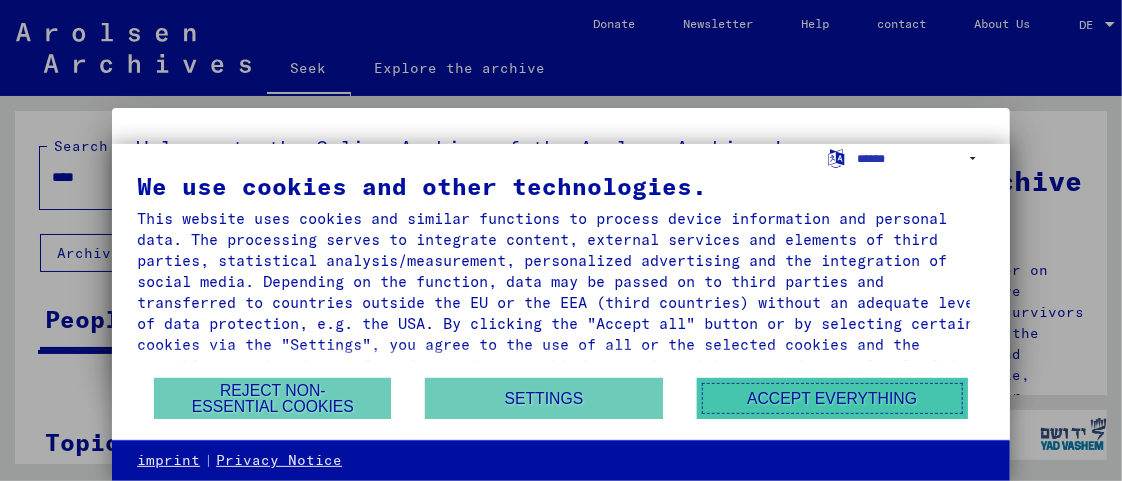 click on "Accept everything" at bounding box center [832, 398] 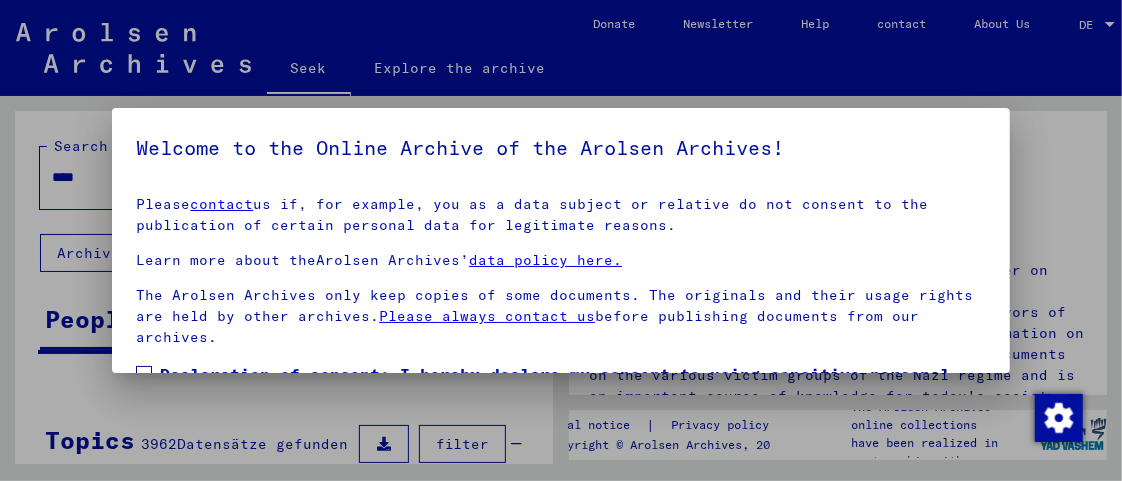 scroll, scrollTop: 207, scrollLeft: 0, axis: vertical 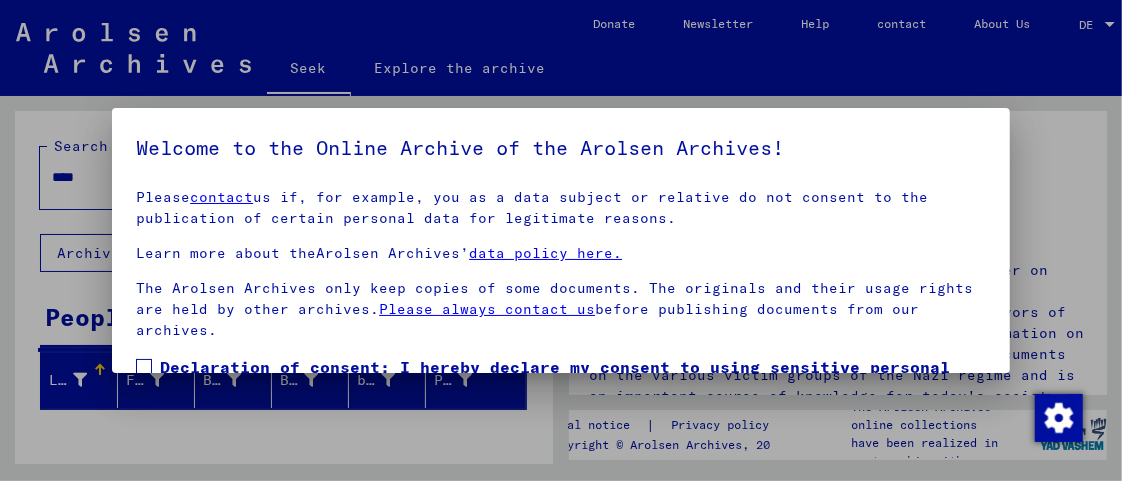 click at bounding box center [144, 367] 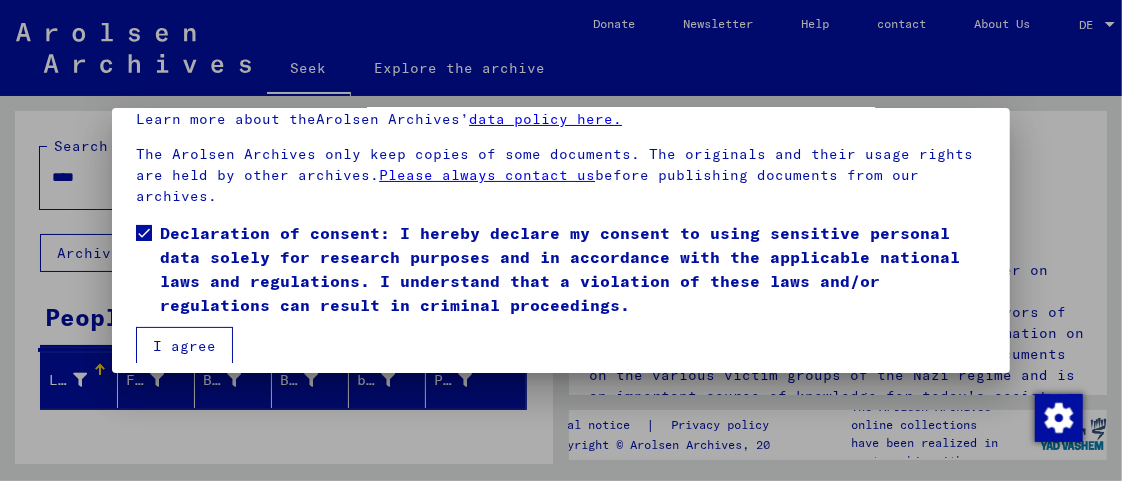 click on "I agree" at bounding box center [184, 346] 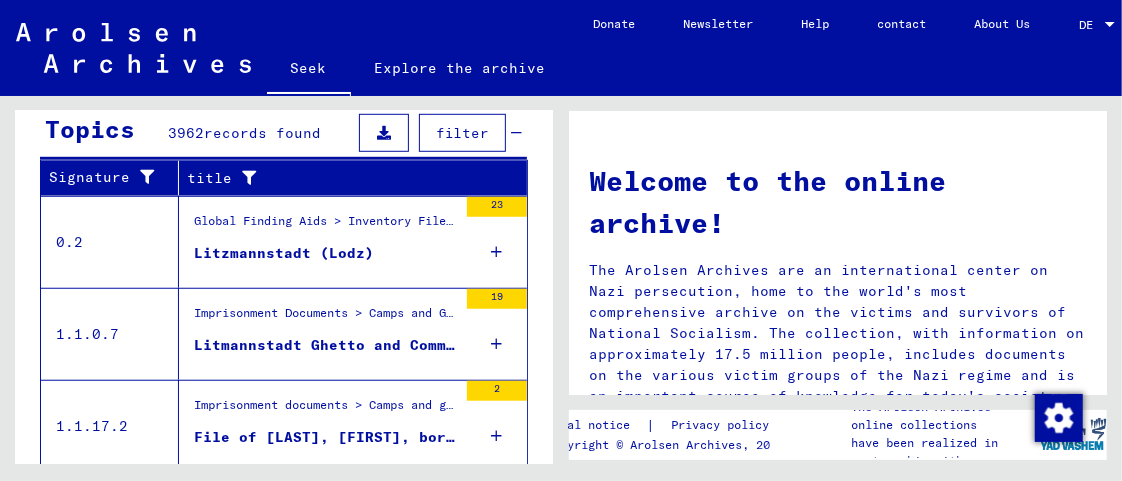 scroll, scrollTop: 906, scrollLeft: 0, axis: vertical 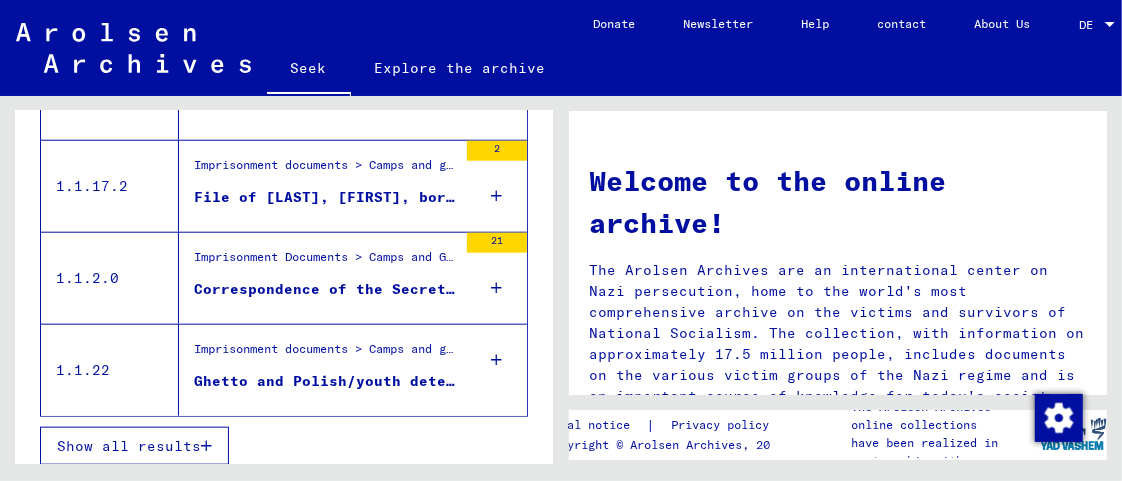 click on "Show all results" at bounding box center [129, 446] 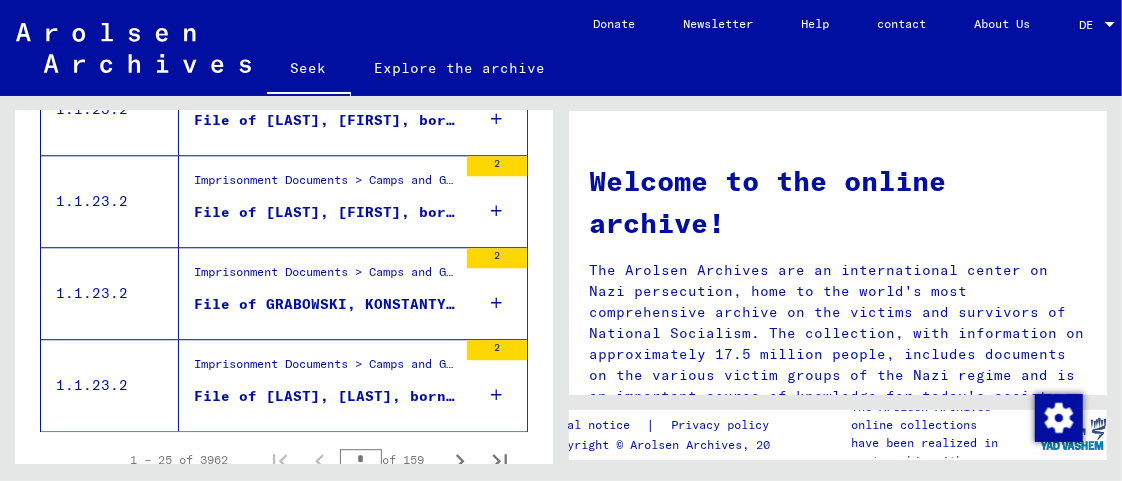scroll, scrollTop: 2437, scrollLeft: 0, axis: vertical 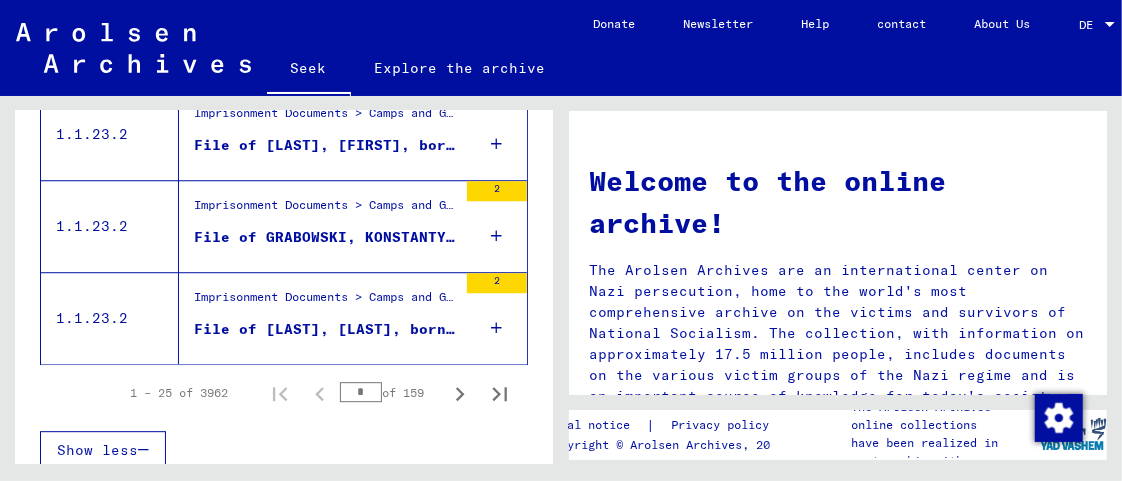 click on "*" at bounding box center [361, 392] 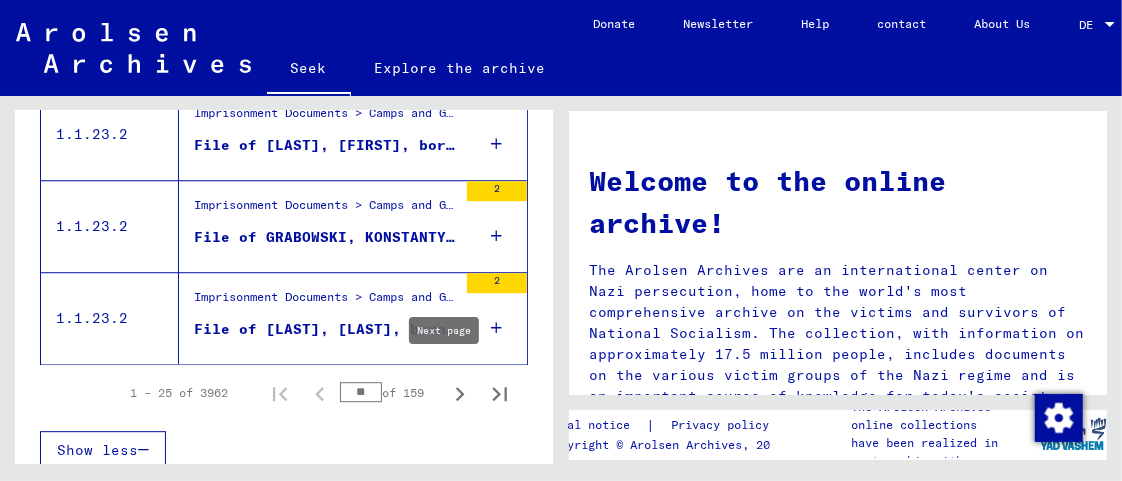 click 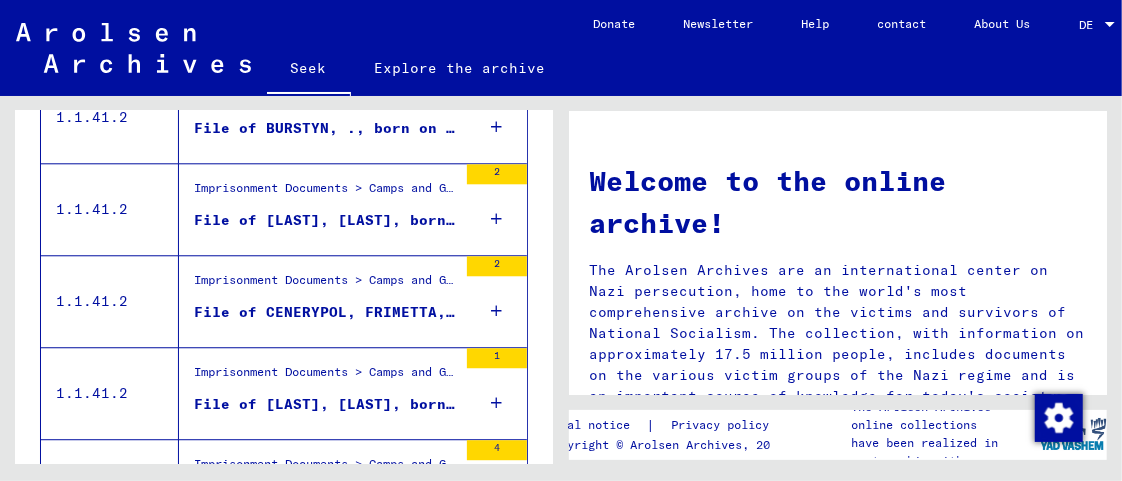 scroll, scrollTop: 2437, scrollLeft: 0, axis: vertical 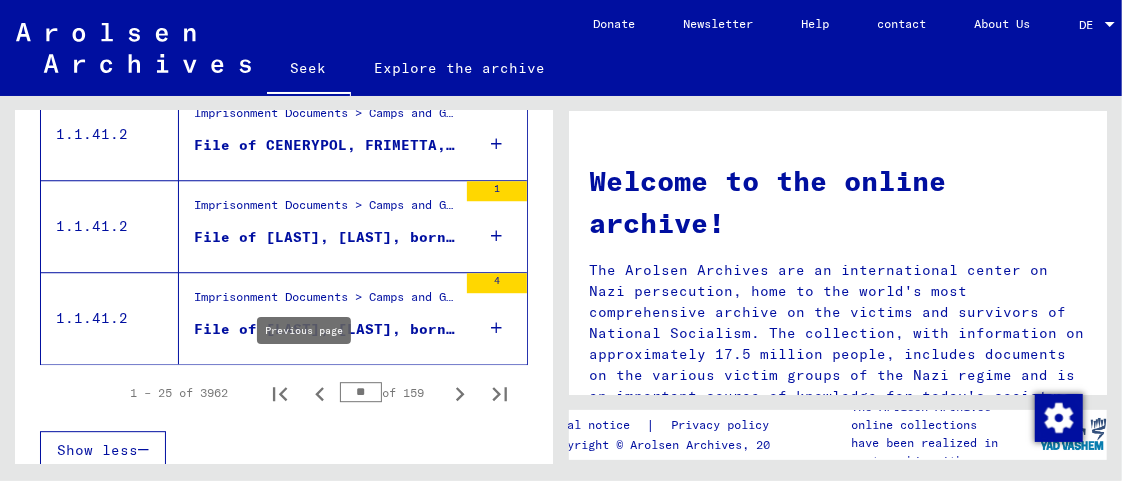 click 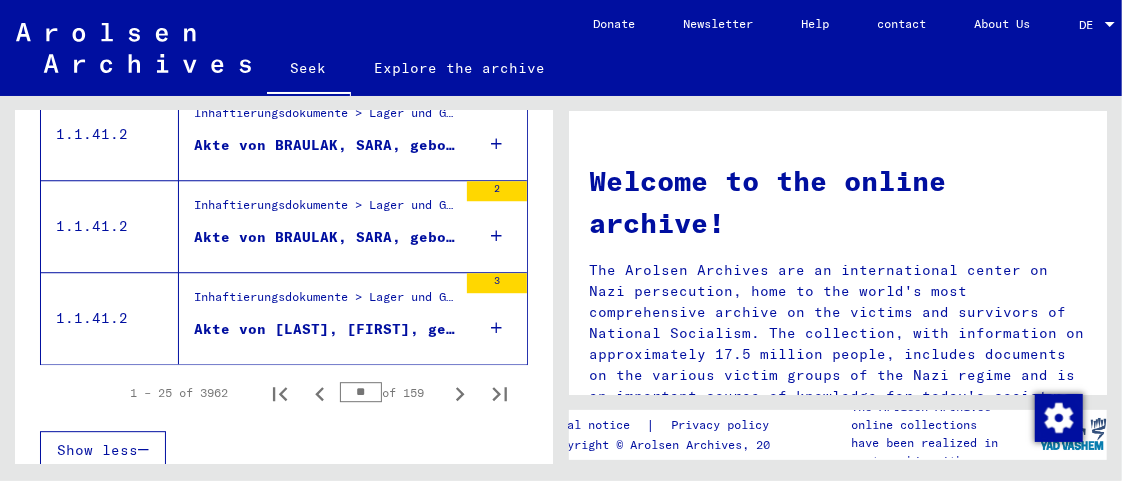 click 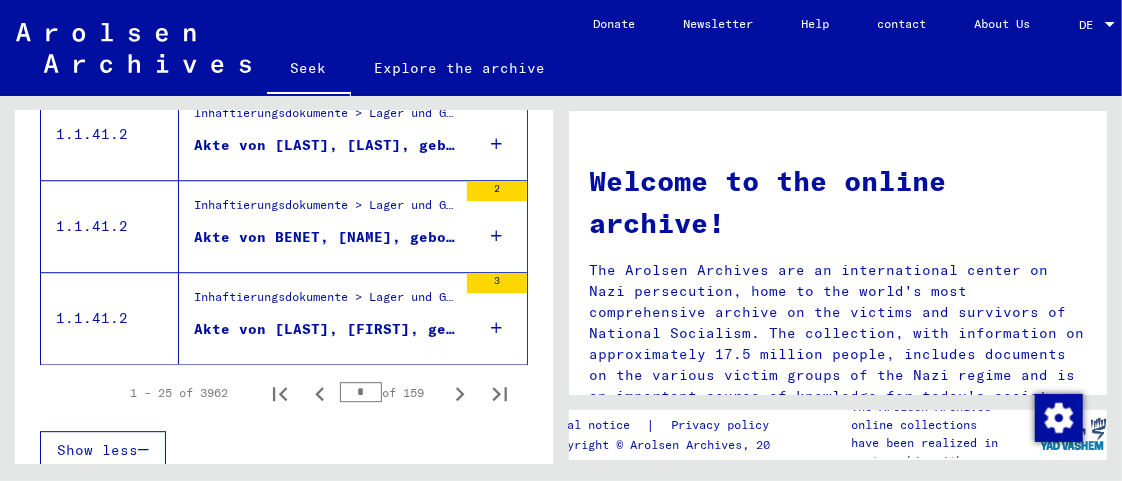 click 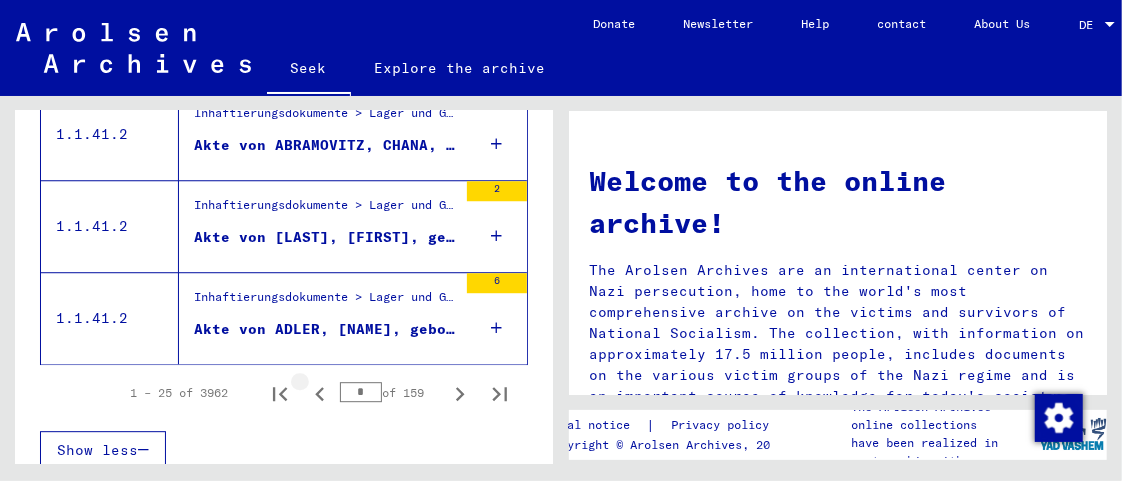 click 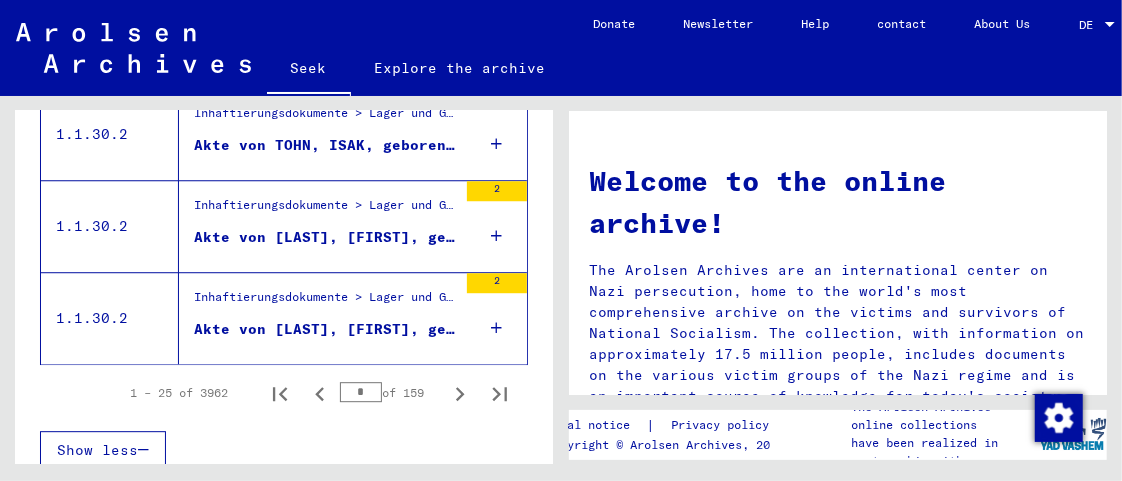 click 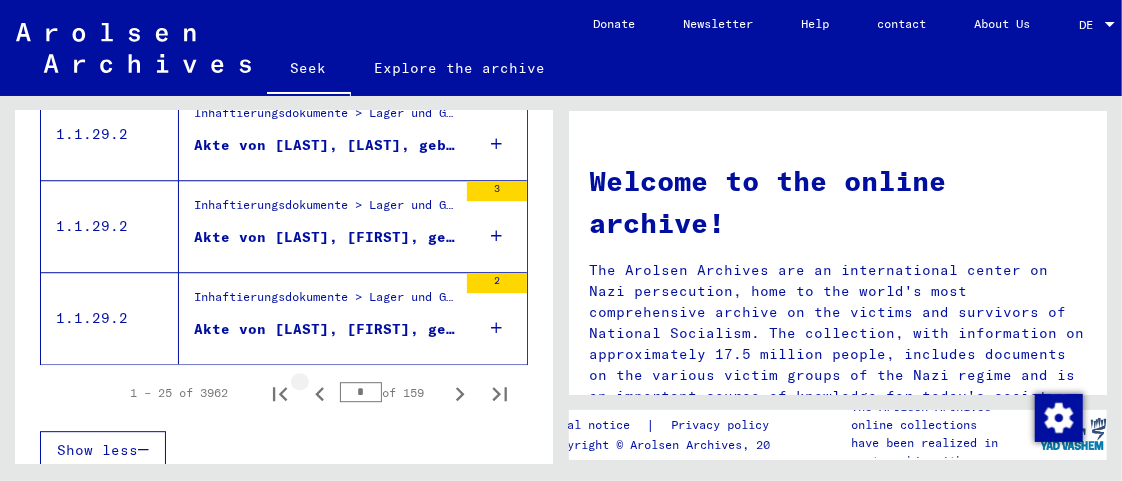 click 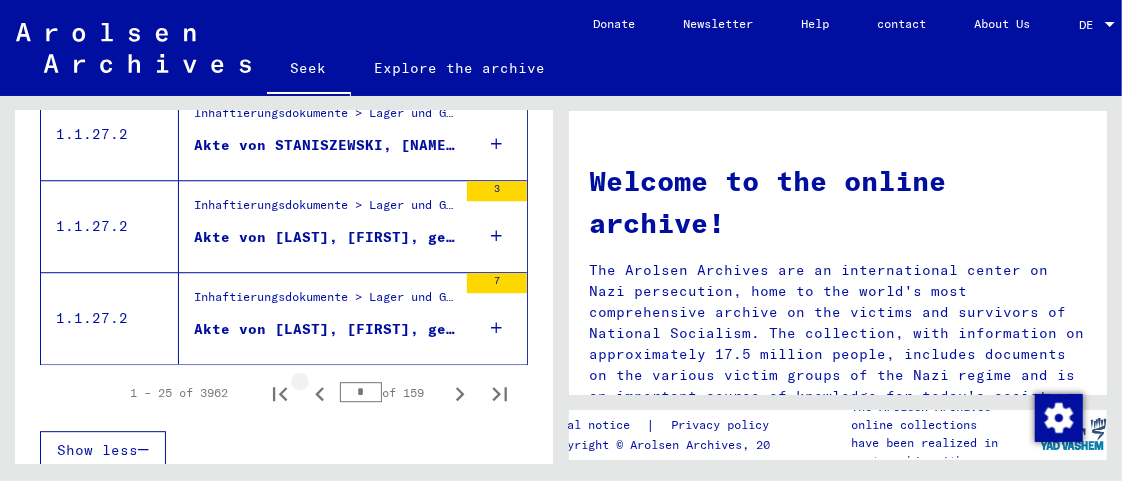 click 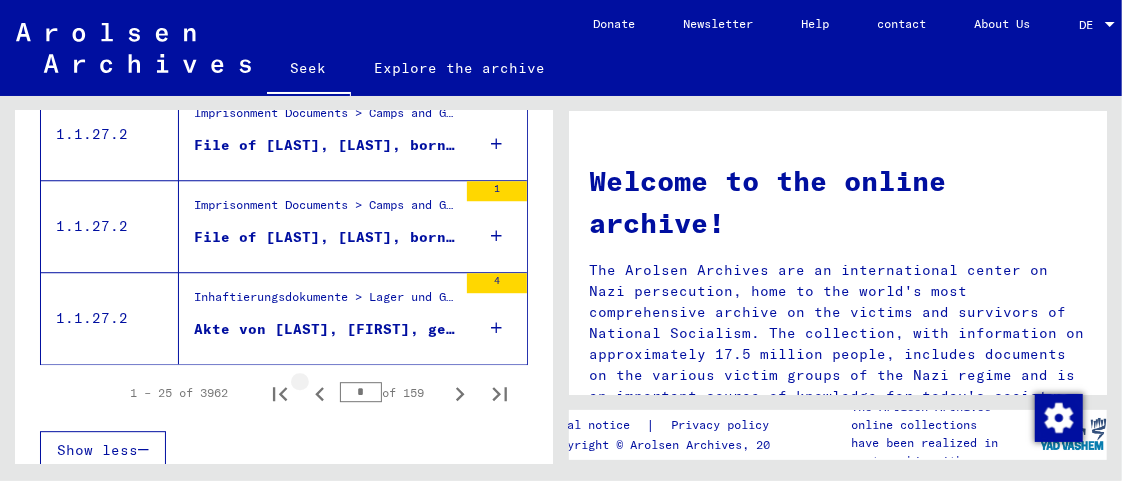 click 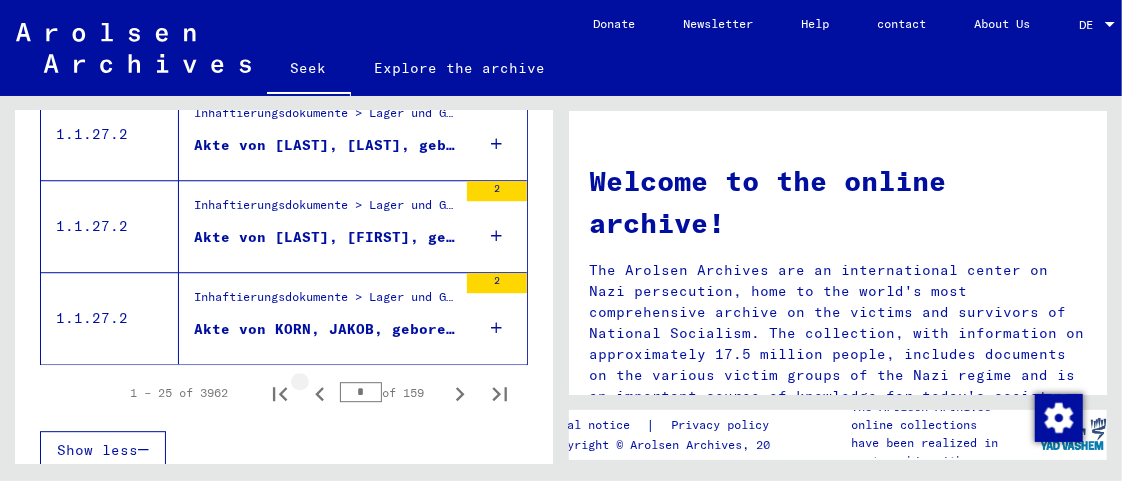 click 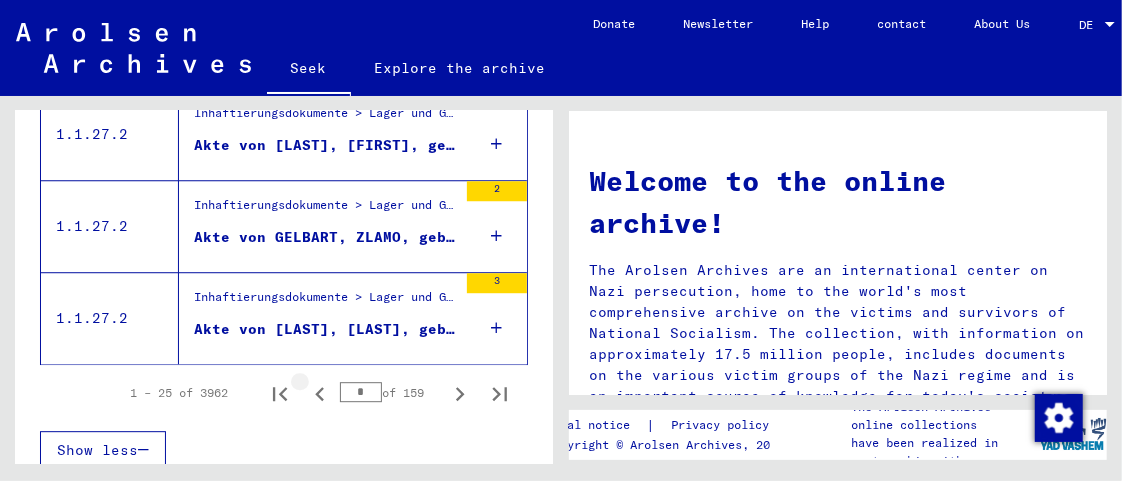click 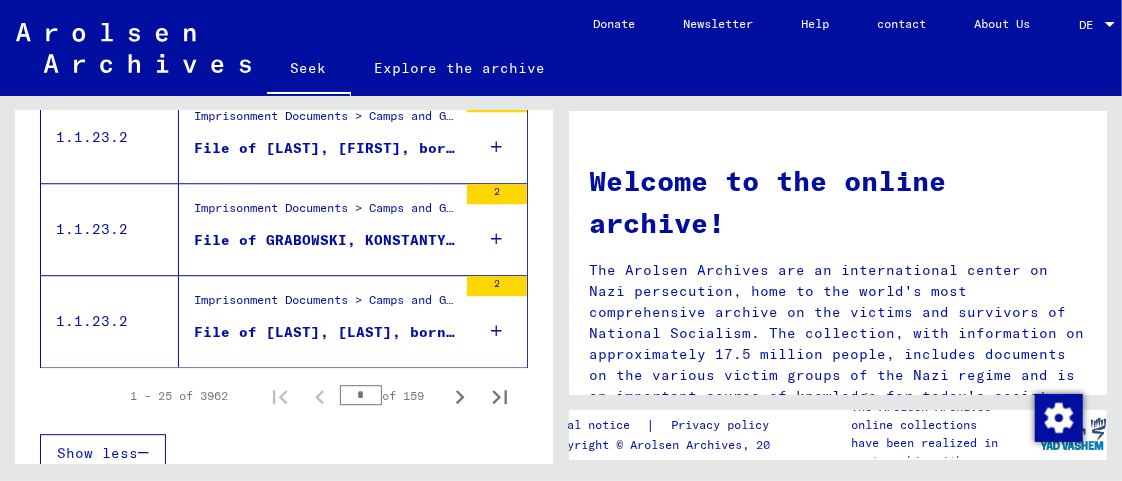 scroll, scrollTop: 2437, scrollLeft: 0, axis: vertical 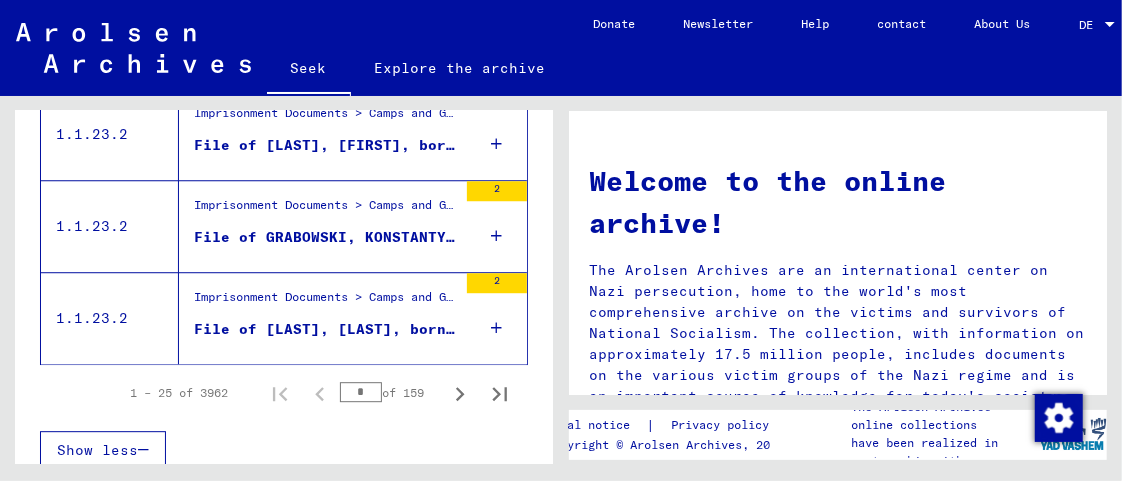 click on "*" at bounding box center (361, 392) 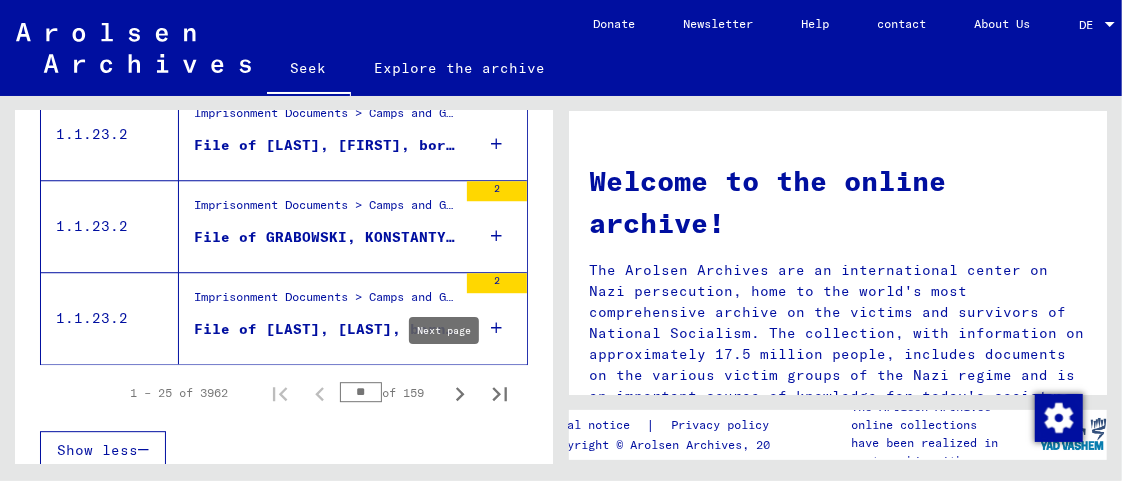 click 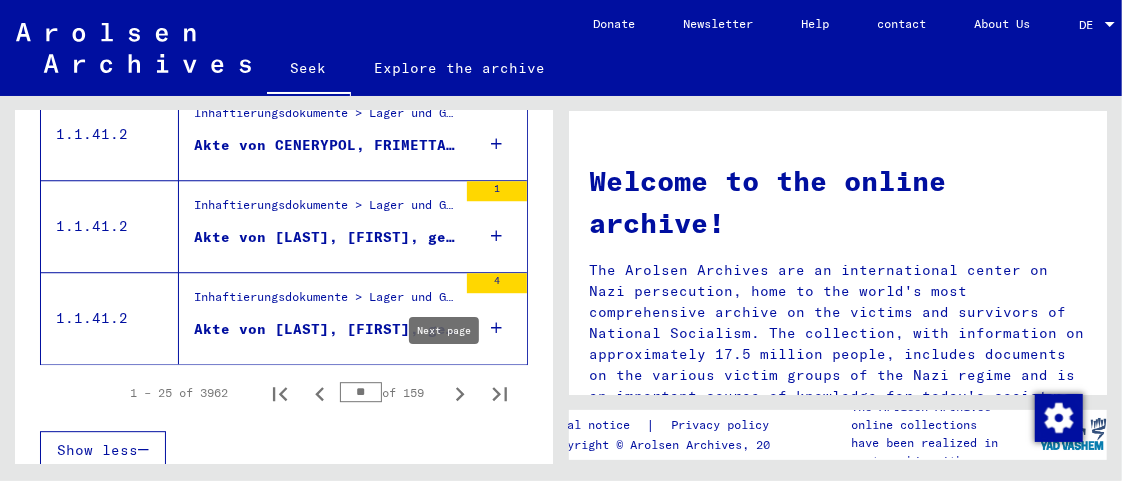 click 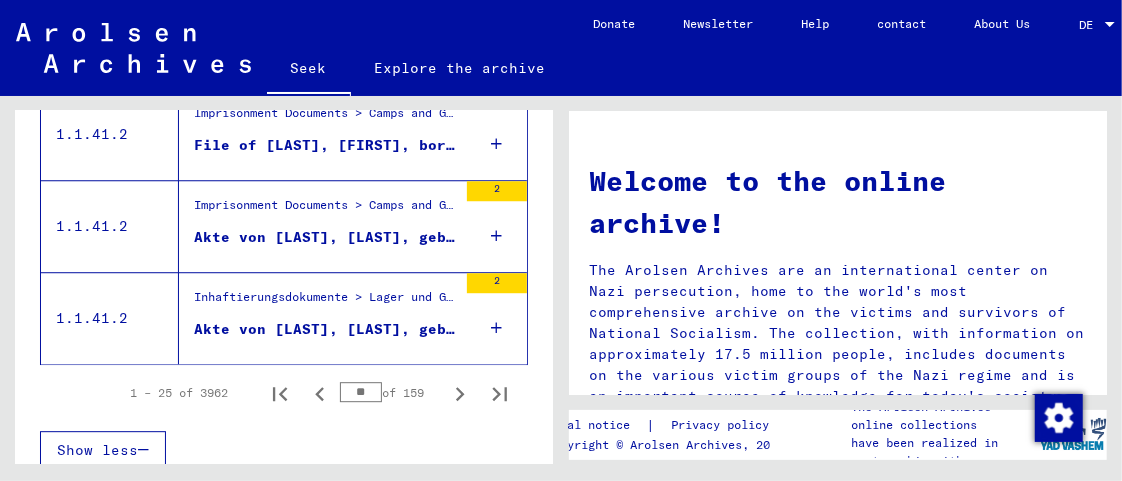 click 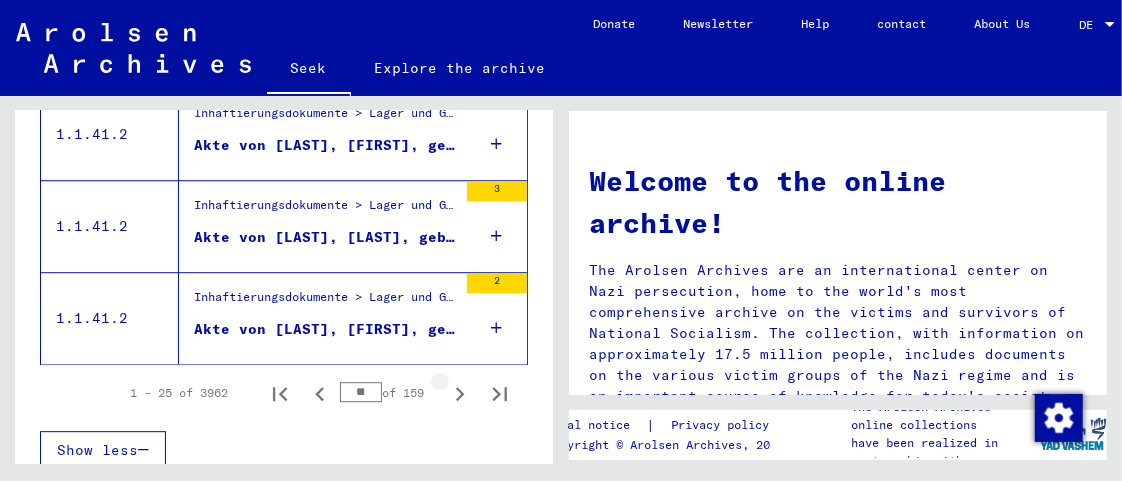 click 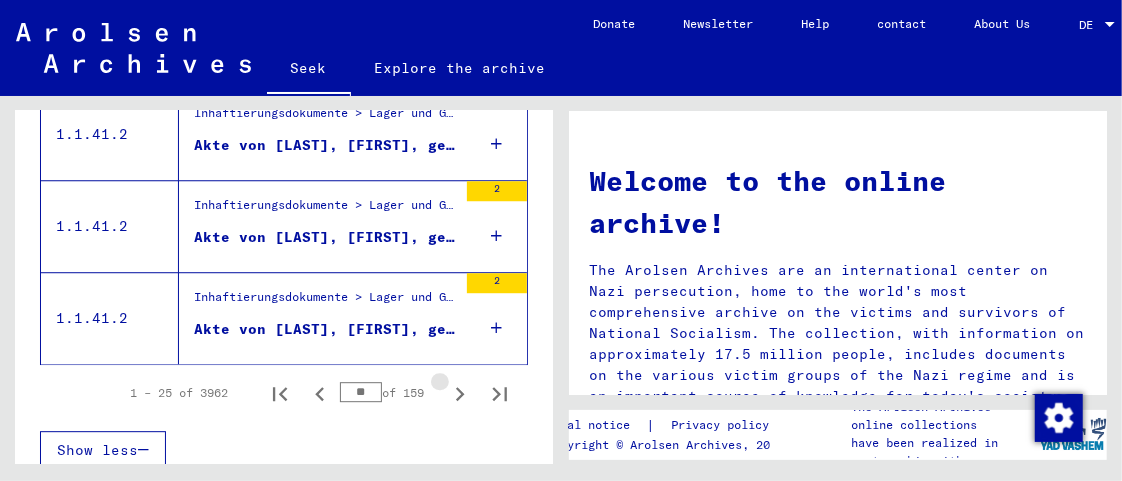 click 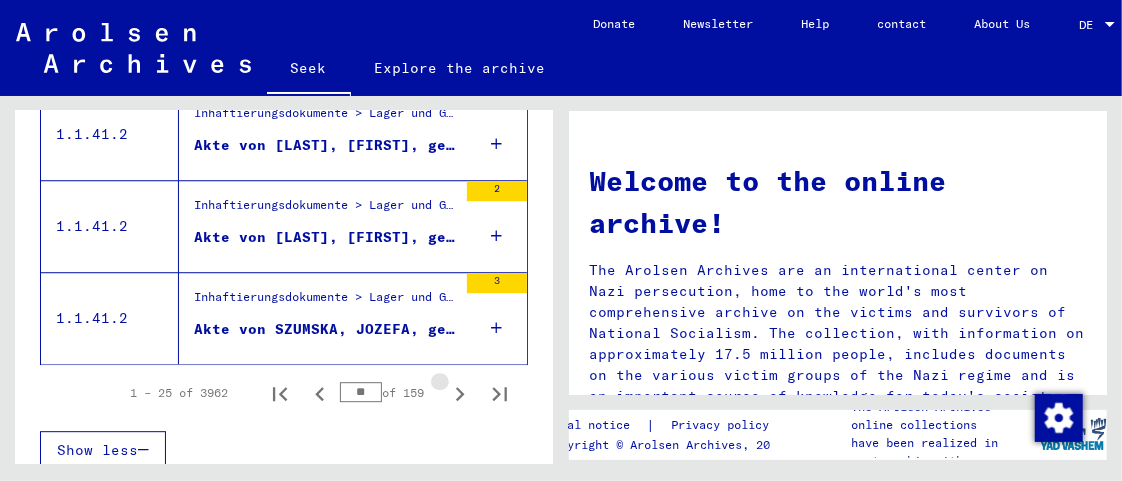click 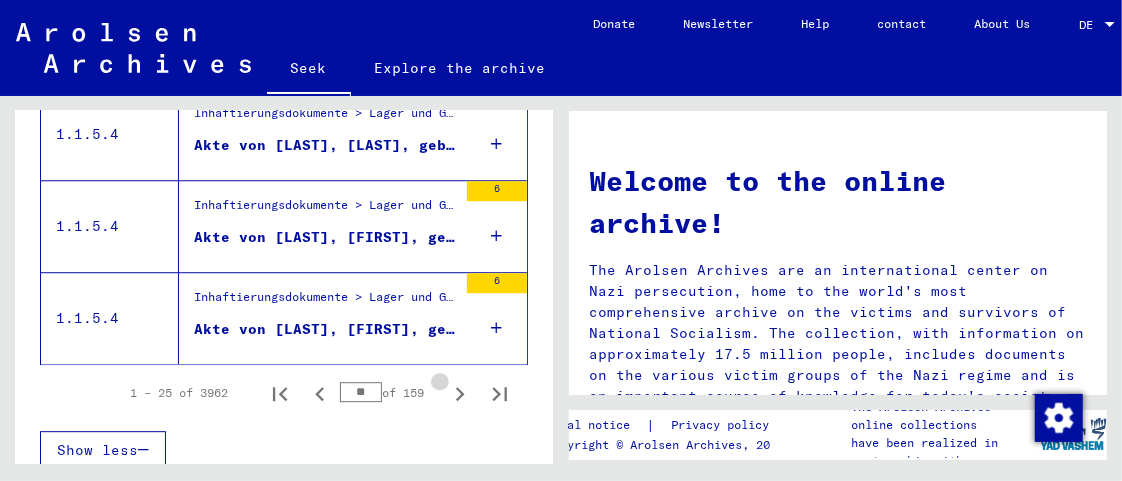 click 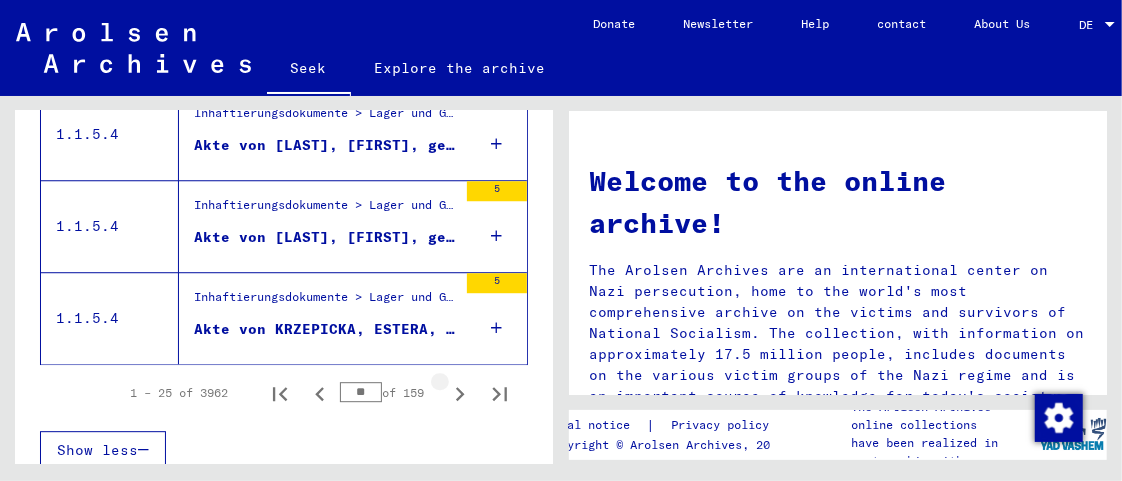 click 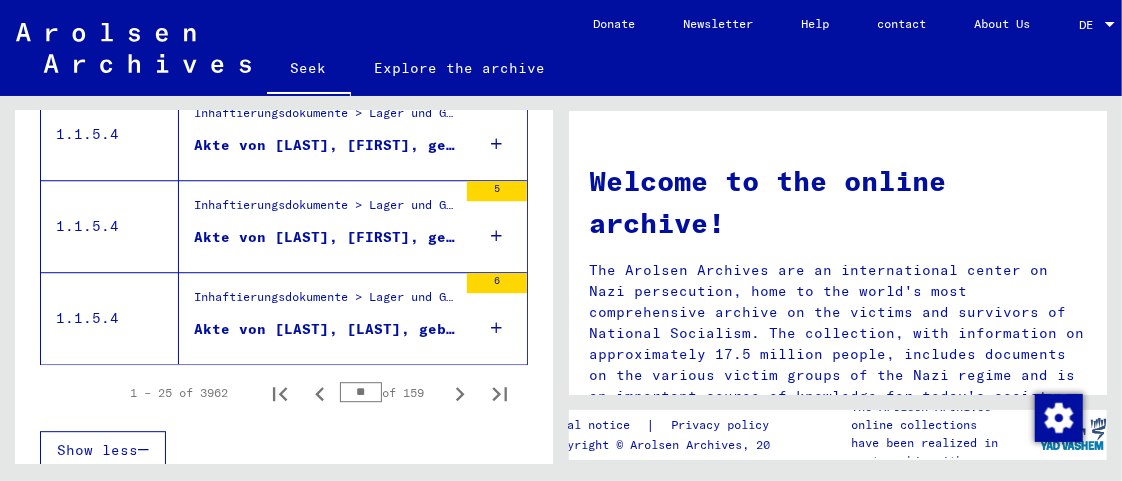click 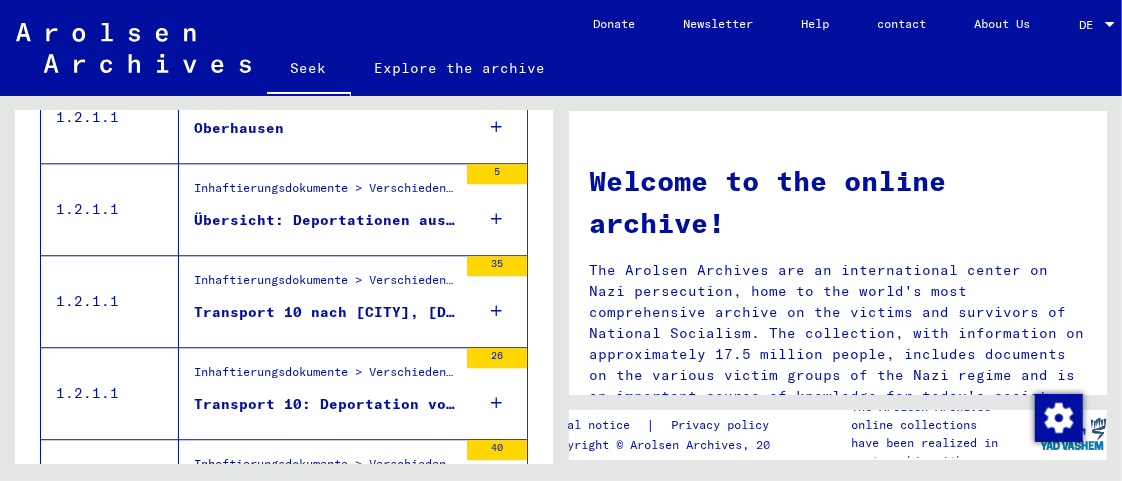 scroll, scrollTop: 2437, scrollLeft: 0, axis: vertical 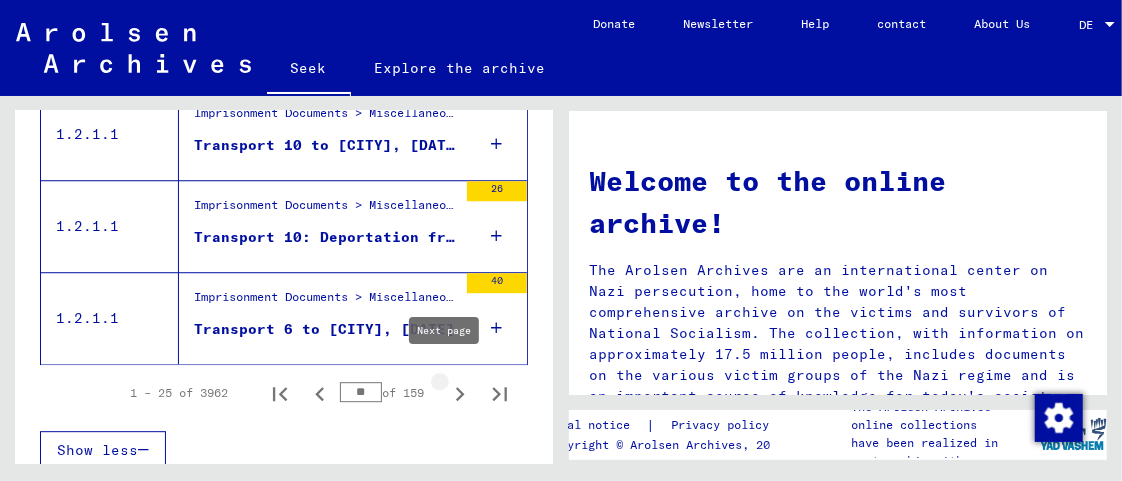 click 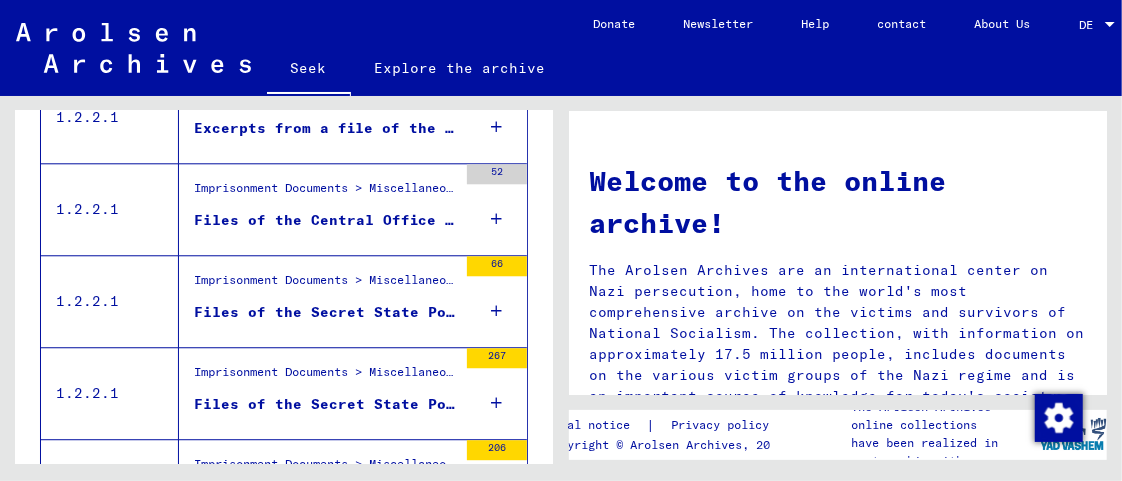 scroll, scrollTop: 2437, scrollLeft: 0, axis: vertical 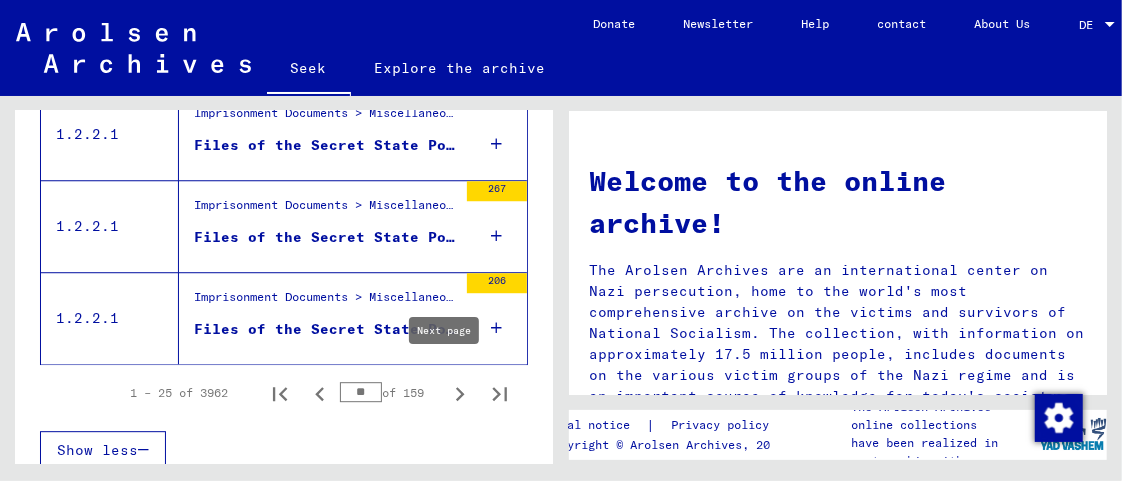 click 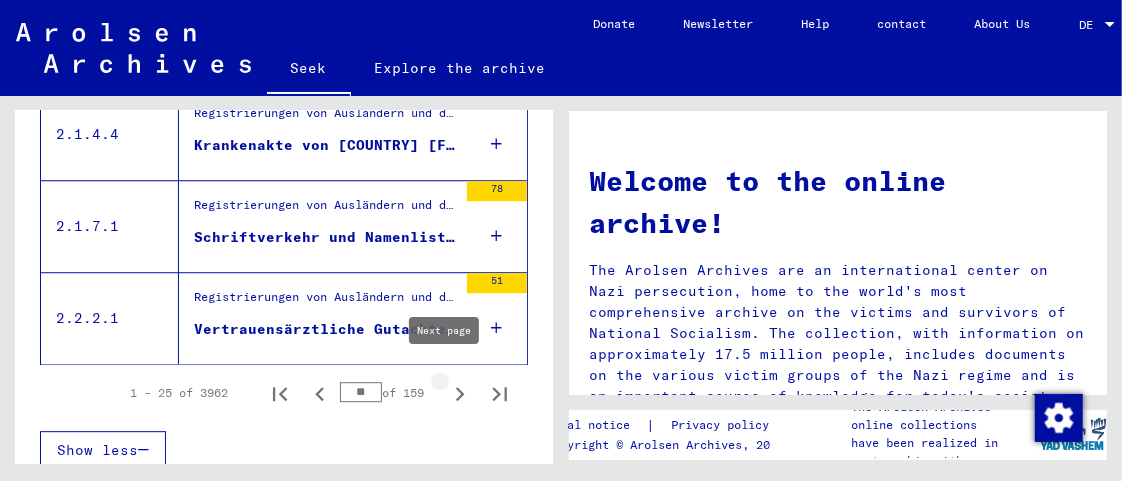 type on "**" 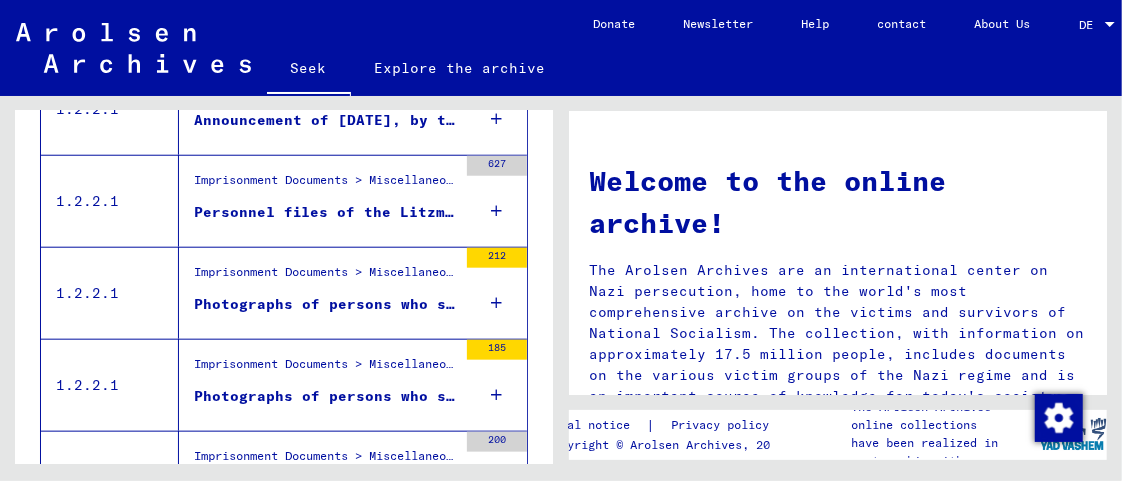 scroll, scrollTop: 937, scrollLeft: 0, axis: vertical 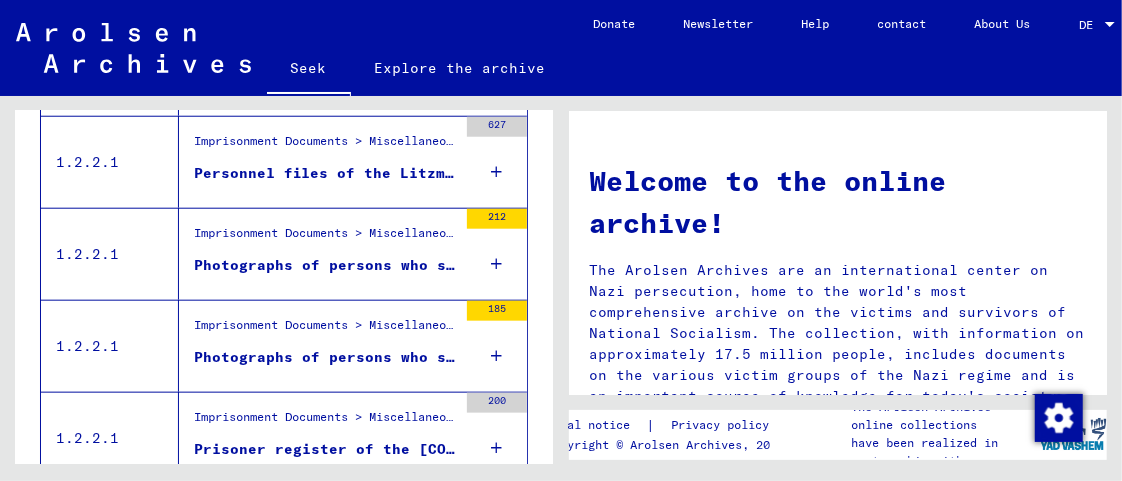 click on "Imprisonment Documents > Miscellaneous > Prisons > List Material Group PP > WARTHELAND (Reichsgau) > Photographs of Persons Who Were Detained at the Central Office for Immigration in Litzmannstadt" at bounding box center [880, 324] 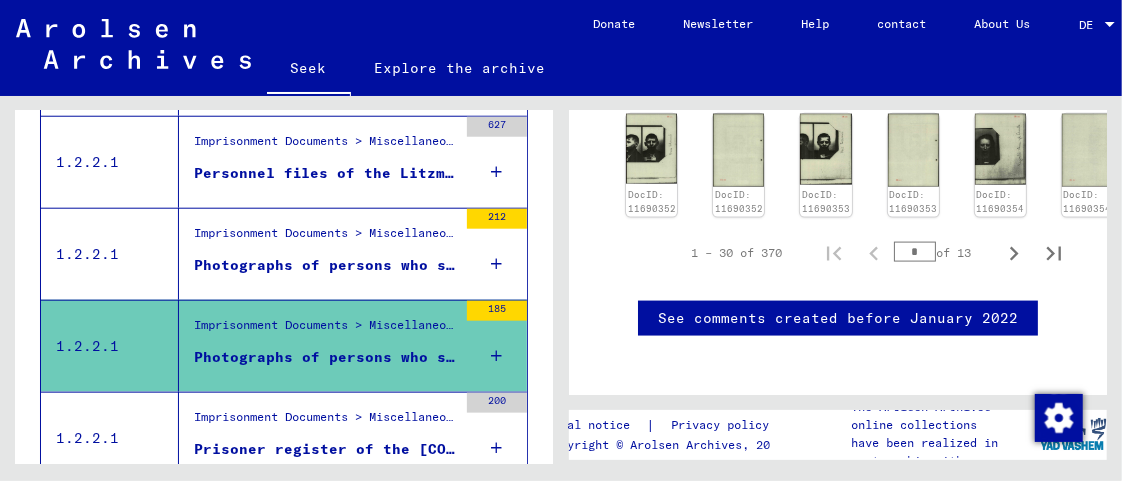scroll, scrollTop: 1333, scrollLeft: 0, axis: vertical 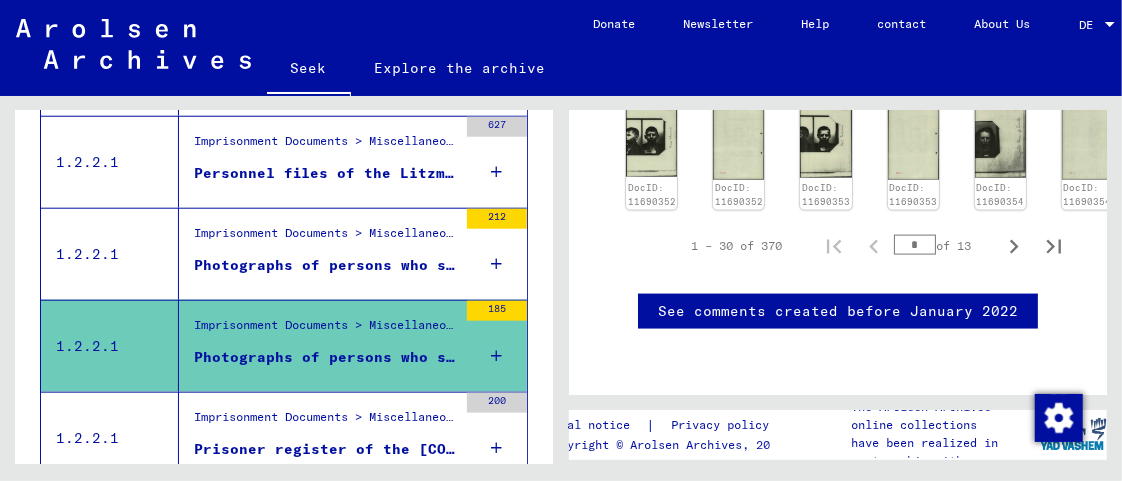 click on "*" at bounding box center (915, 245) 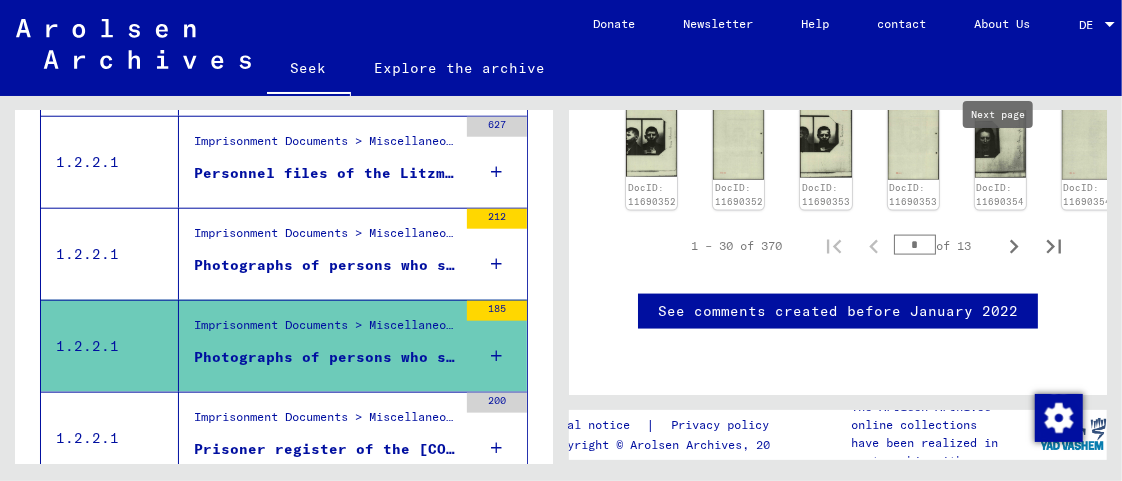 type on "*" 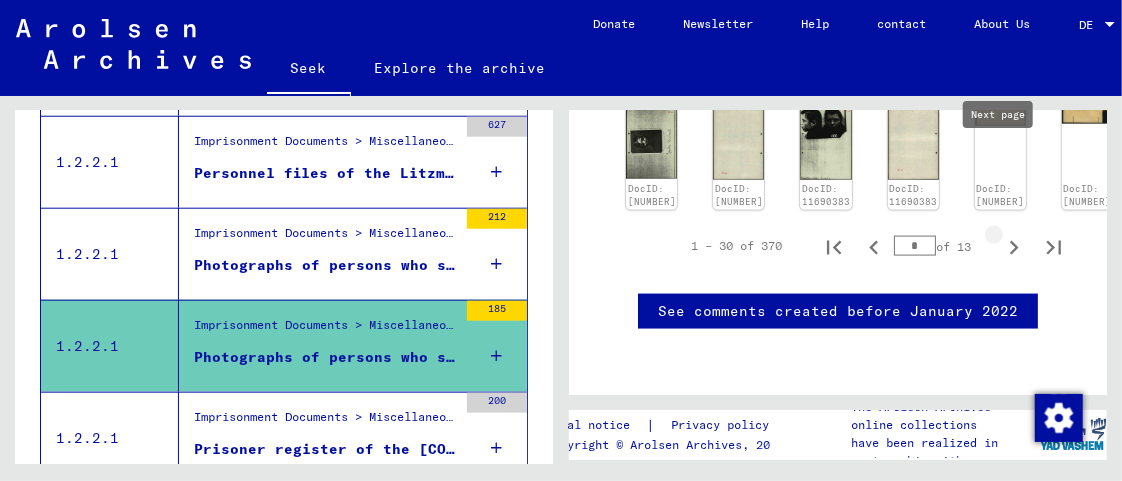 type on "*" 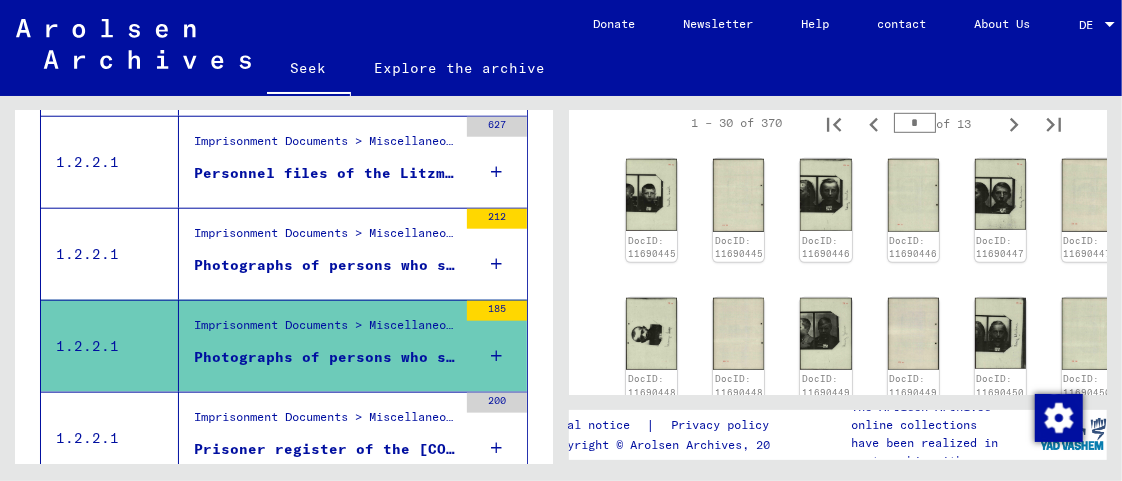 scroll, scrollTop: 666, scrollLeft: 0, axis: vertical 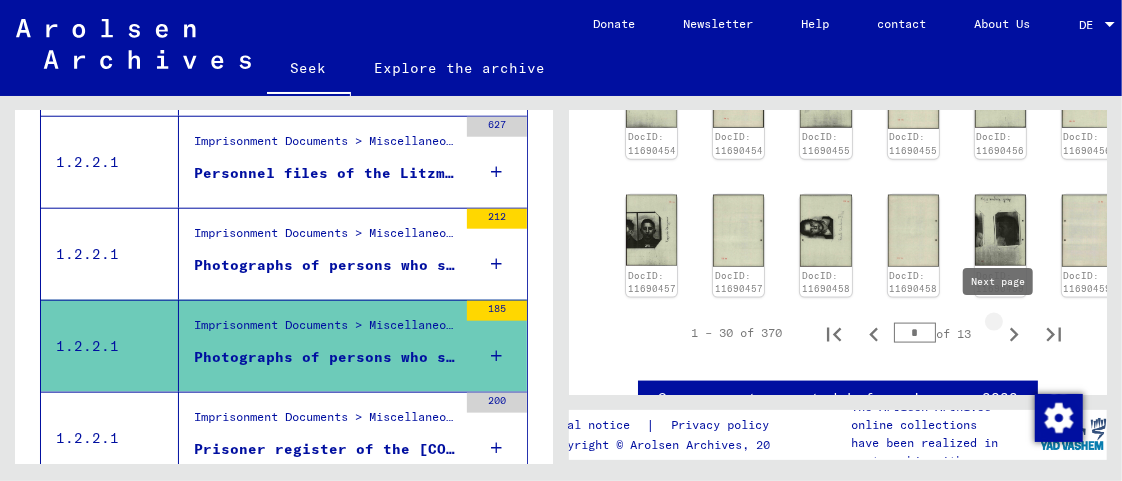 click 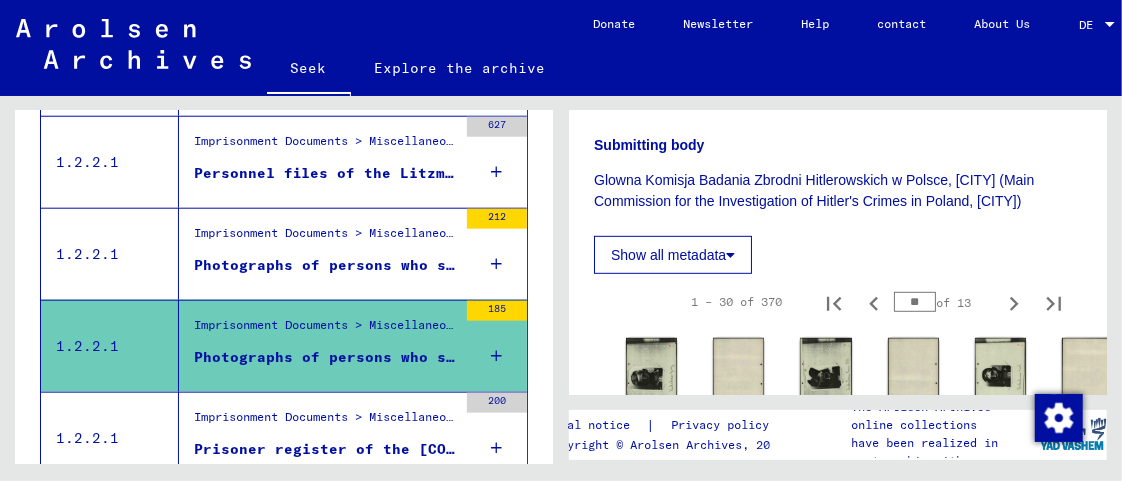 scroll, scrollTop: 634, scrollLeft: 0, axis: vertical 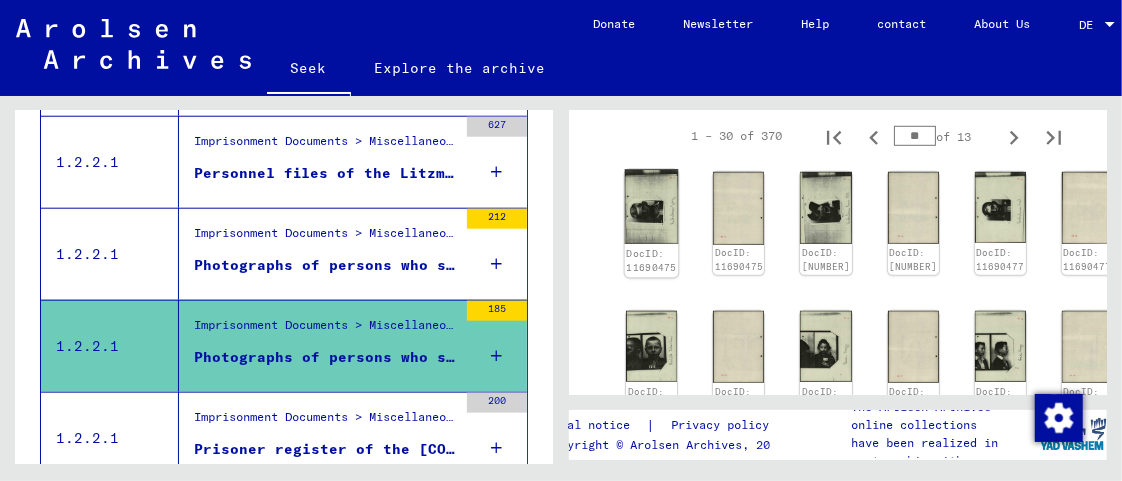 click 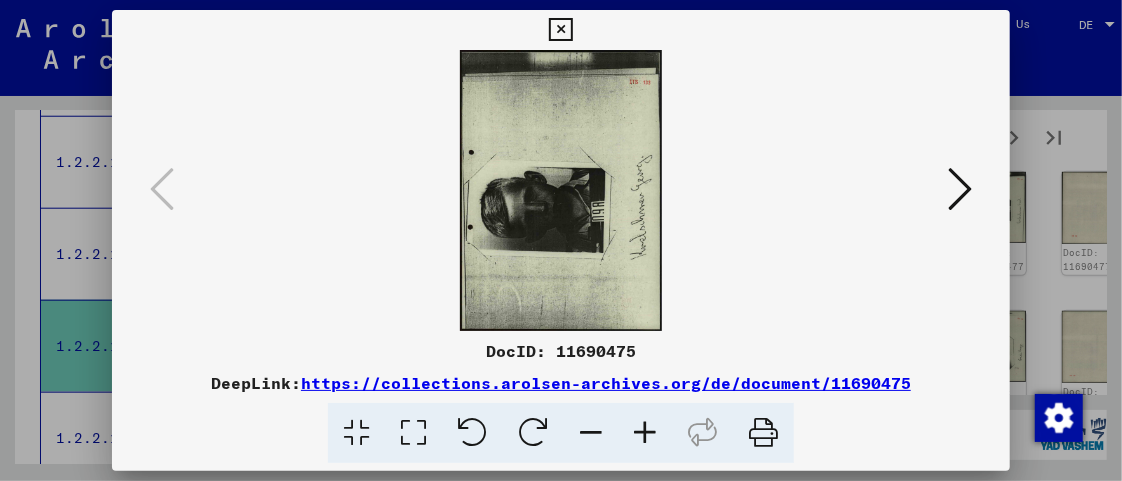 click at bounding box center [533, 433] 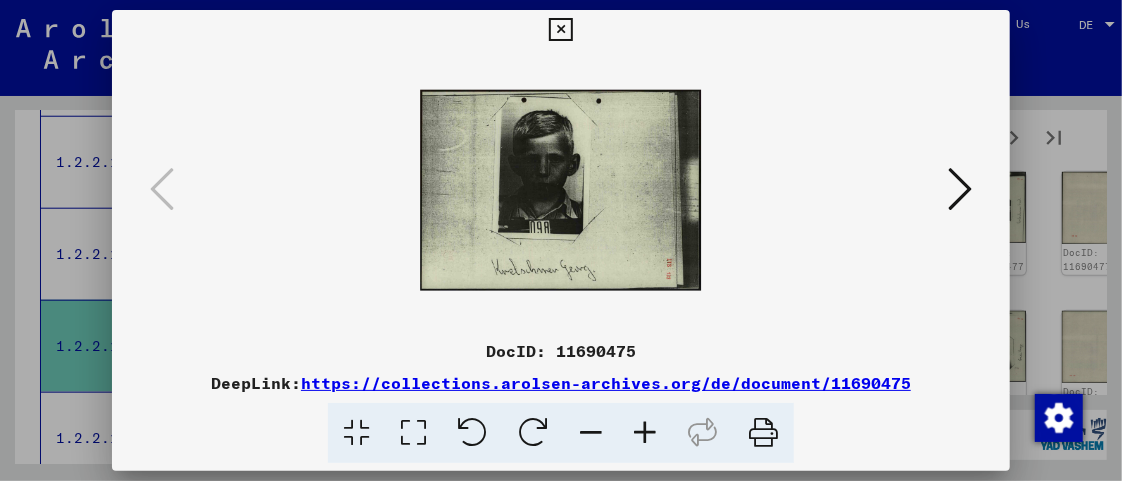 click at bounding box center (560, 30) 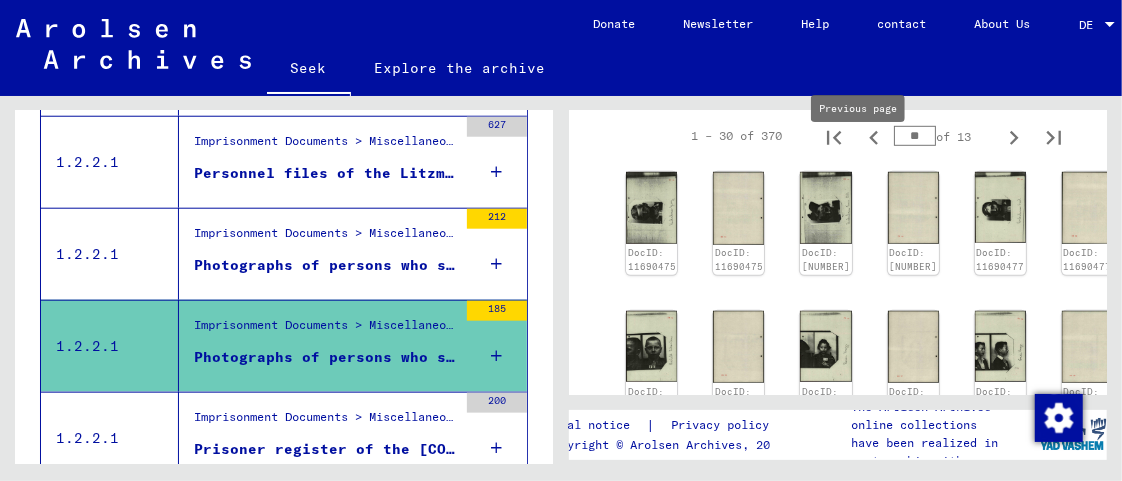 click 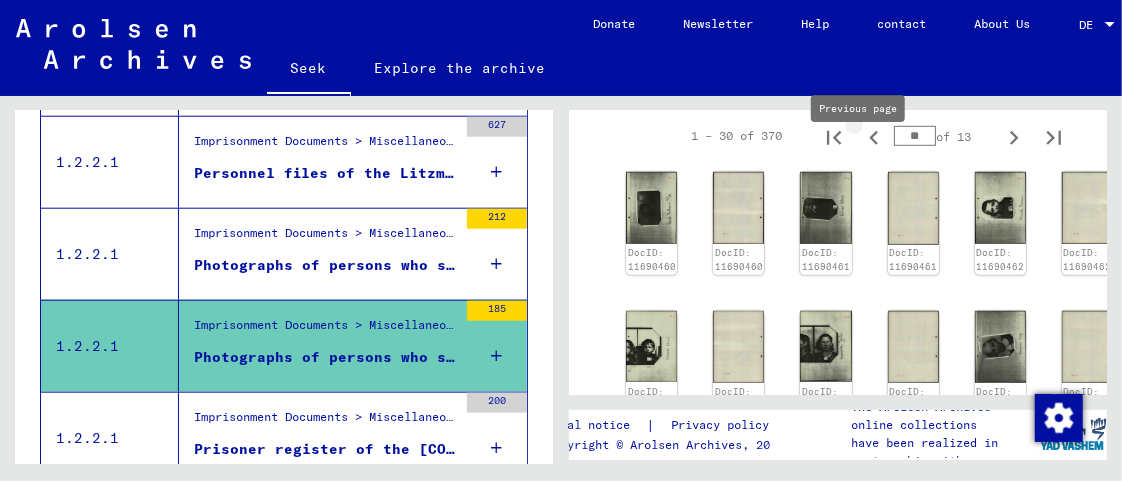 type on "*" 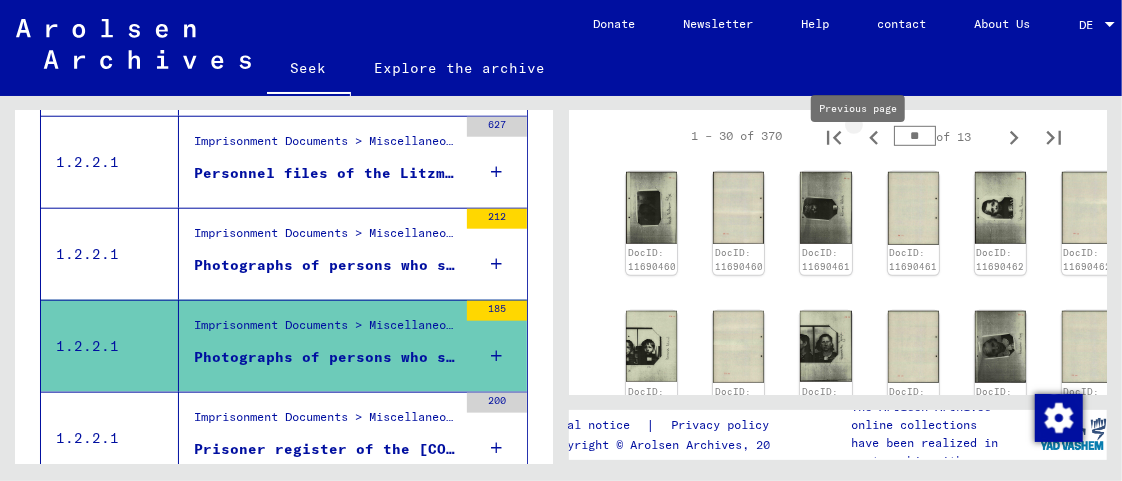 type on "*" 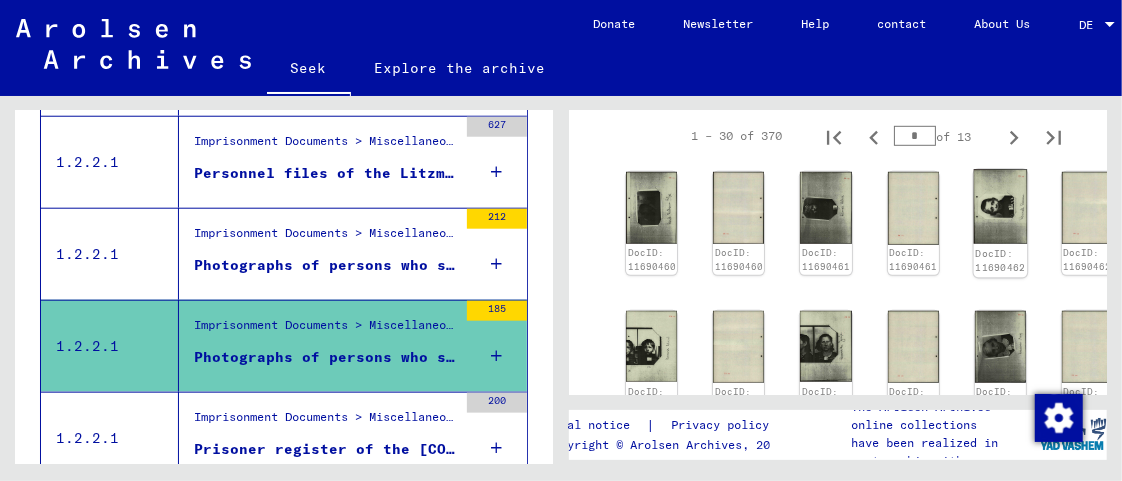 click 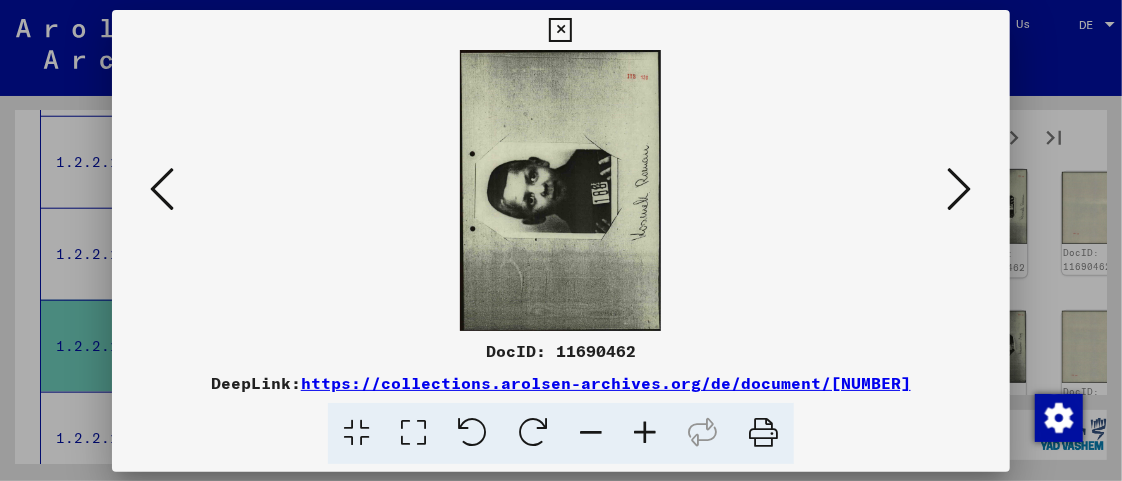 click on "DocID: 11690462  DeepLink:  https://collections.arolsen-archives.org/de/document/11690462" at bounding box center (561, 241) 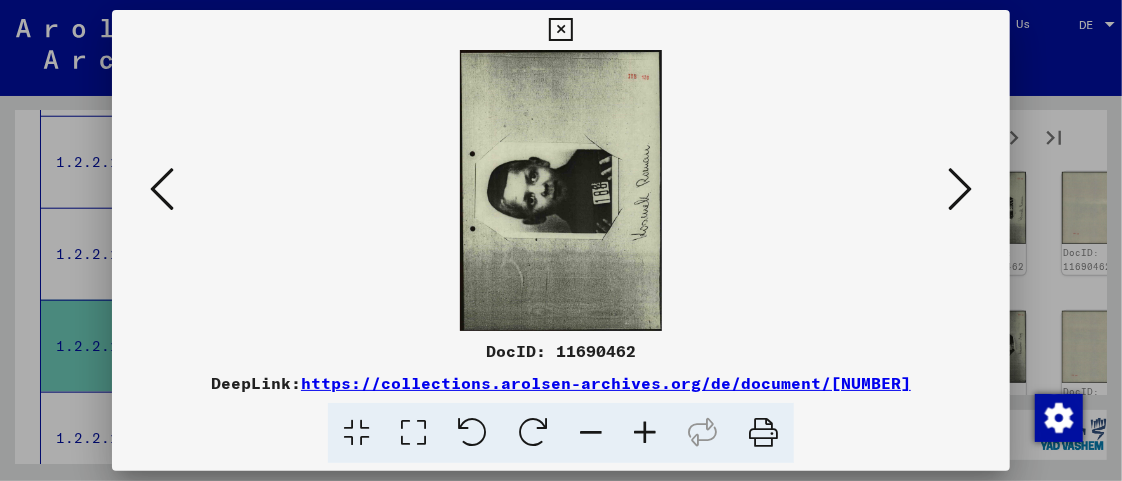 click at bounding box center (533, 433) 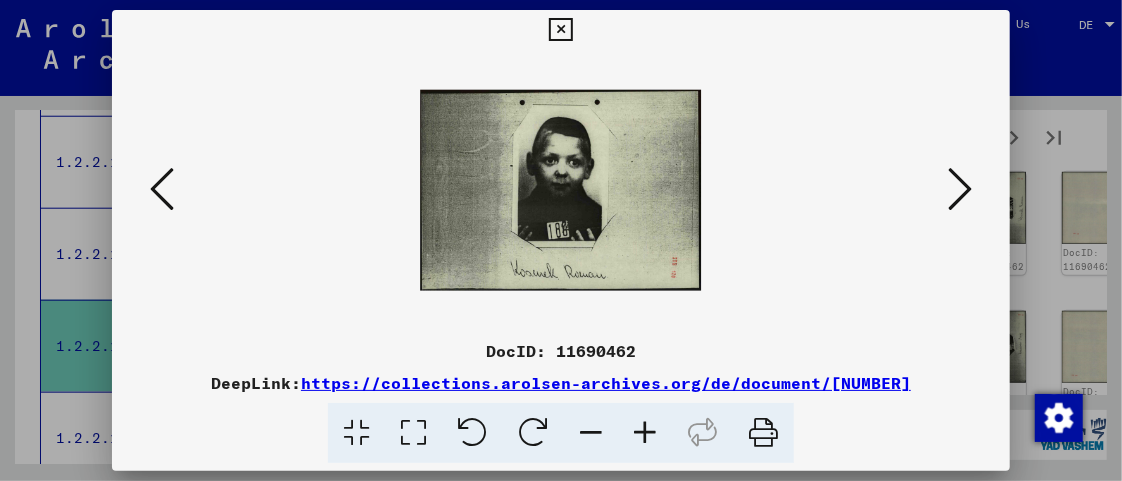 click at bounding box center [645, 433] 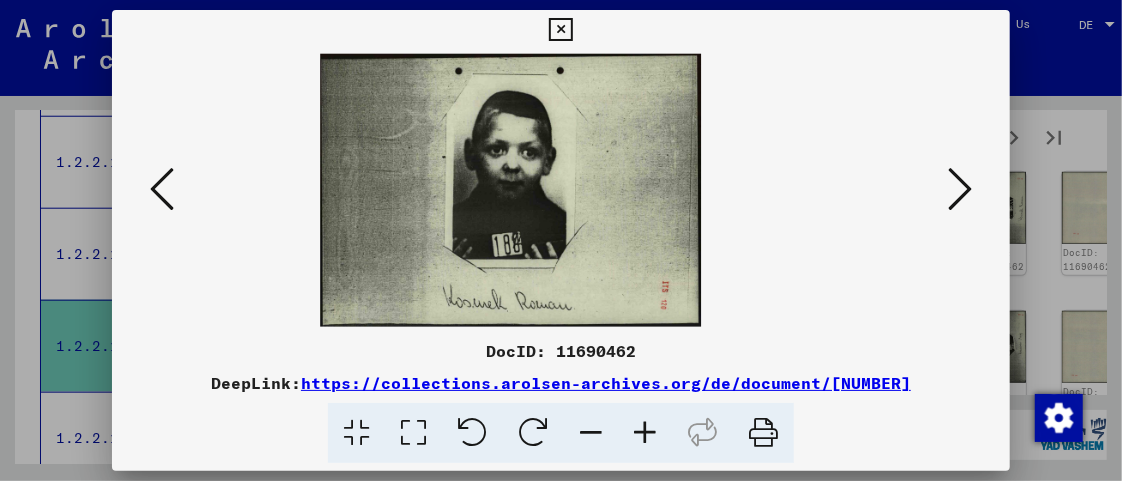 click at bounding box center (645, 433) 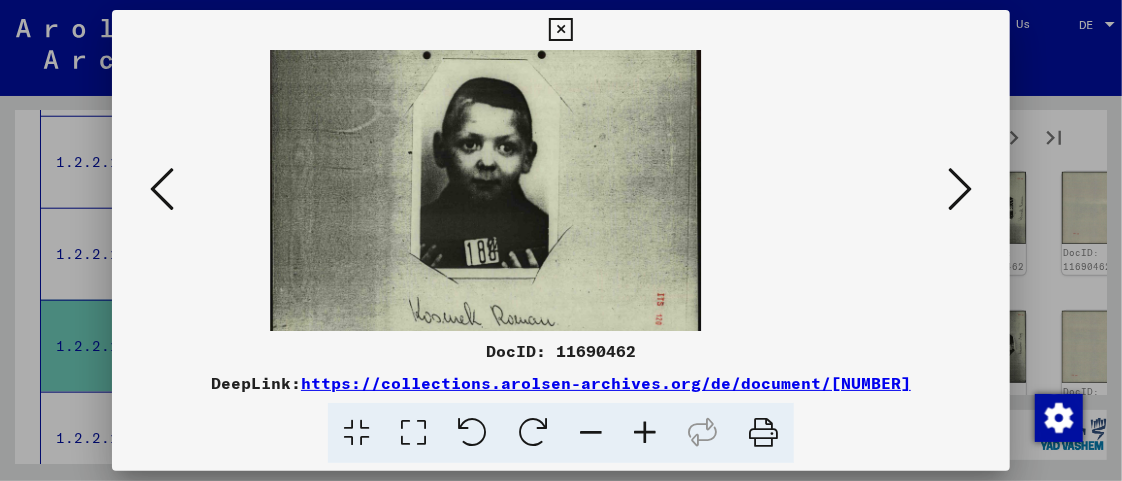 scroll, scrollTop: 84, scrollLeft: 0, axis: vertical 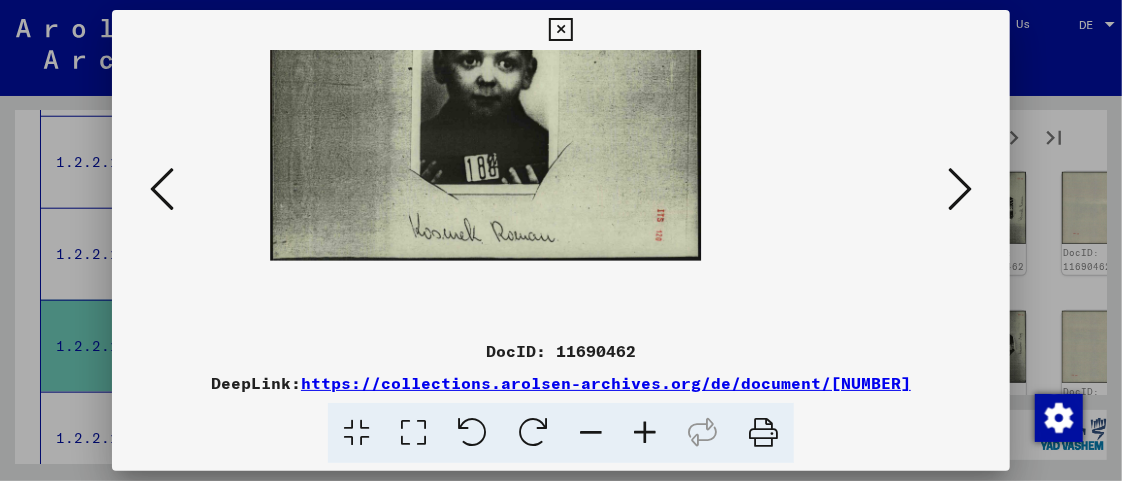 drag, startPoint x: 662, startPoint y: 271, endPoint x: 687, endPoint y: 187, distance: 87.64131 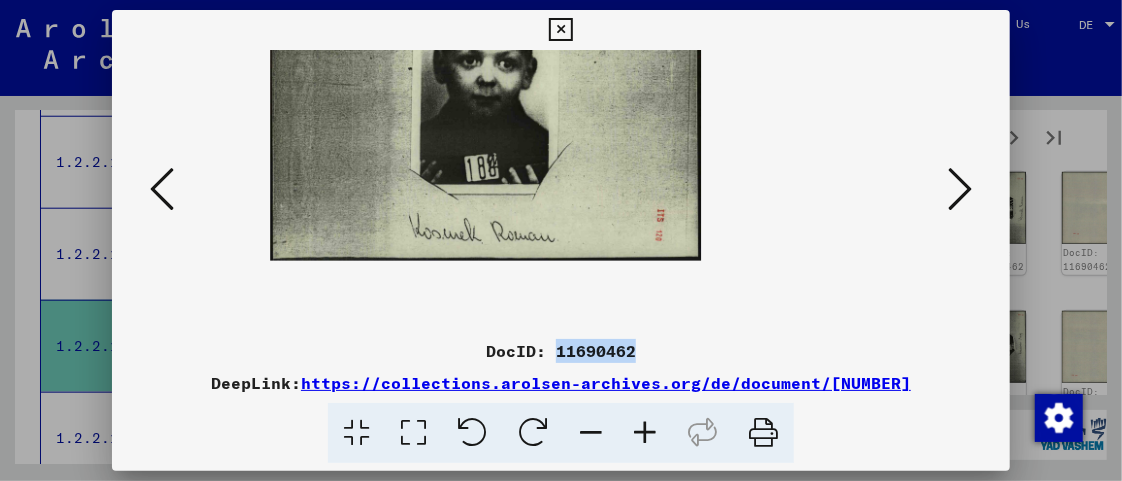 drag, startPoint x: 558, startPoint y: 346, endPoint x: 621, endPoint y: 353, distance: 63.387695 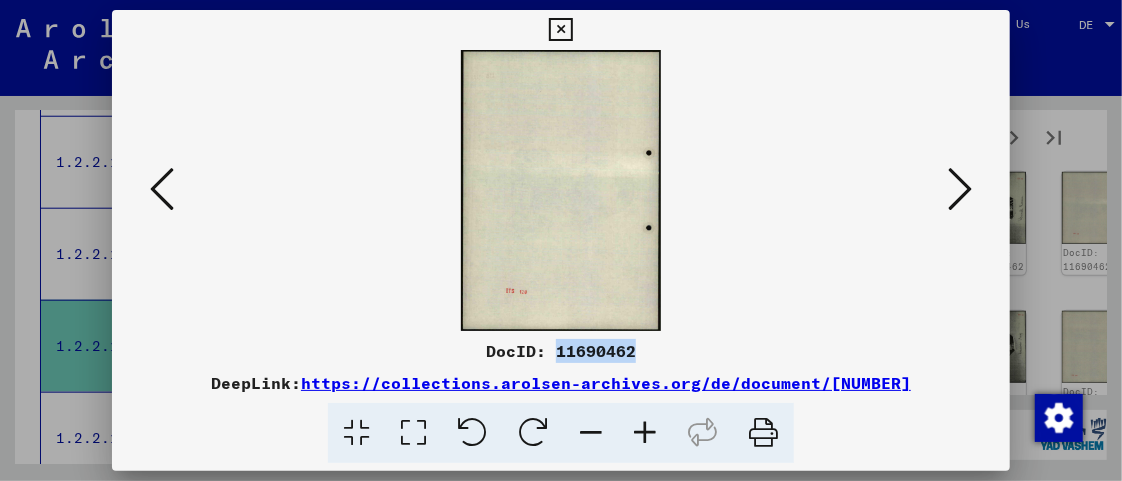 scroll, scrollTop: 0, scrollLeft: 0, axis: both 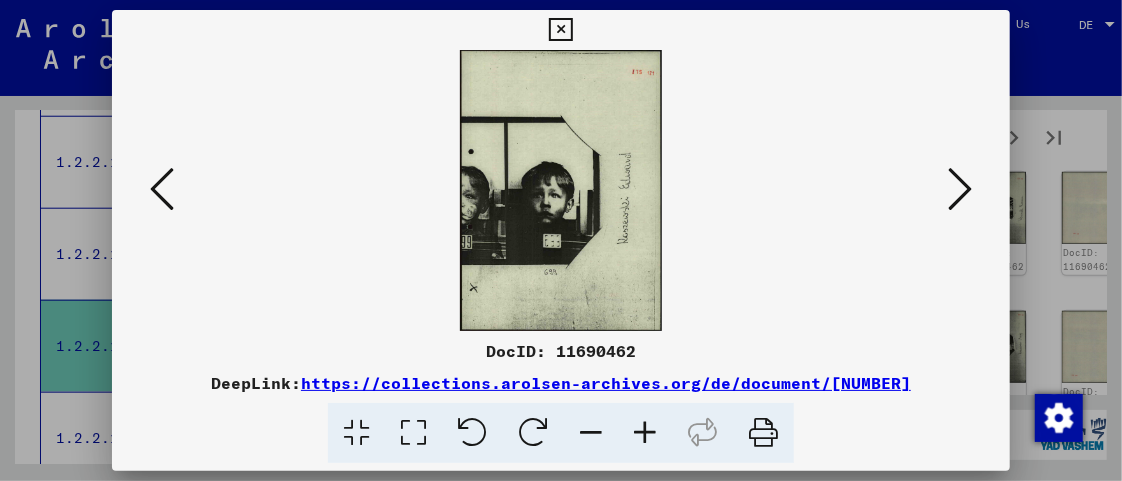 click at bounding box center (561, 190) 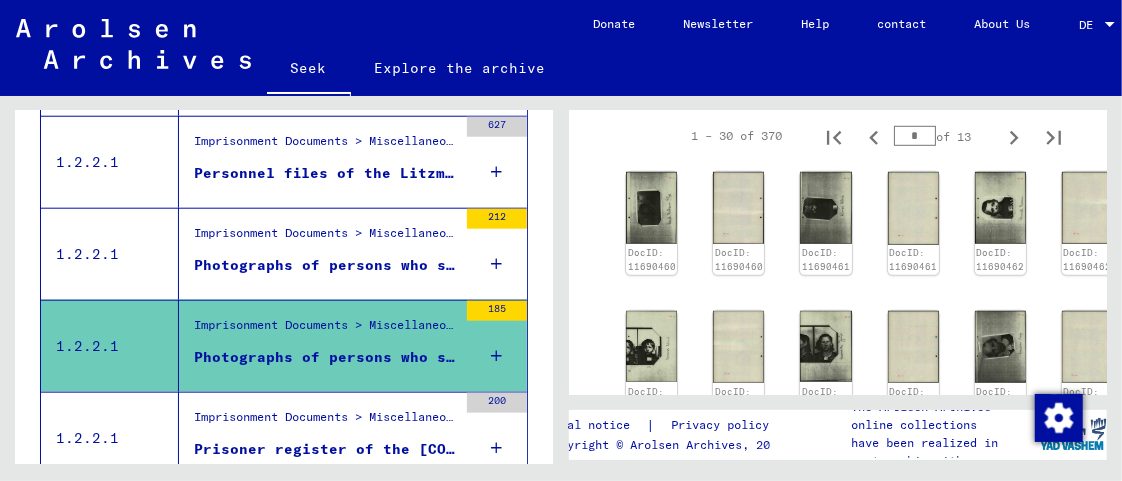 scroll, scrollTop: 801, scrollLeft: 0, axis: vertical 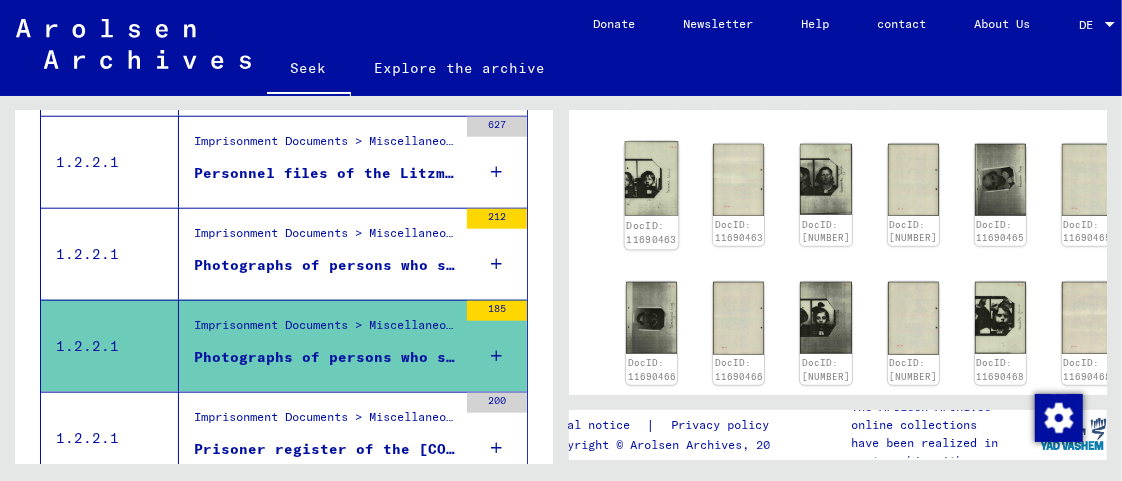 click on "DocID: 11690463" 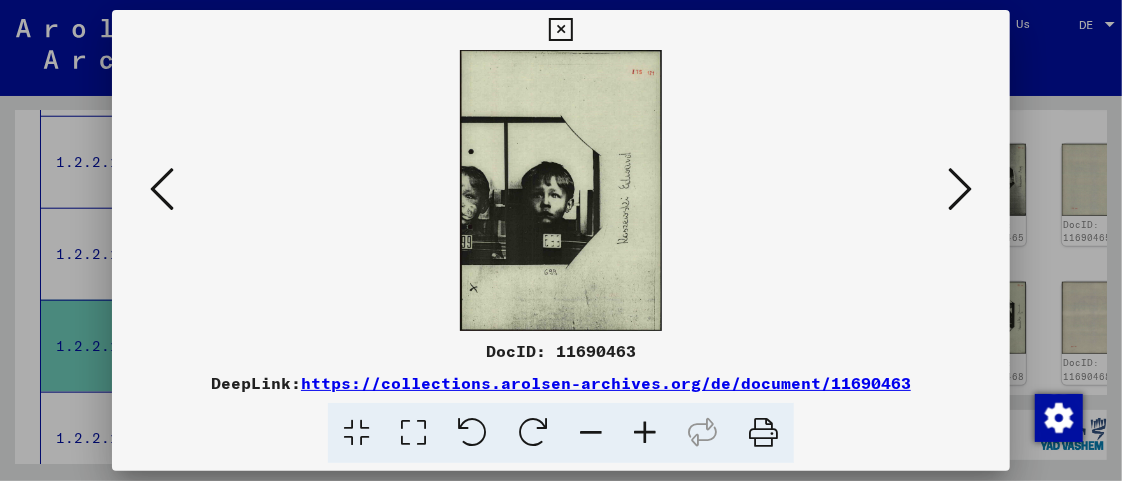 click at bounding box center [533, 433] 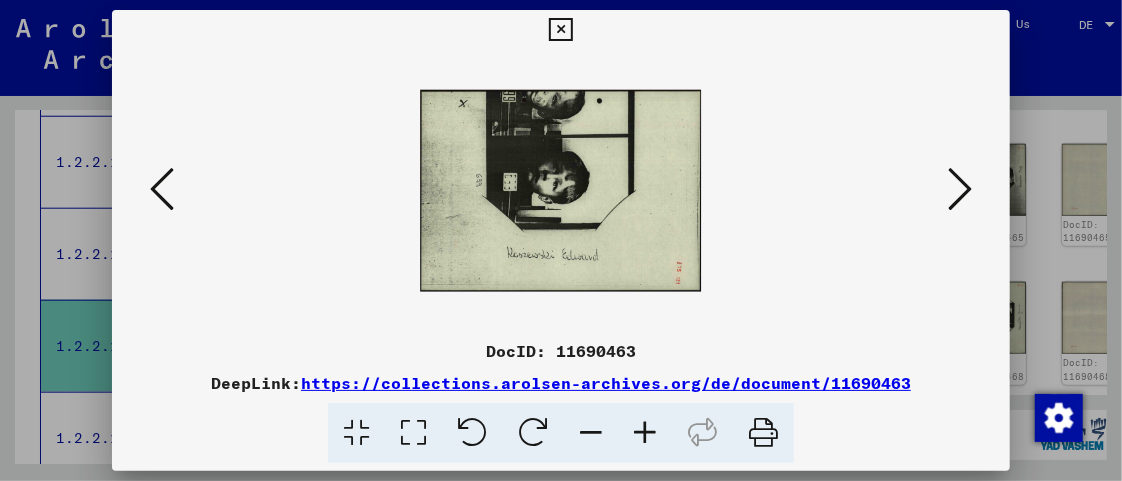 click at bounding box center (645, 433) 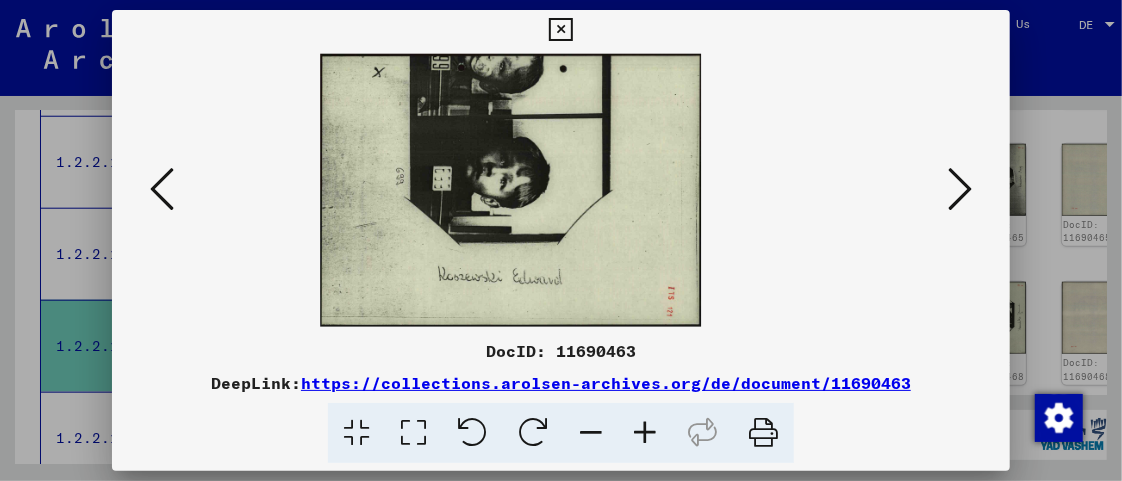 click at bounding box center [645, 433] 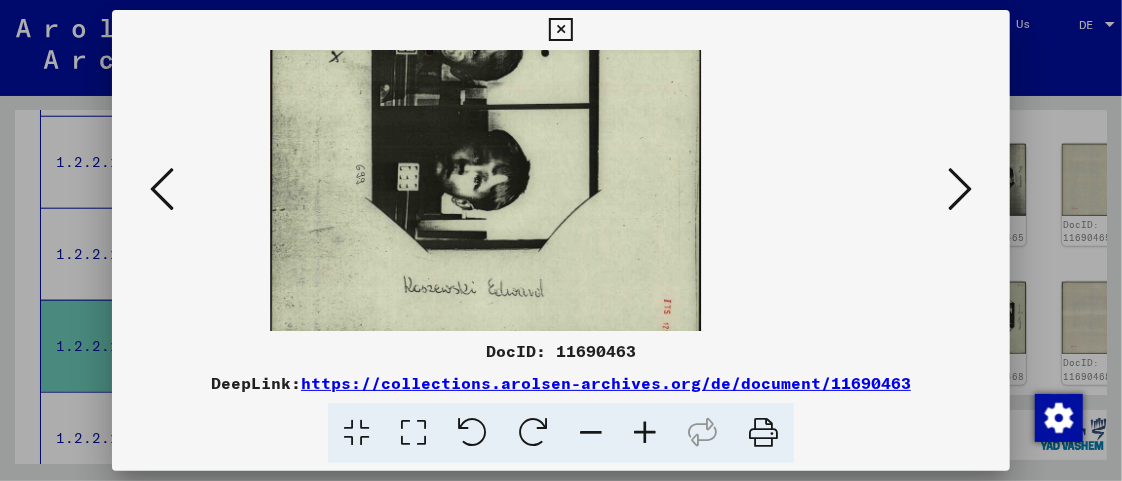 click at bounding box center (645, 433) 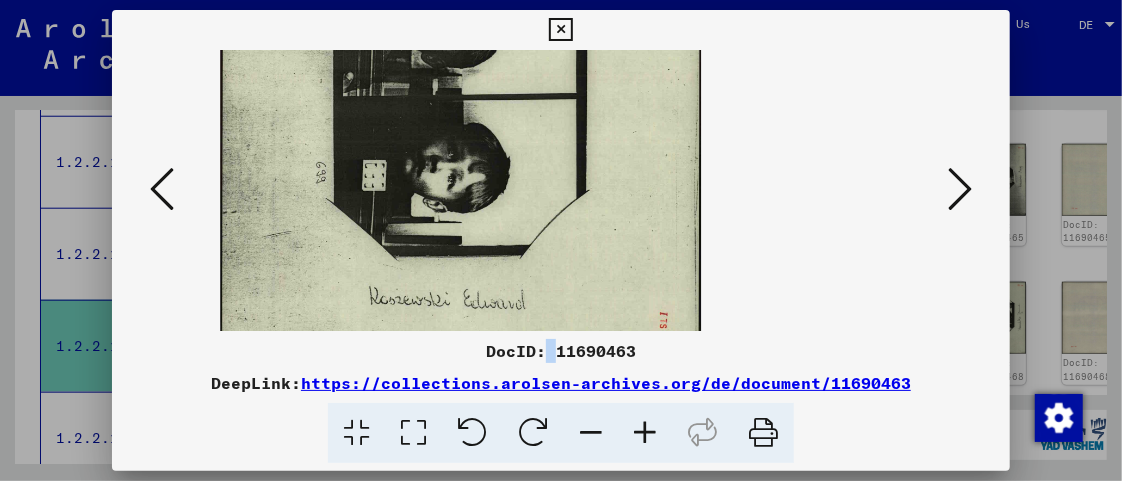 click on "DocID: 11690463" at bounding box center [561, 351] 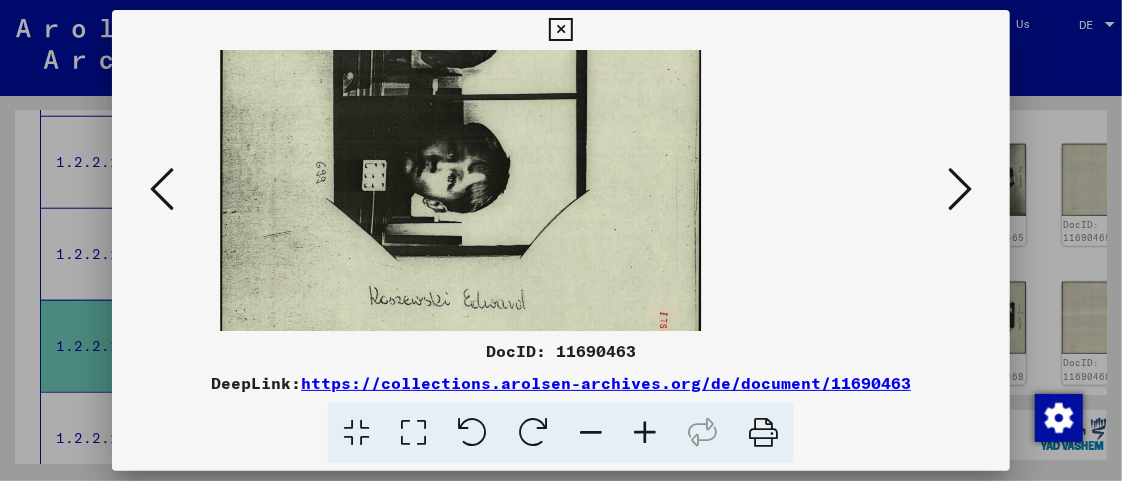 click on "DocID: 11690463" at bounding box center [561, 351] 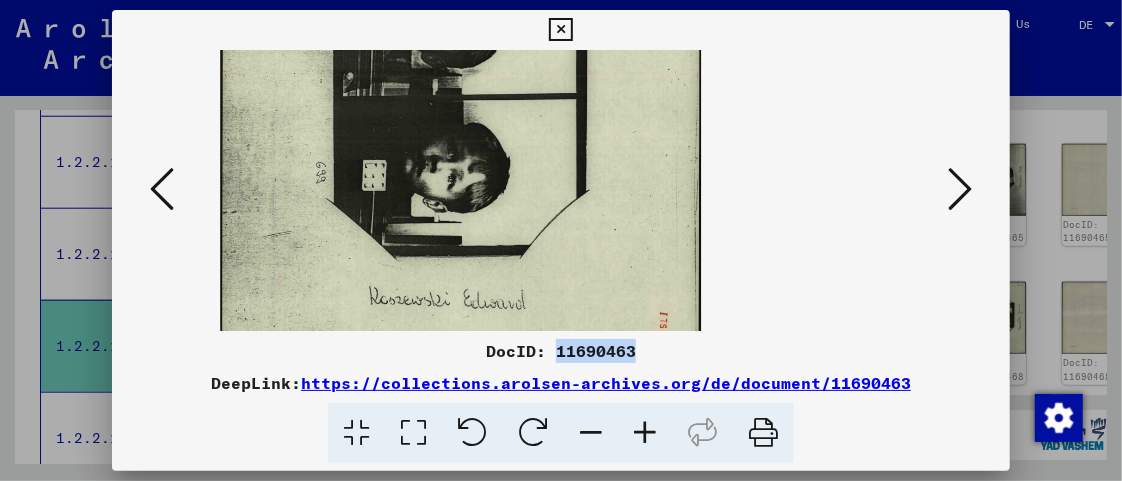drag, startPoint x: 558, startPoint y: 351, endPoint x: 648, endPoint y: 352, distance: 90.005554 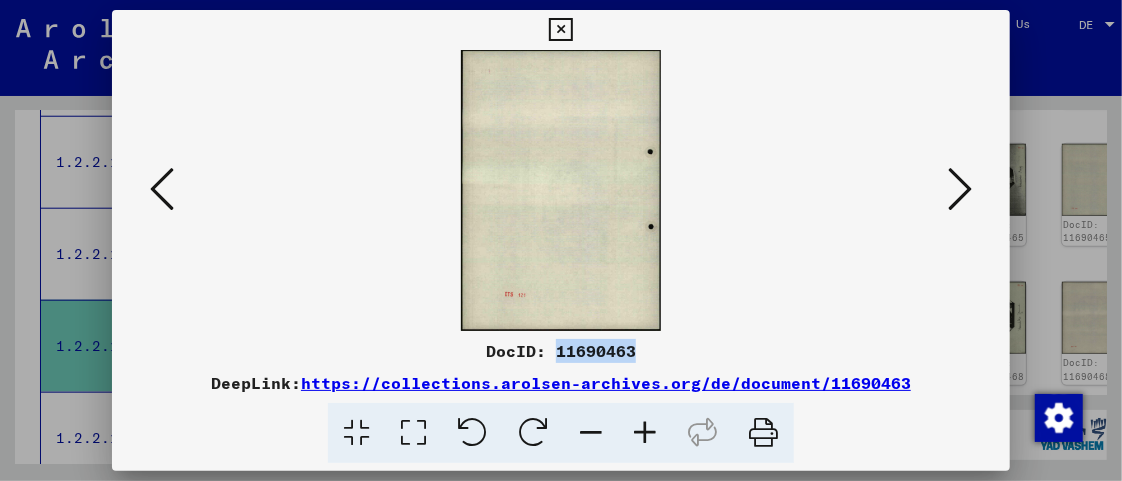 click at bounding box center [960, 189] 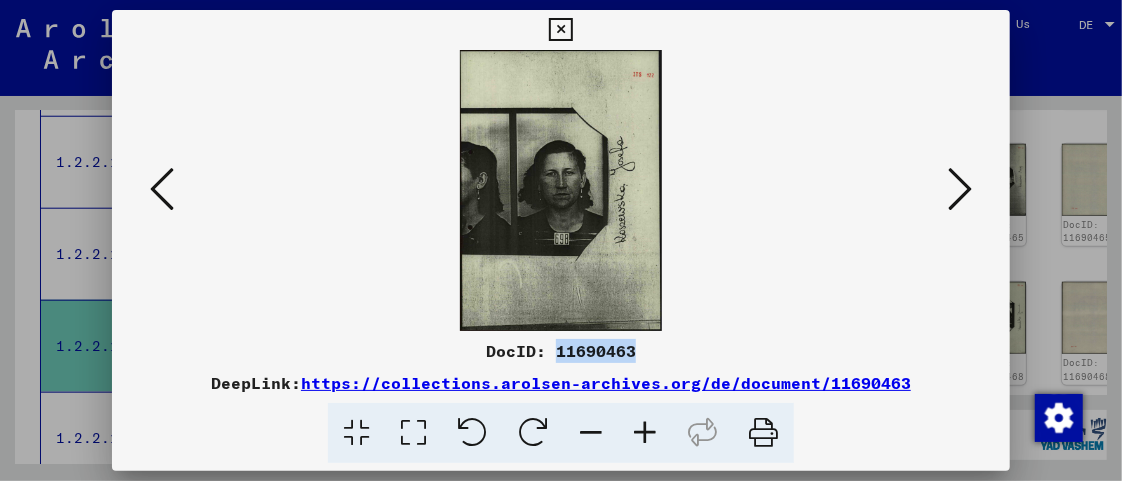 click at bounding box center [560, 30] 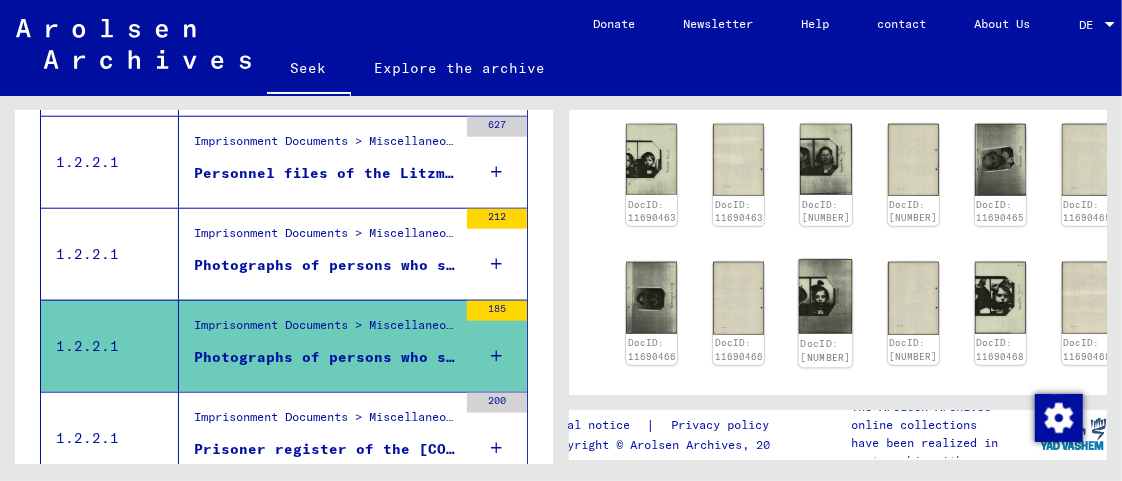 scroll, scrollTop: 801, scrollLeft: 0, axis: vertical 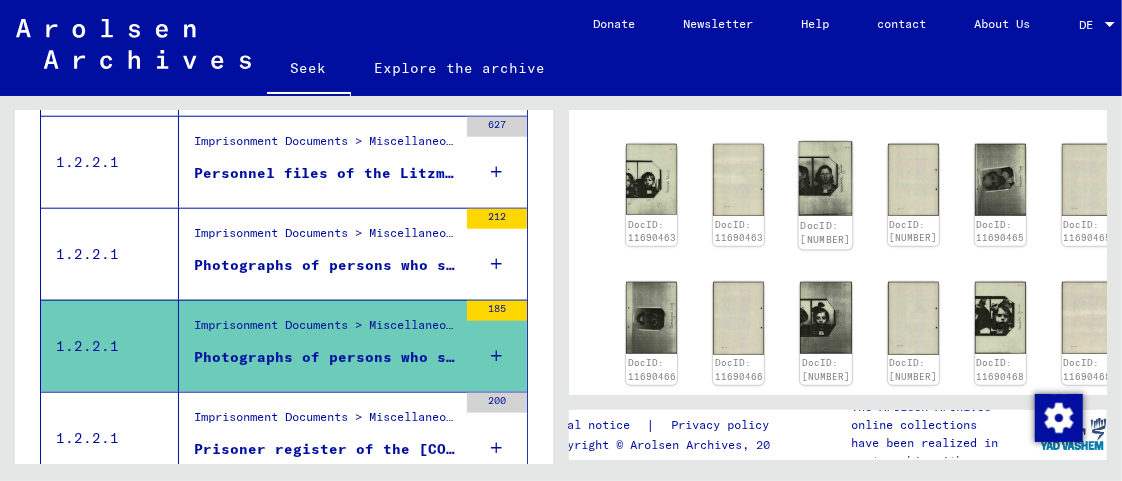 click 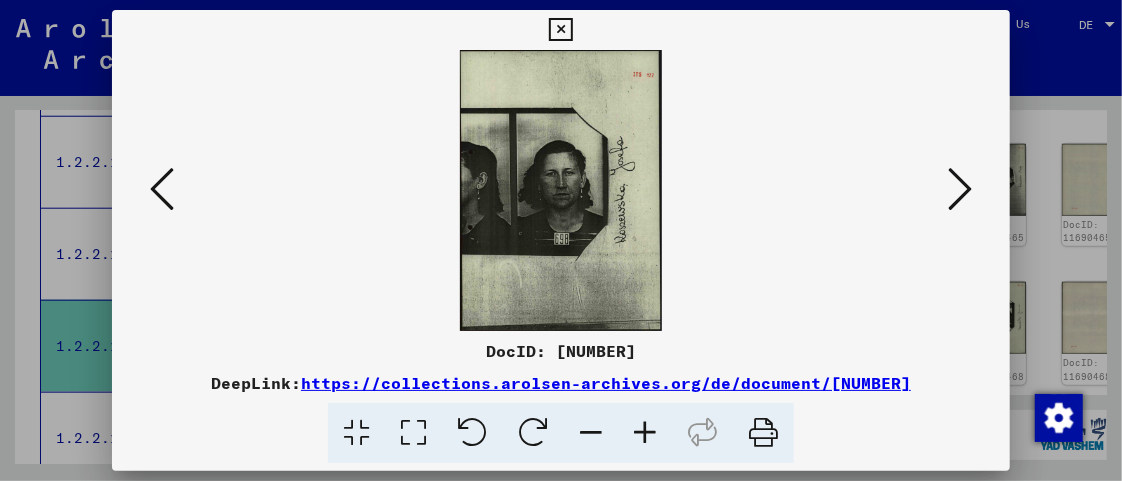 click at bounding box center [533, 433] 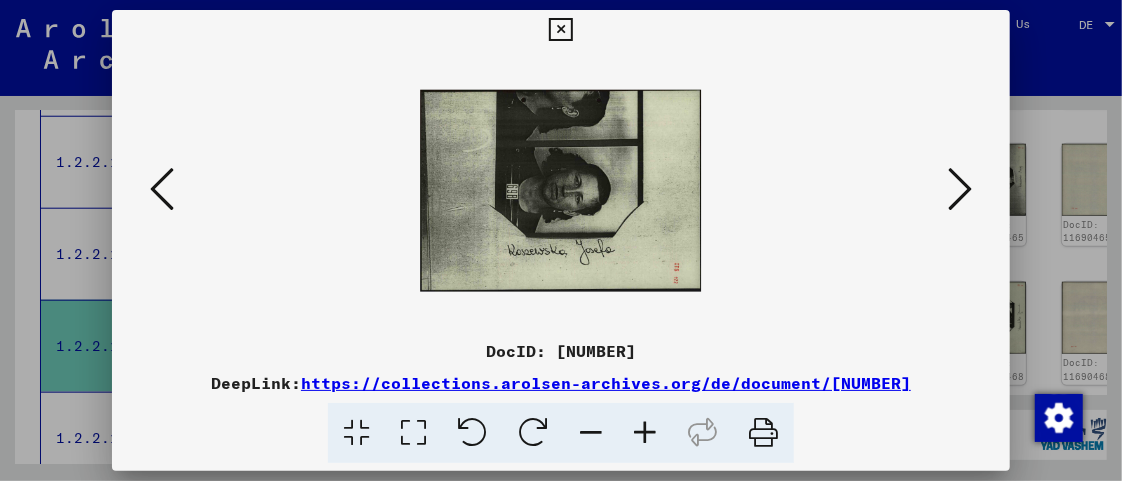 click at bounding box center [645, 433] 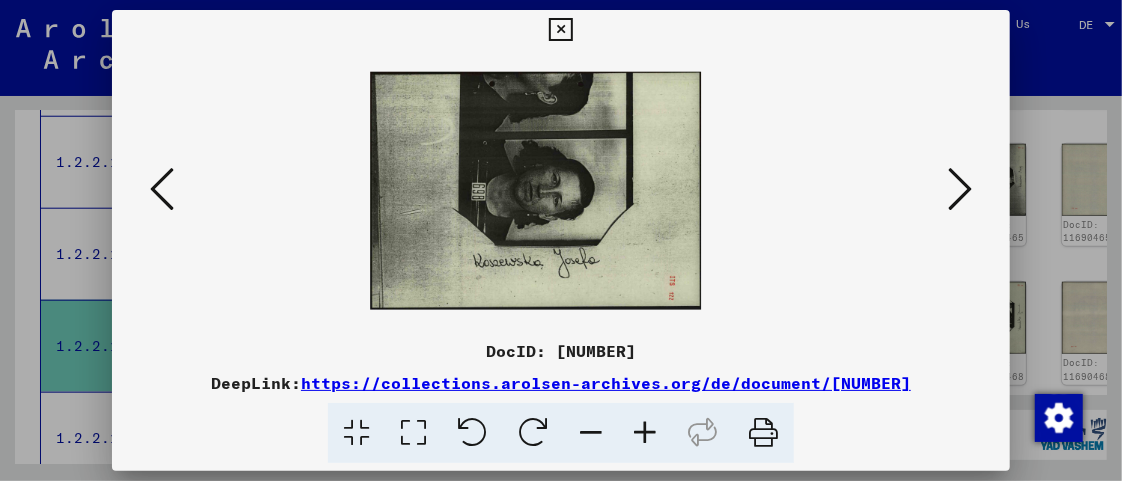 click at bounding box center [645, 433] 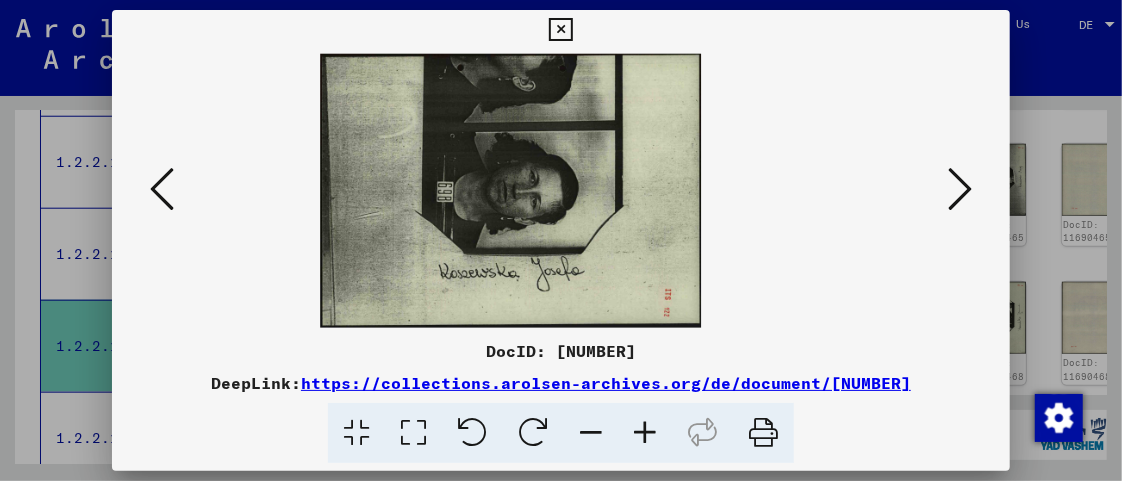 click at bounding box center (645, 433) 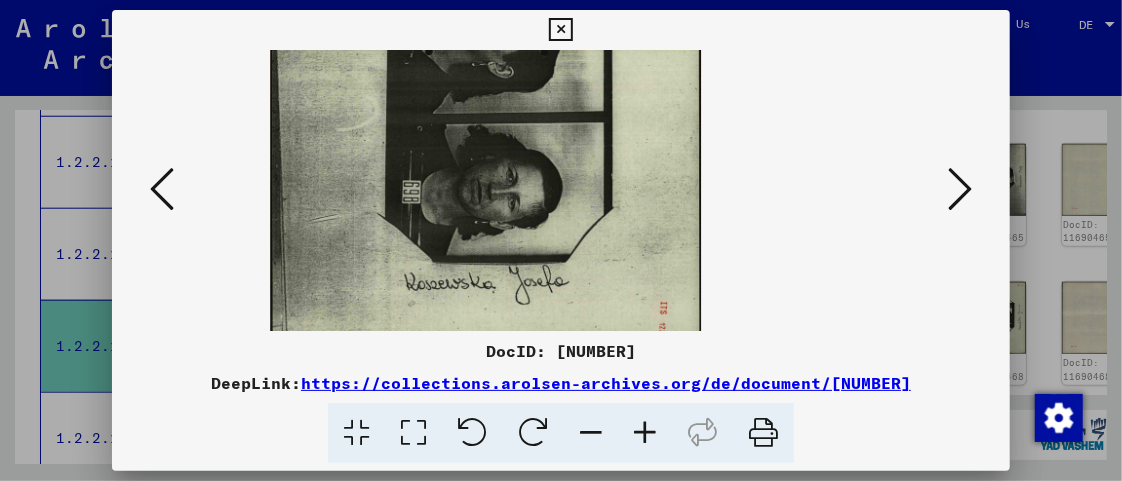 click at bounding box center [645, 433] 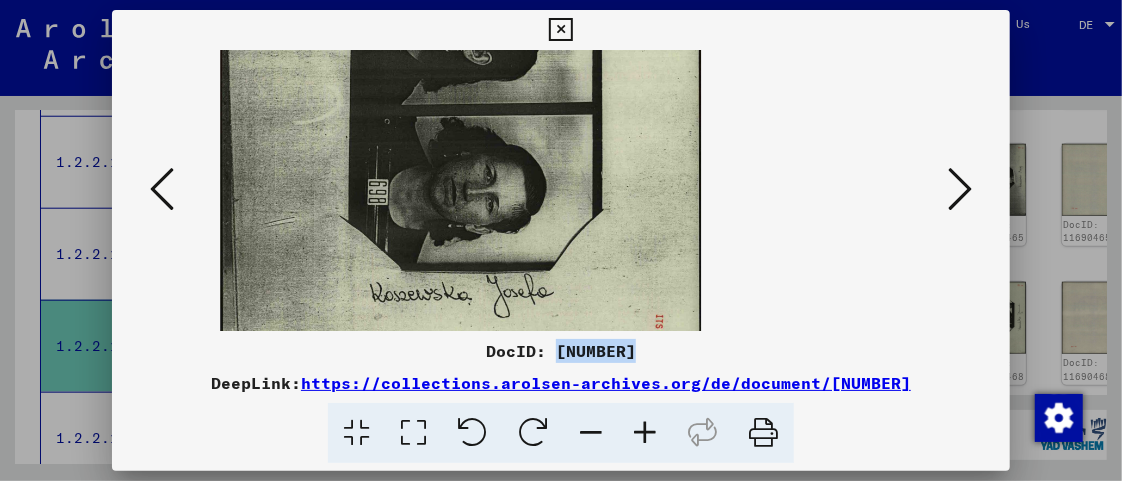 drag, startPoint x: 557, startPoint y: 350, endPoint x: 638, endPoint y: 346, distance: 81.09871 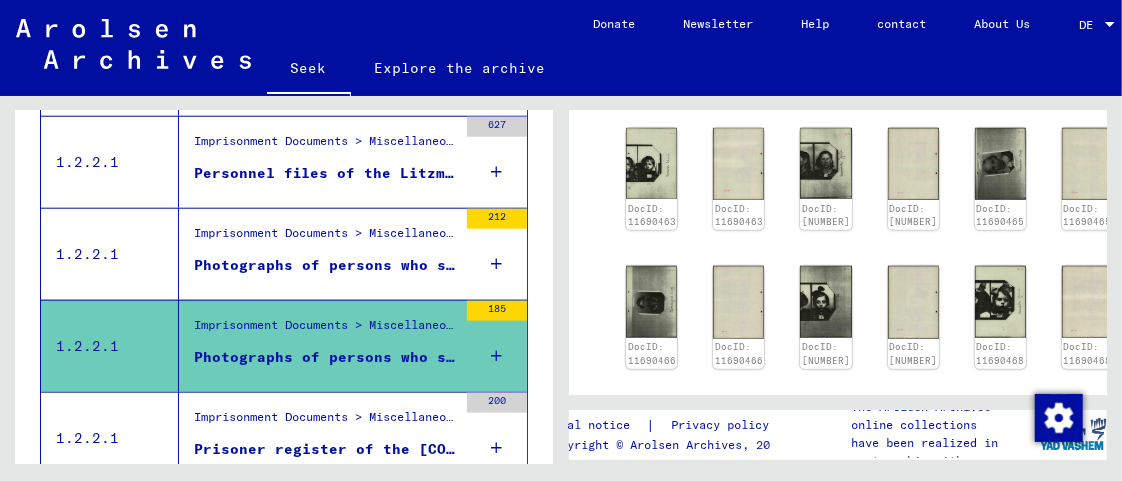 scroll, scrollTop: 801, scrollLeft: 0, axis: vertical 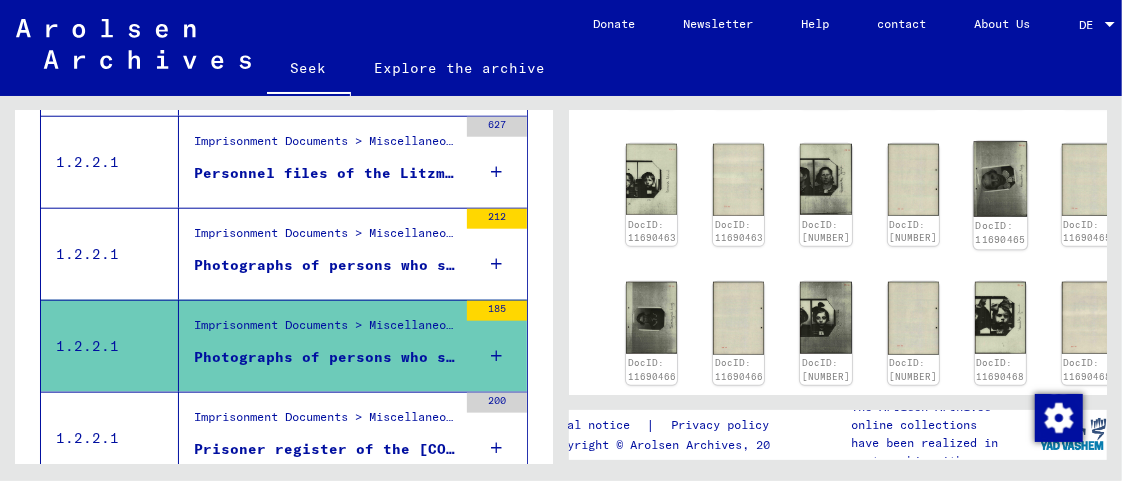 click 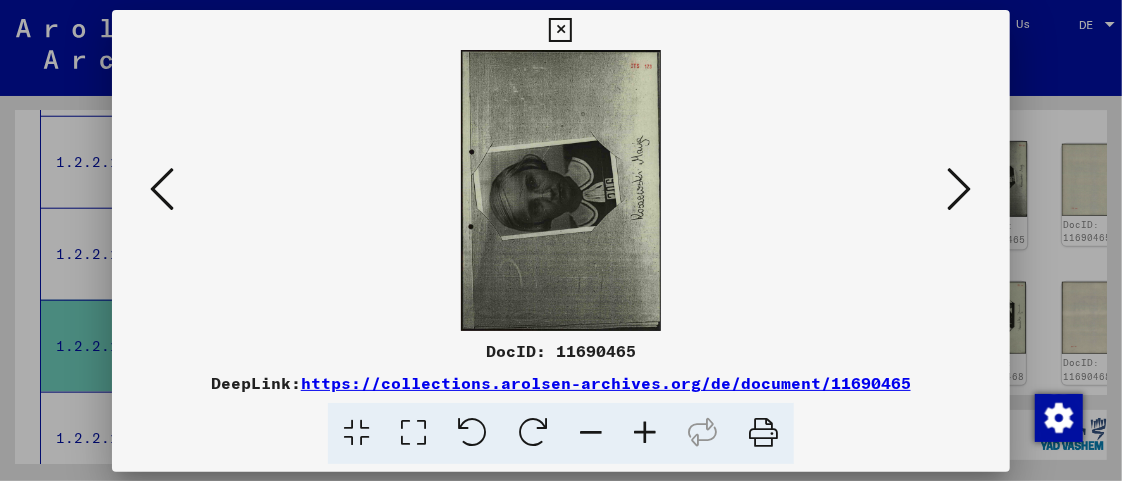 click at bounding box center (561, 190) 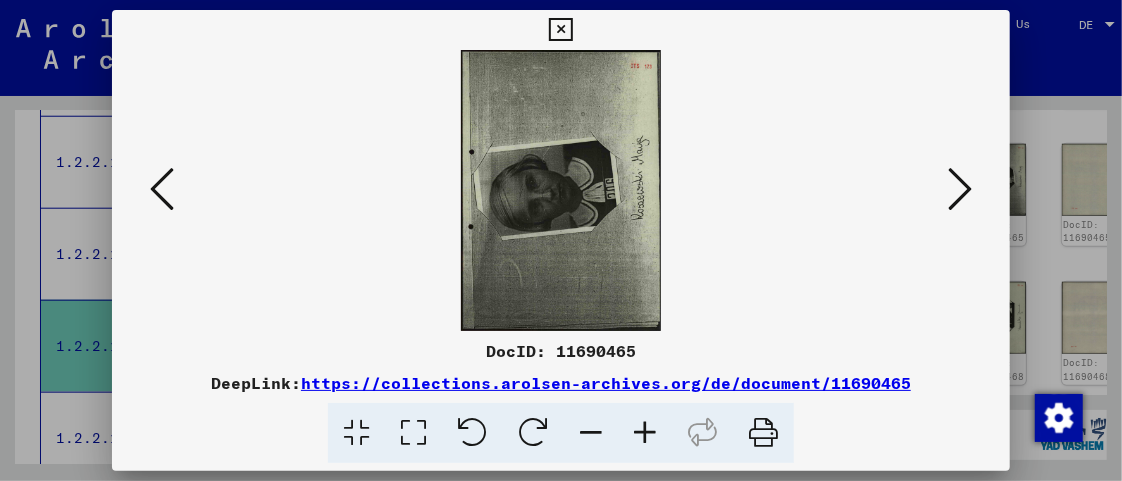 click at bounding box center (533, 433) 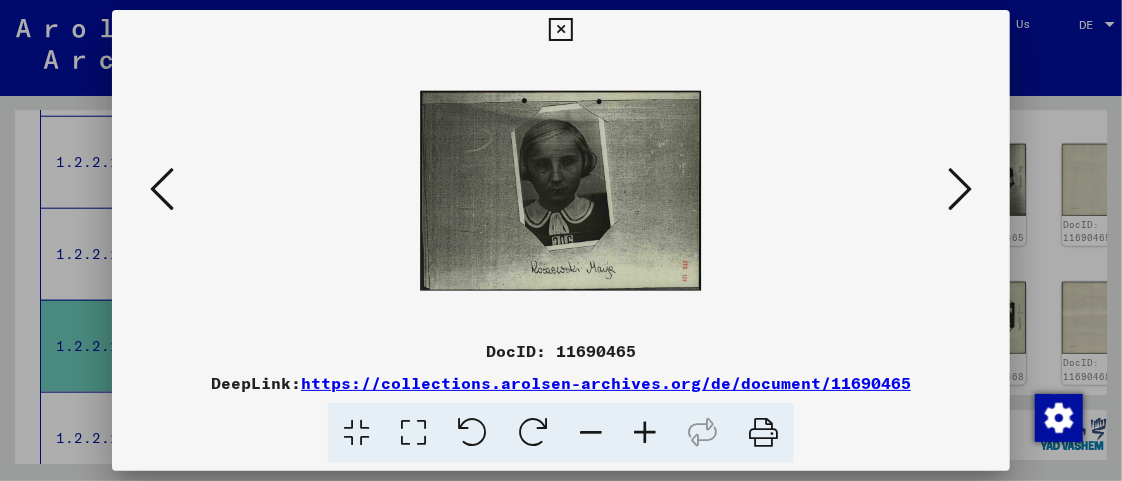 click at bounding box center (645, 433) 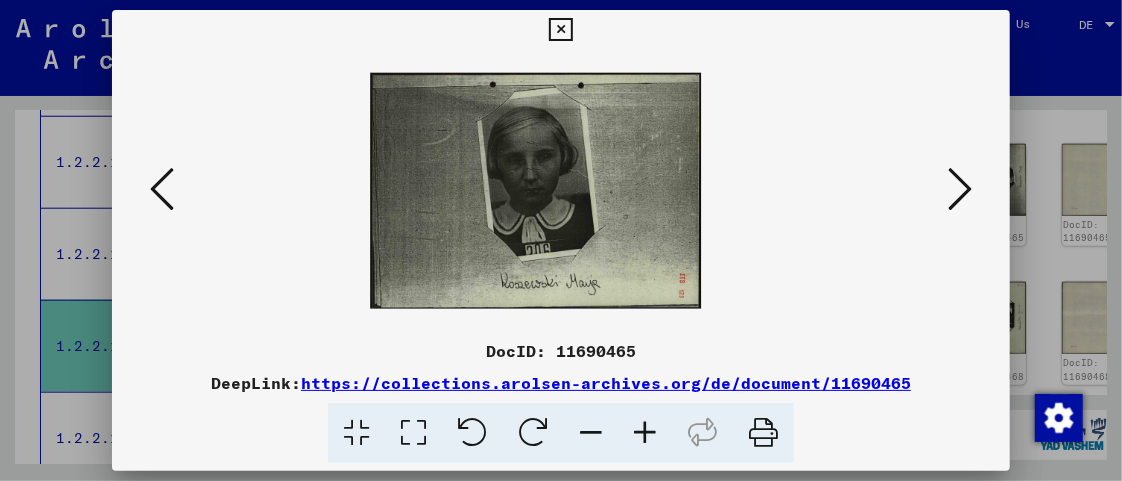 click at bounding box center (645, 433) 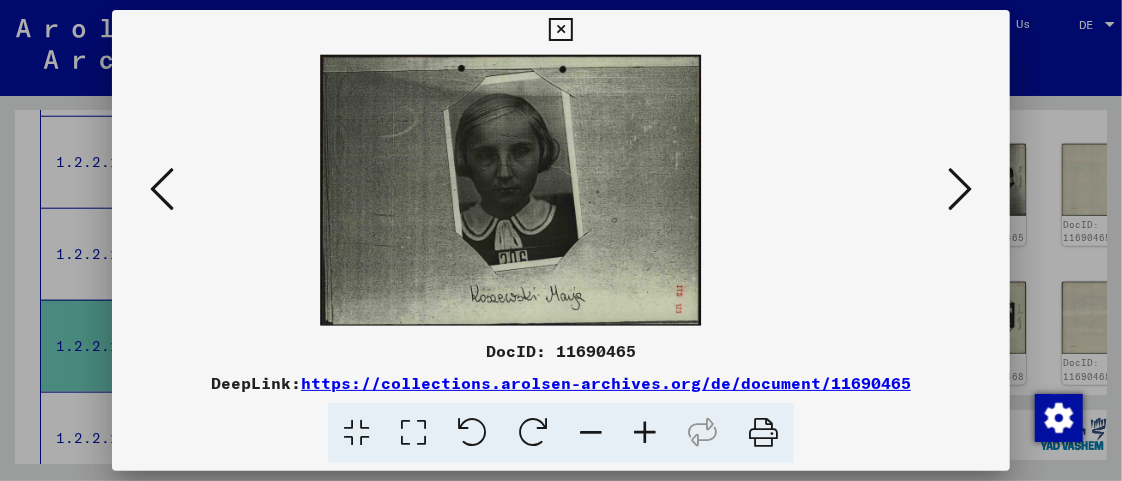 click at bounding box center [645, 433] 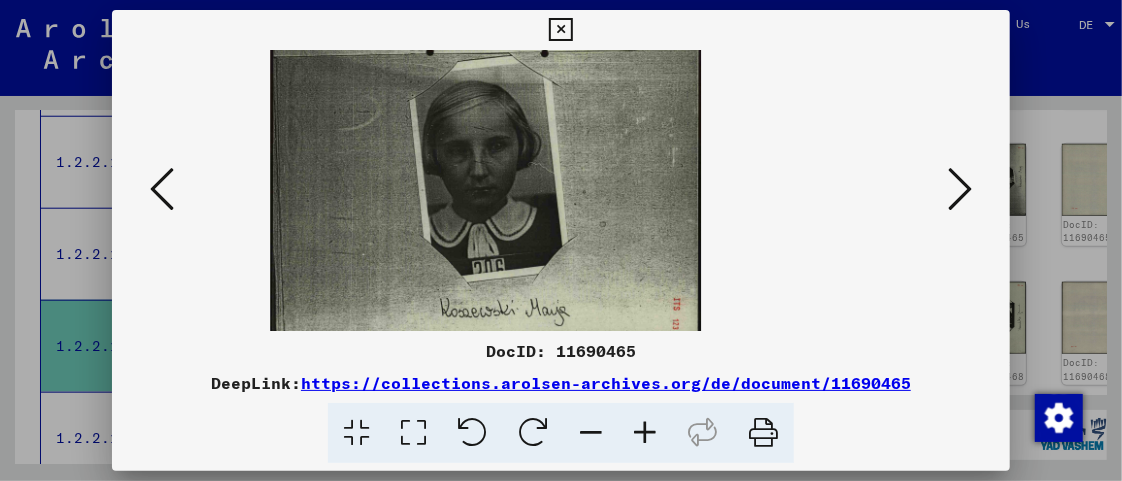 click at bounding box center [645, 433] 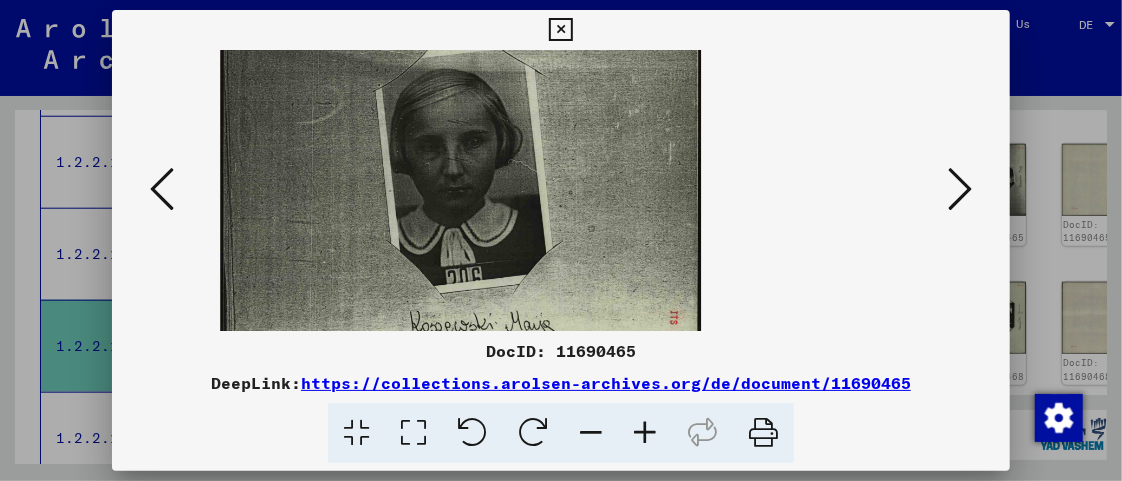 scroll, scrollTop: 35, scrollLeft: 0, axis: vertical 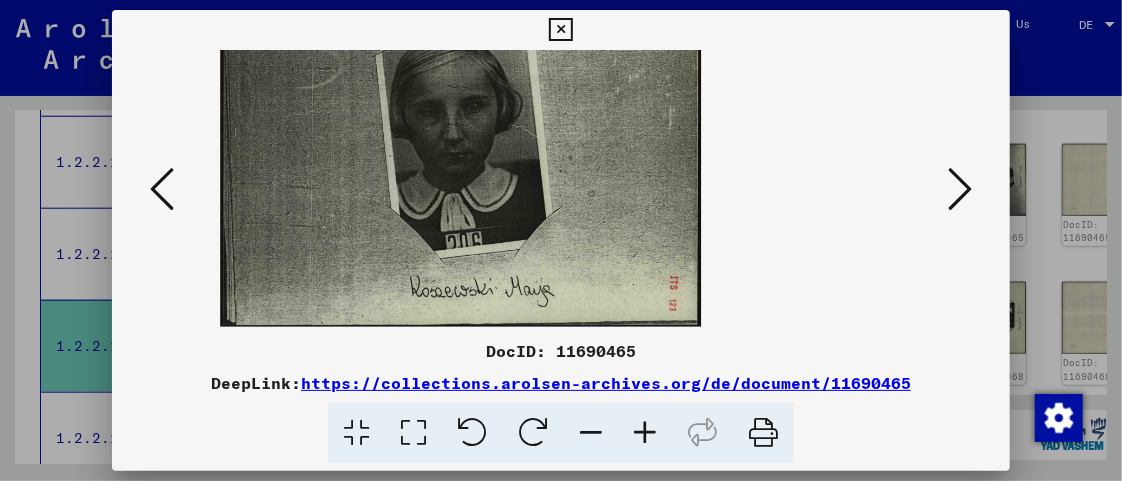 drag, startPoint x: 629, startPoint y: 279, endPoint x: 630, endPoint y: 243, distance: 36.013885 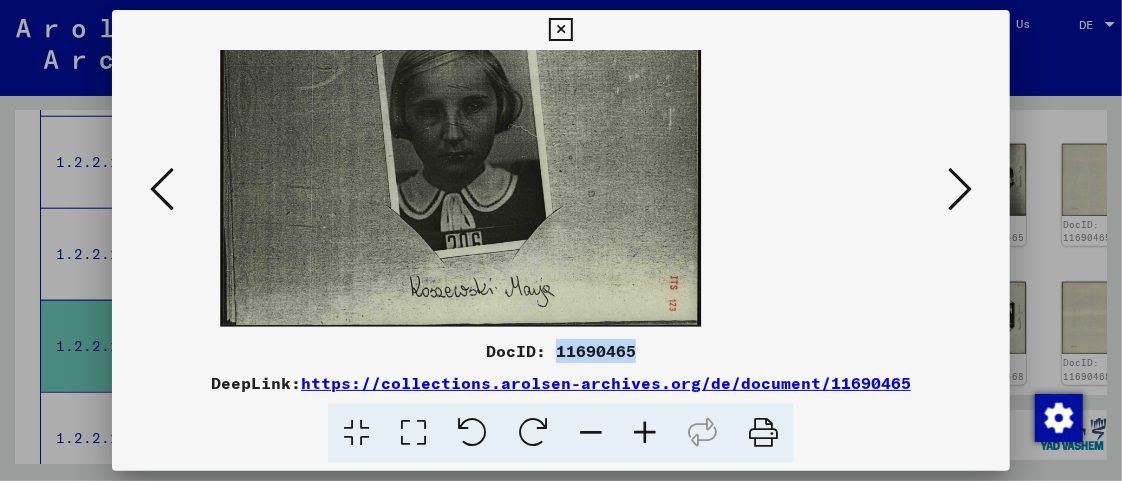 drag, startPoint x: 556, startPoint y: 353, endPoint x: 634, endPoint y: 349, distance: 78.10249 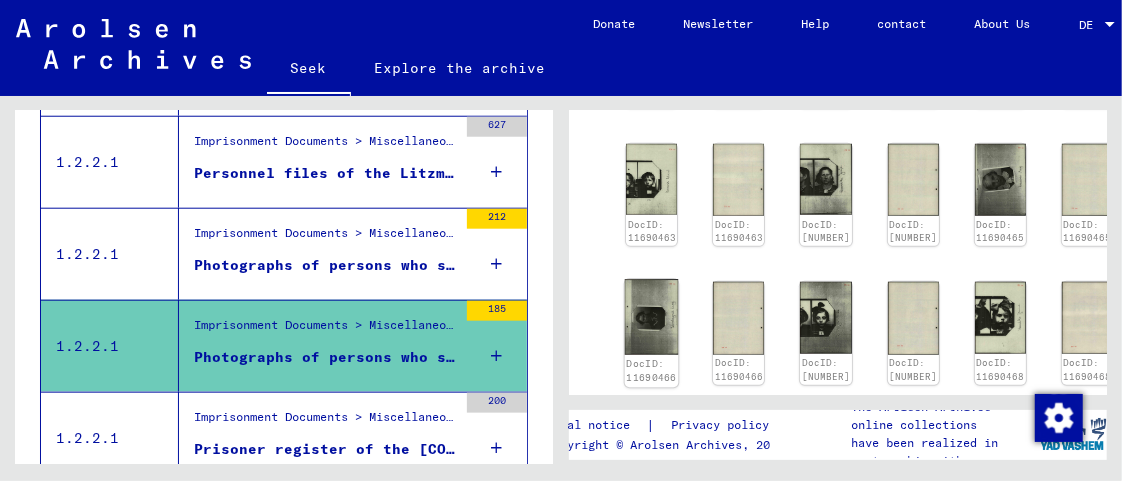 click 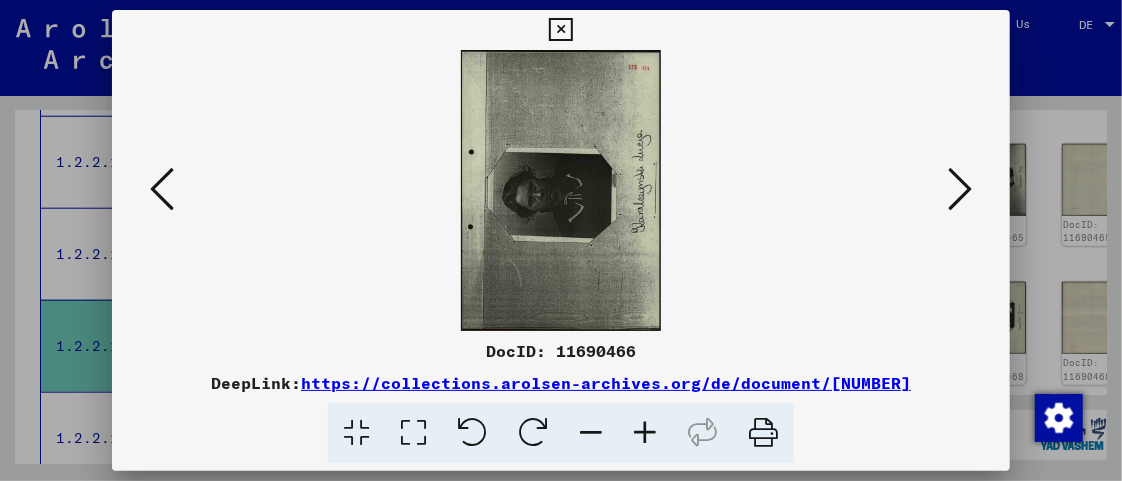 click at bounding box center [533, 433] 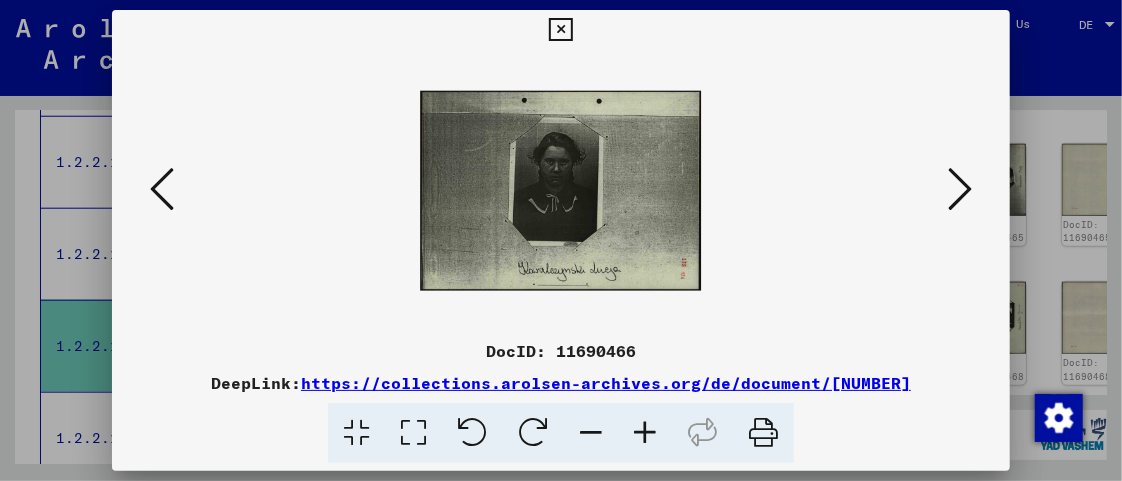 click at bounding box center (645, 433) 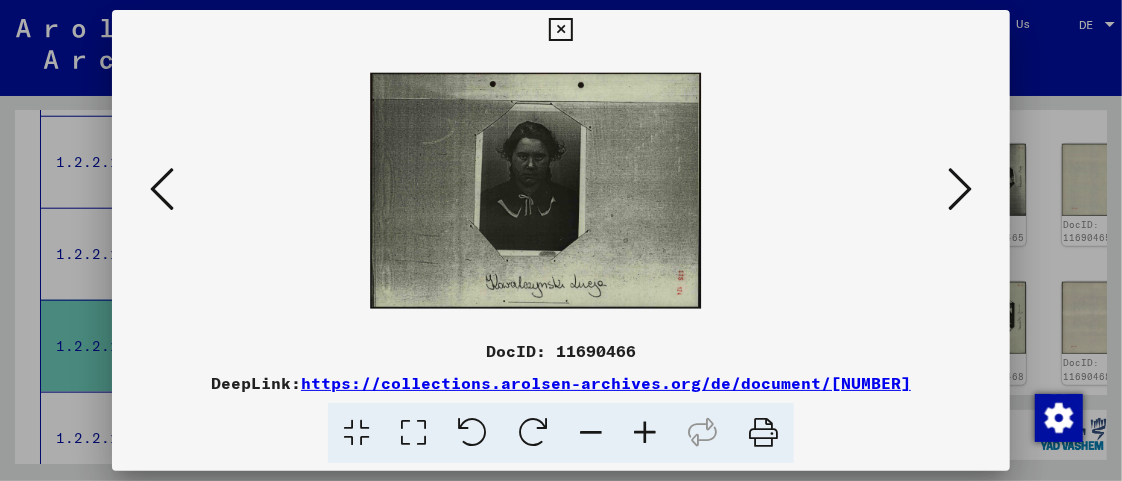 click at bounding box center (645, 433) 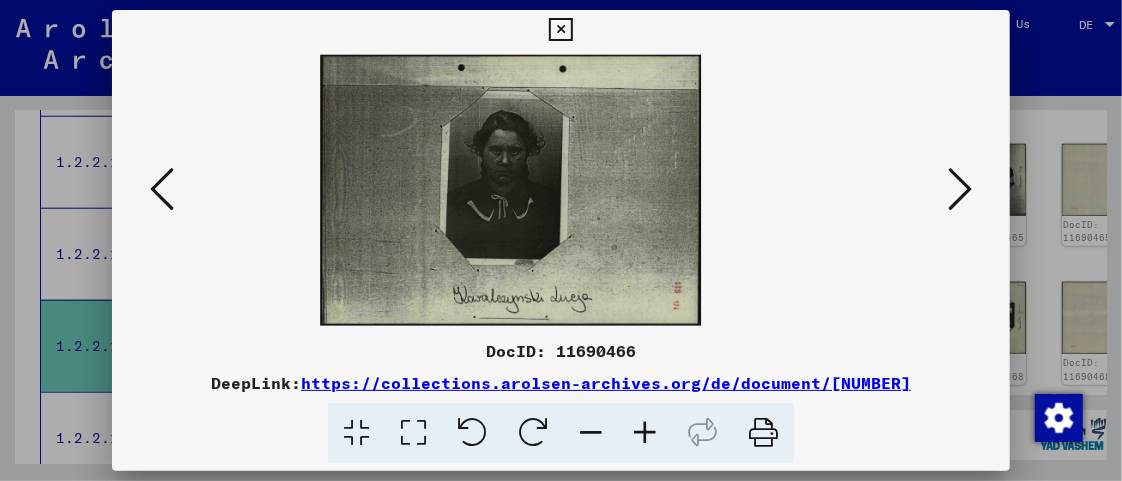 click at bounding box center (645, 433) 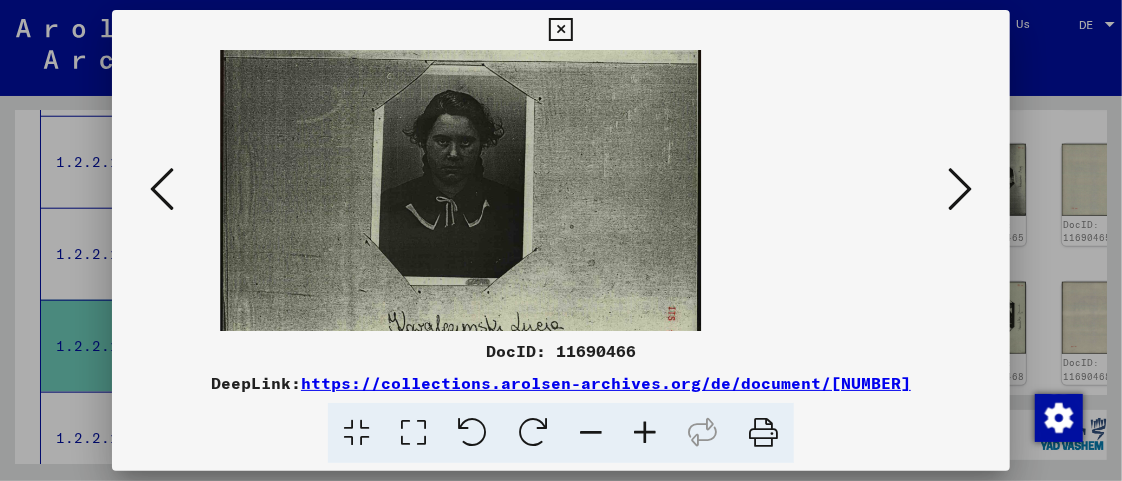 click at bounding box center [645, 433] 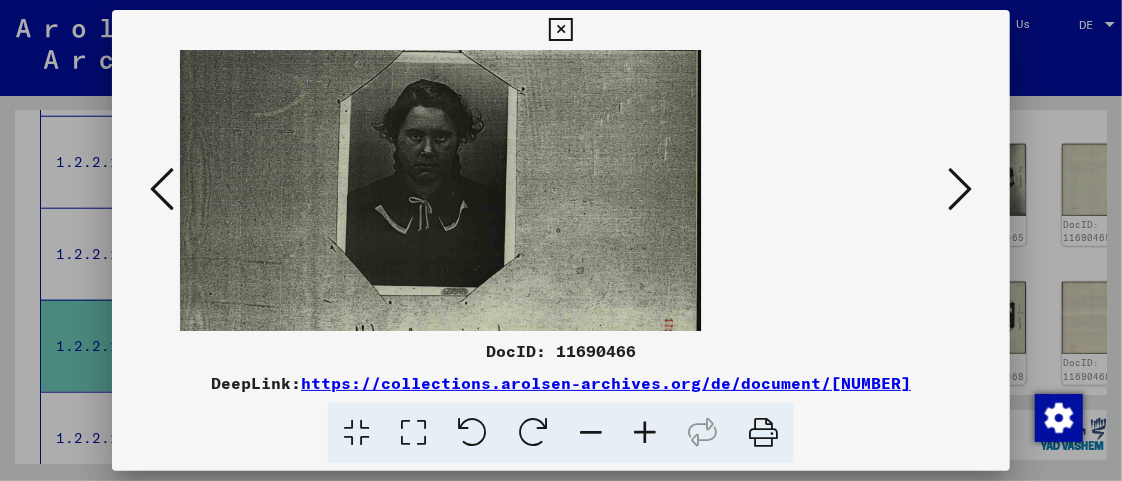 scroll, scrollTop: 50, scrollLeft: 0, axis: vertical 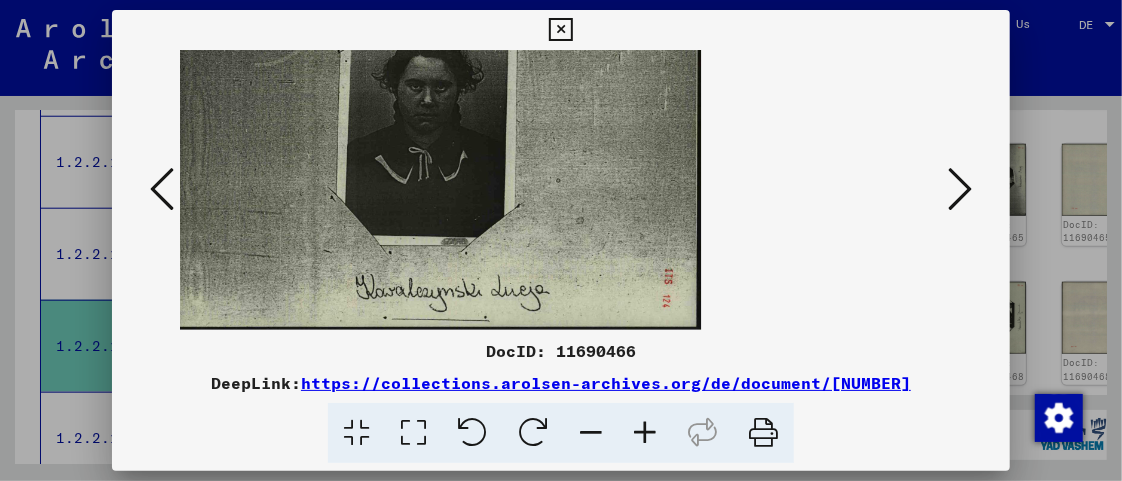 drag, startPoint x: 506, startPoint y: 239, endPoint x: 538, endPoint y: 189, distance: 59.36329 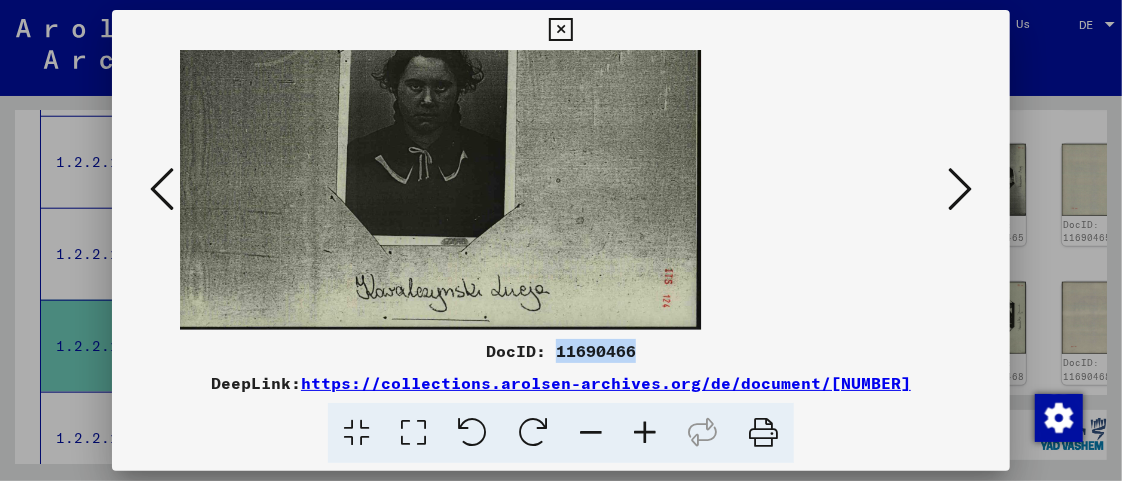drag, startPoint x: 554, startPoint y: 353, endPoint x: 631, endPoint y: 347, distance: 77.23341 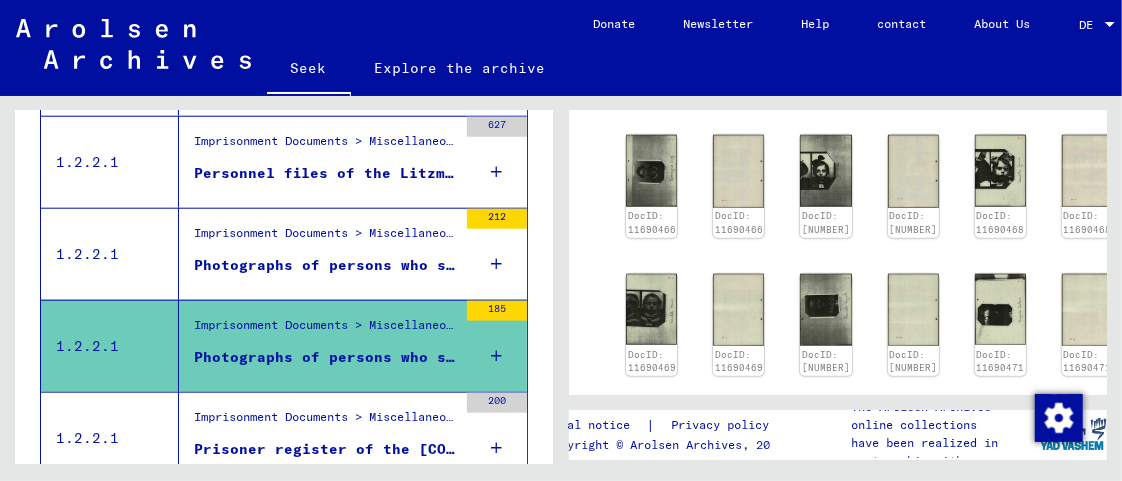 scroll, scrollTop: 968, scrollLeft: 0, axis: vertical 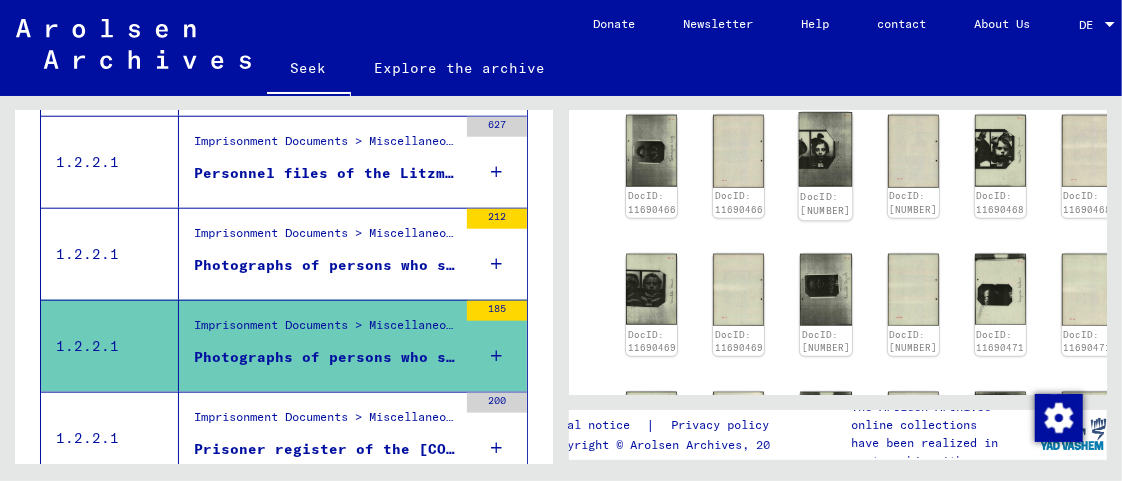 click 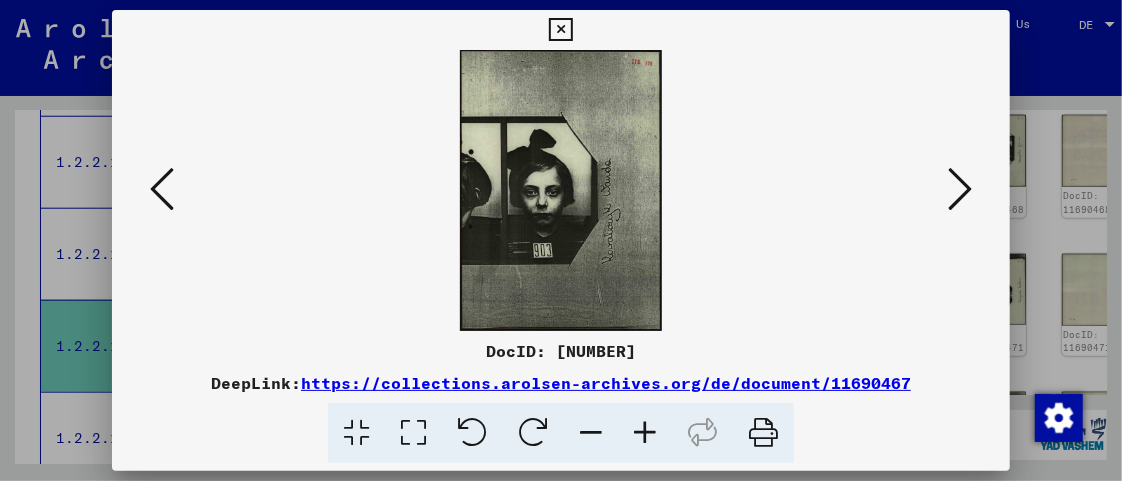 click at bounding box center (533, 433) 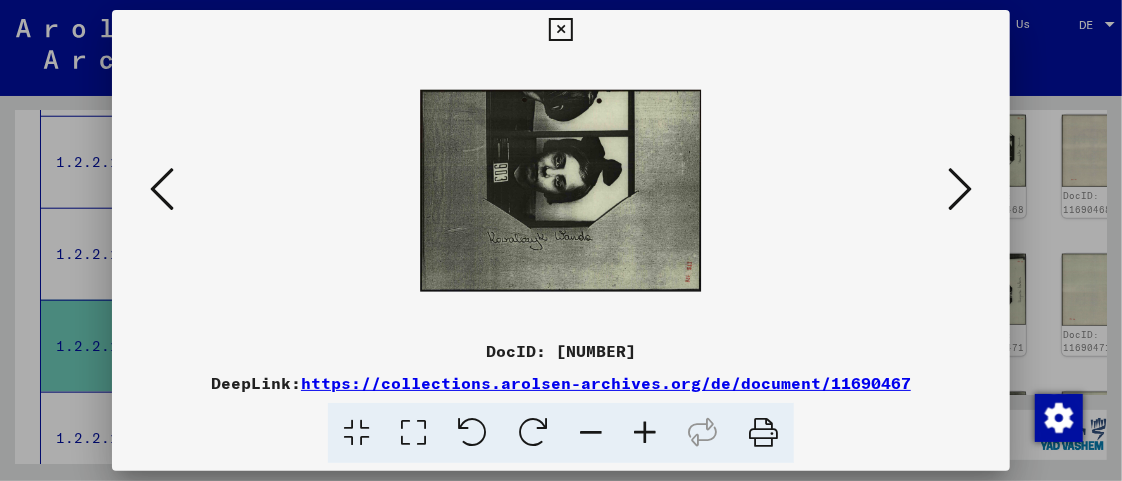 click at bounding box center (645, 433) 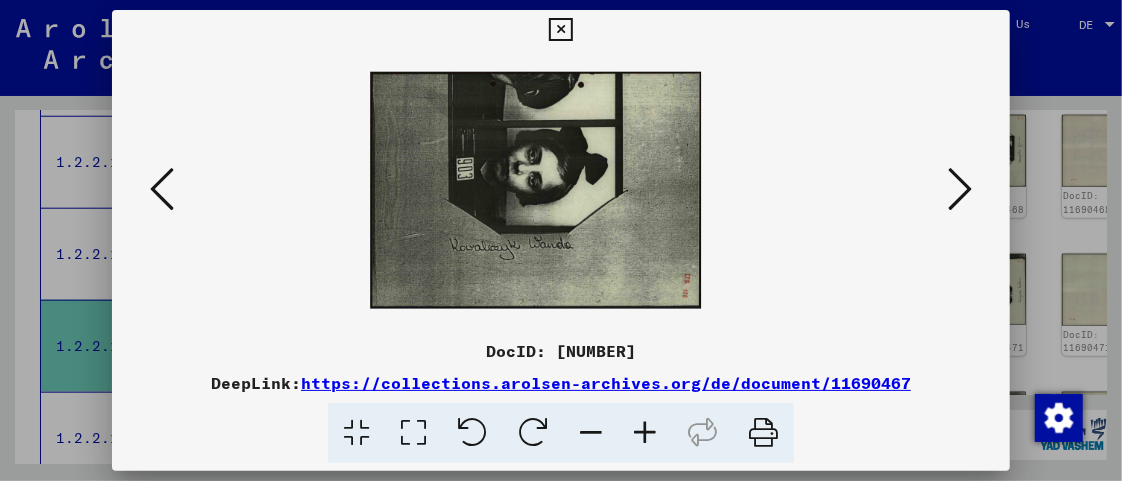 click at bounding box center (645, 433) 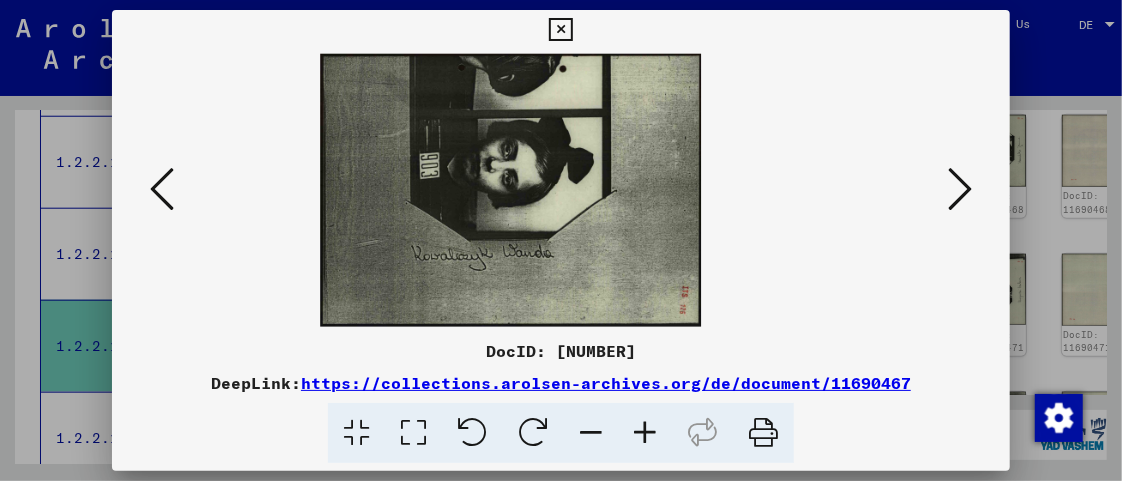 click at bounding box center (645, 433) 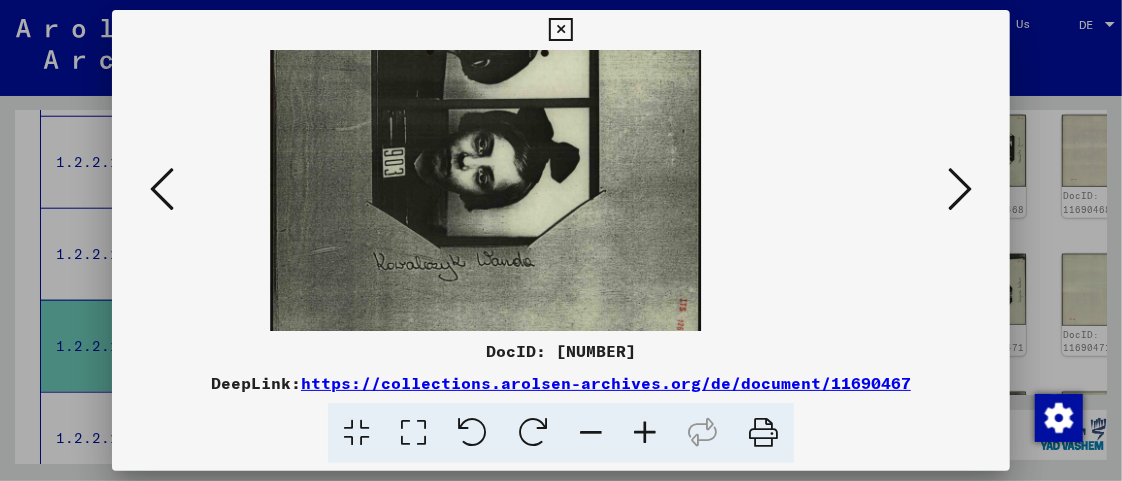 click at bounding box center (645, 433) 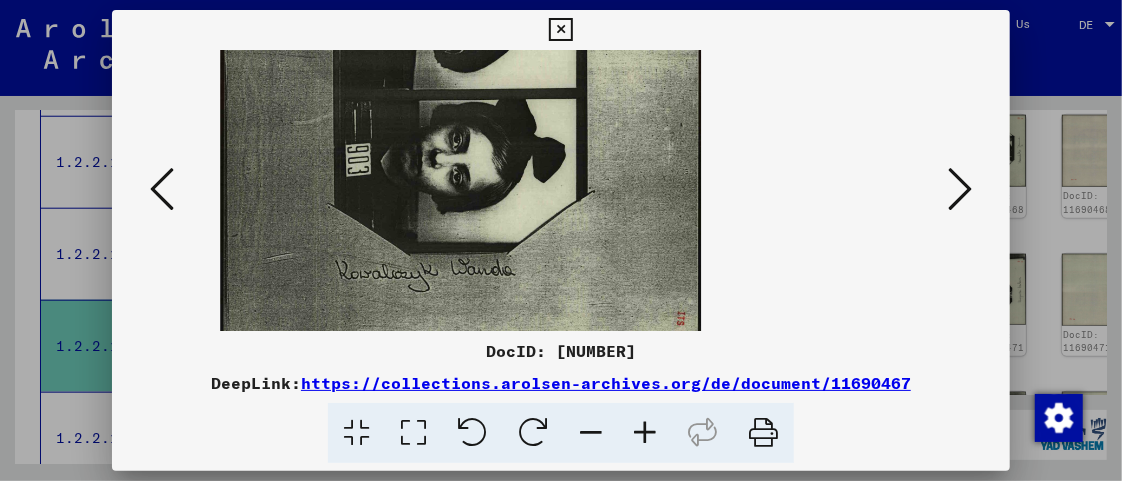 click at bounding box center (645, 433) 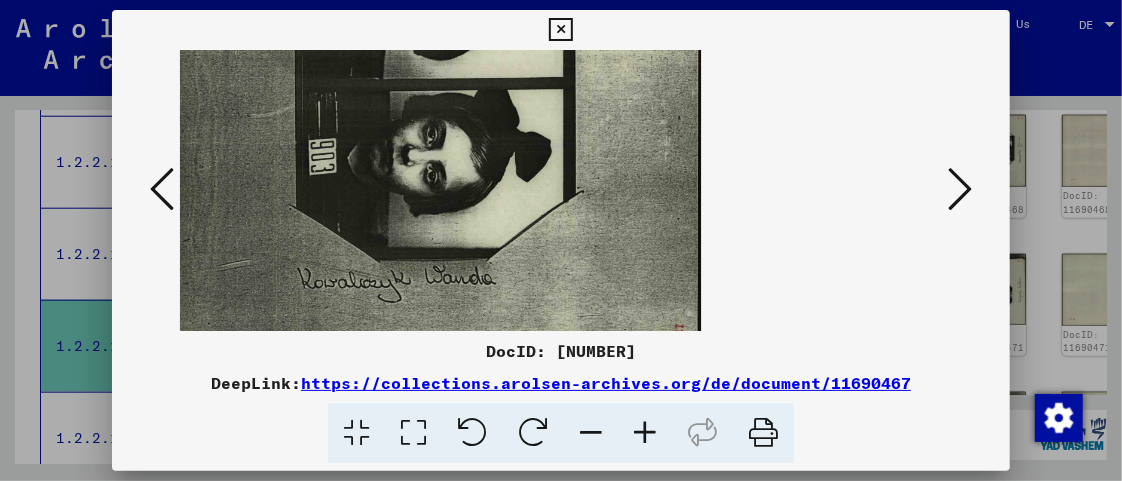 click at bounding box center [645, 433] 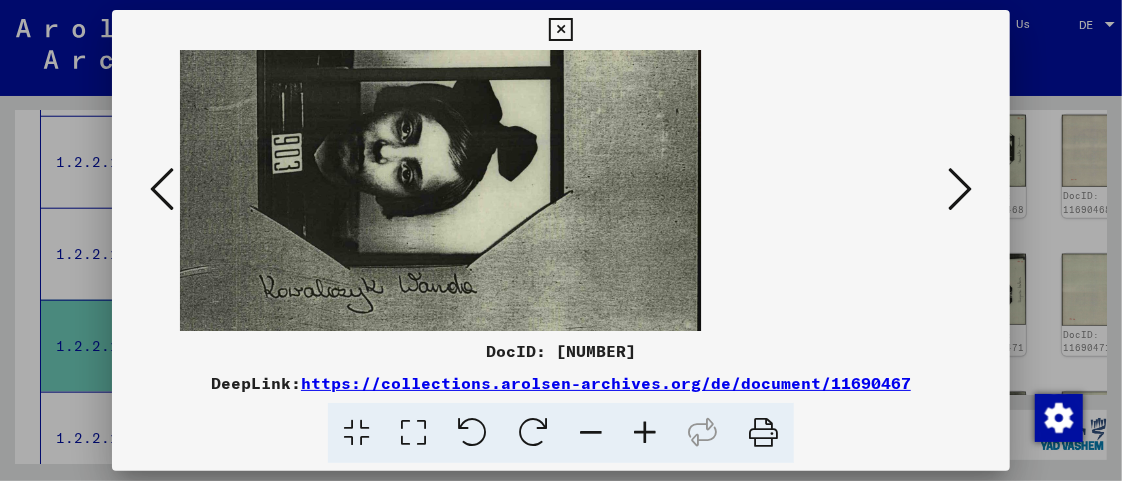 scroll, scrollTop: 10, scrollLeft: 0, axis: vertical 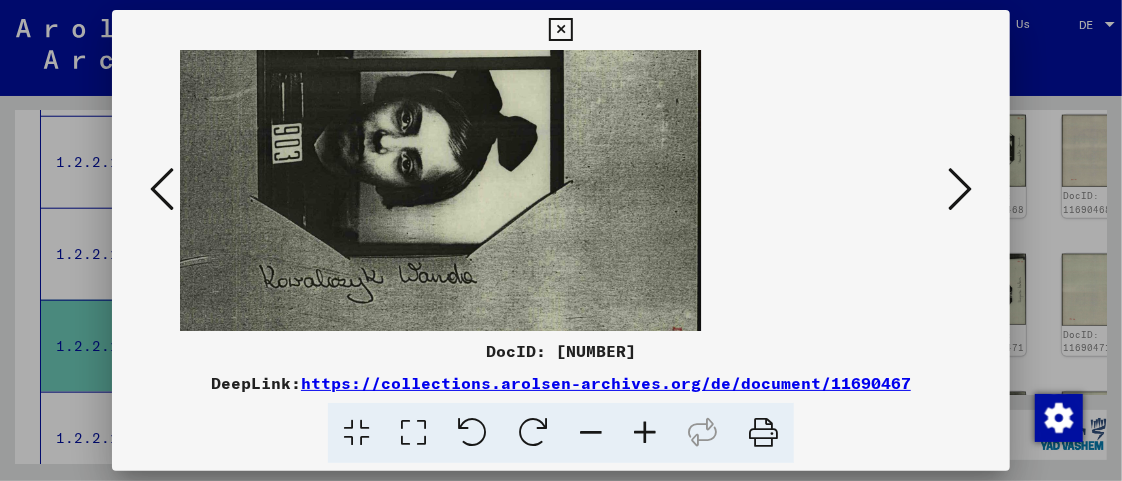drag, startPoint x: 617, startPoint y: 228, endPoint x: 666, endPoint y: 218, distance: 50.01 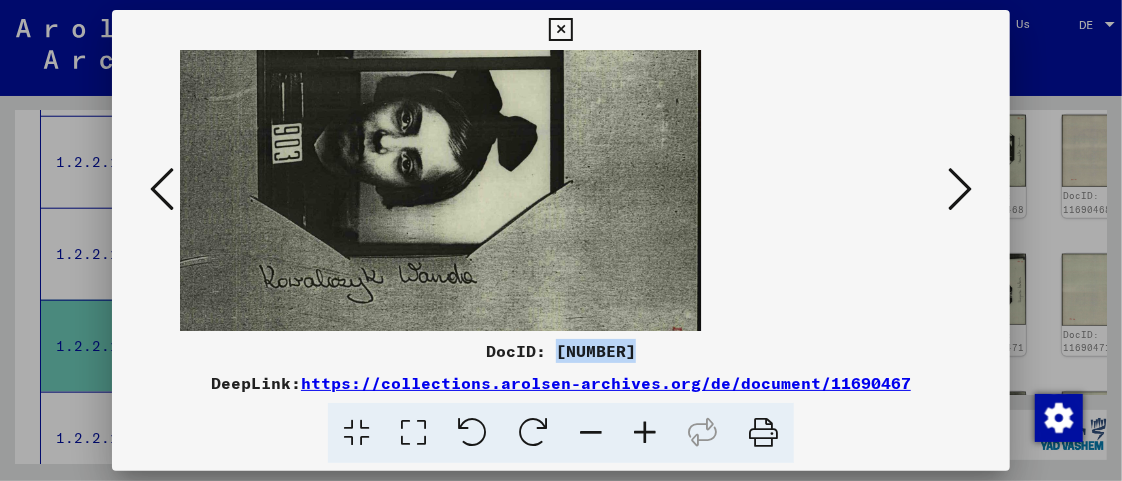 drag, startPoint x: 557, startPoint y: 350, endPoint x: 633, endPoint y: 350, distance: 76 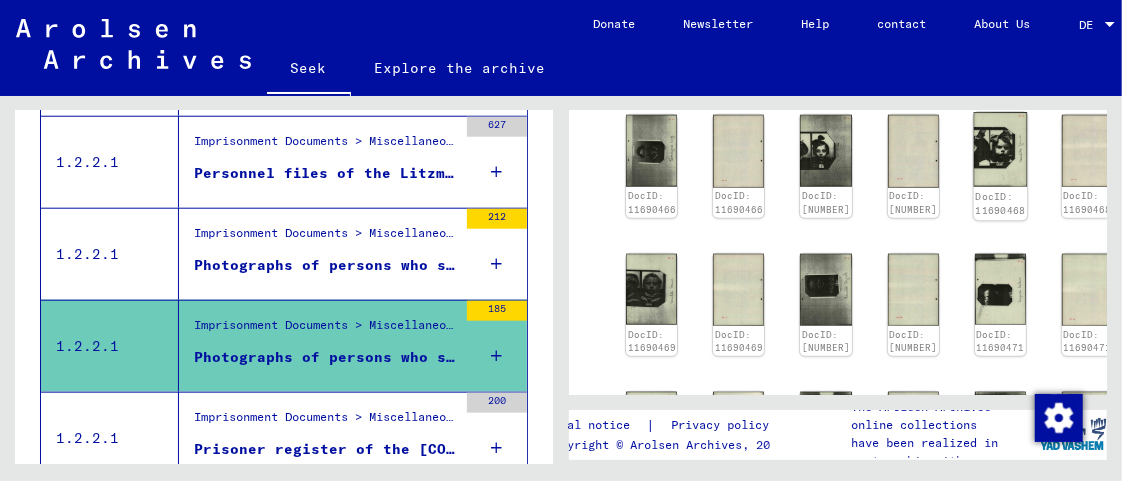 click 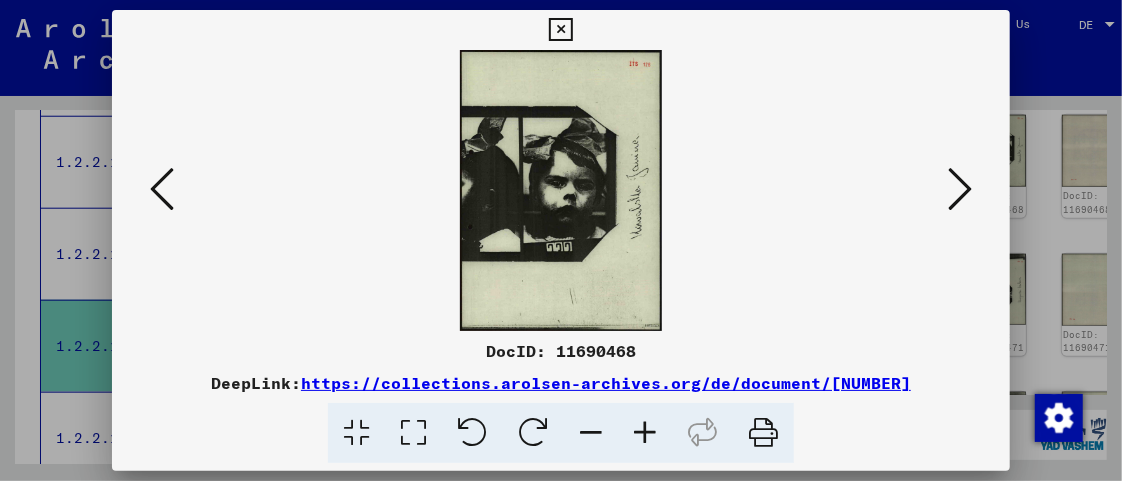 click at bounding box center [533, 433] 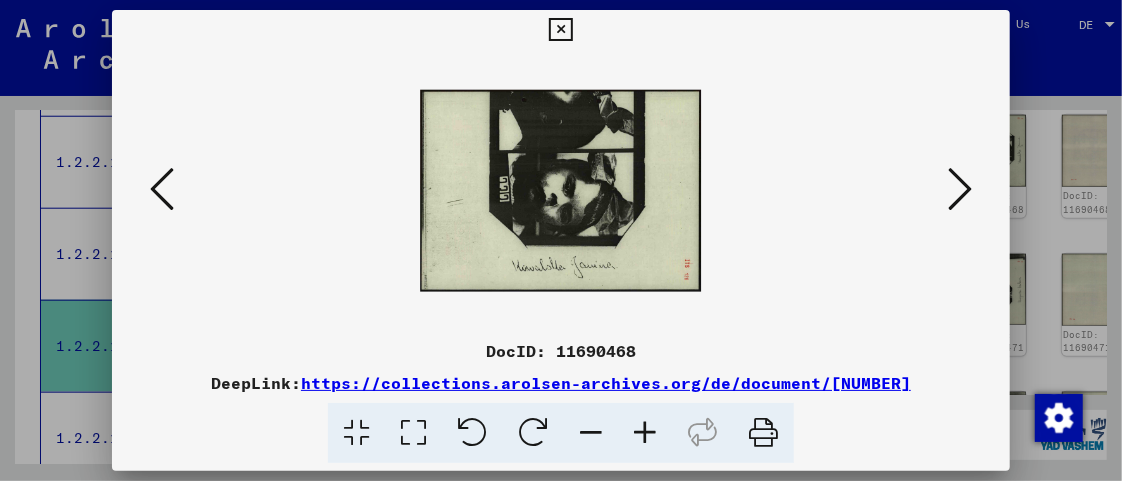 click at bounding box center [645, 433] 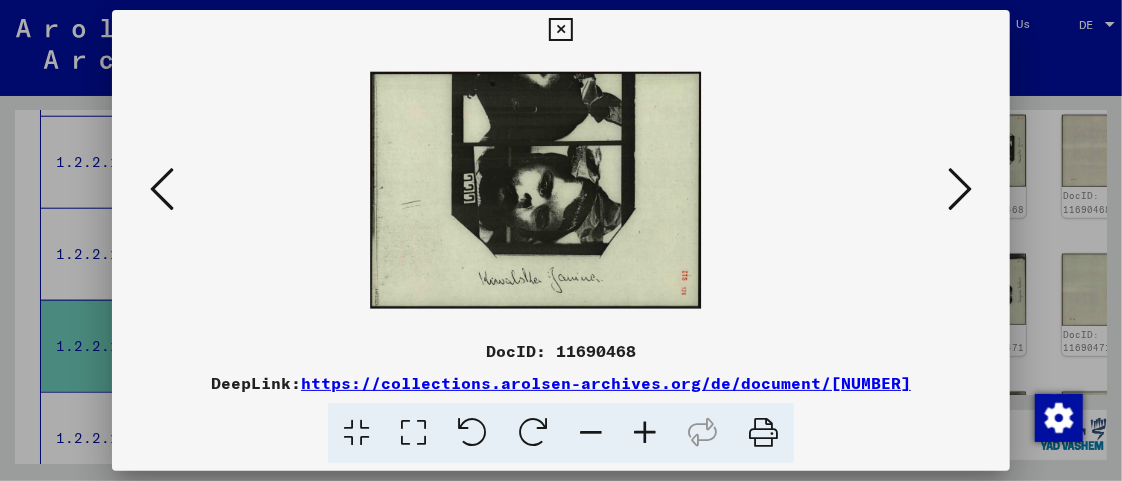 click at bounding box center [645, 433] 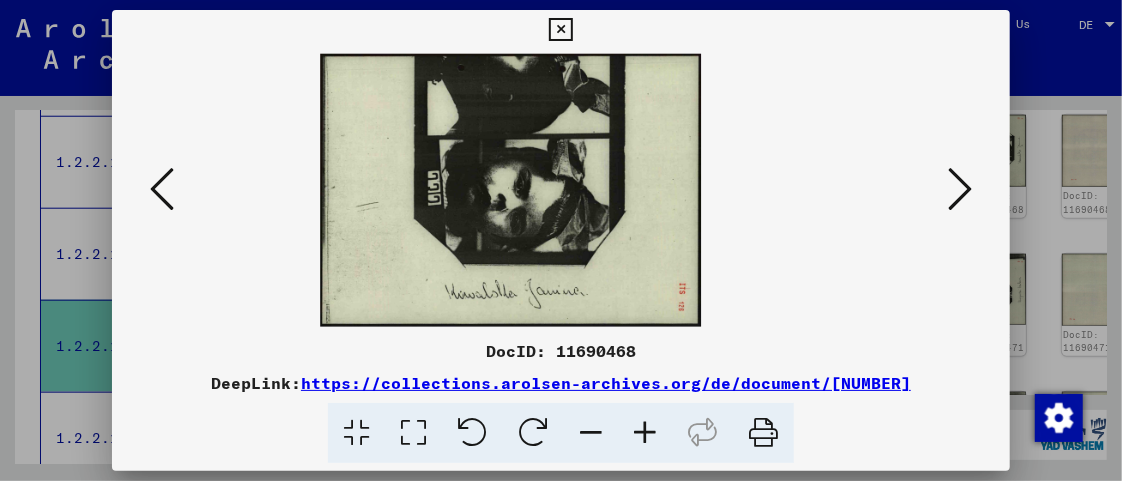 click at bounding box center [645, 433] 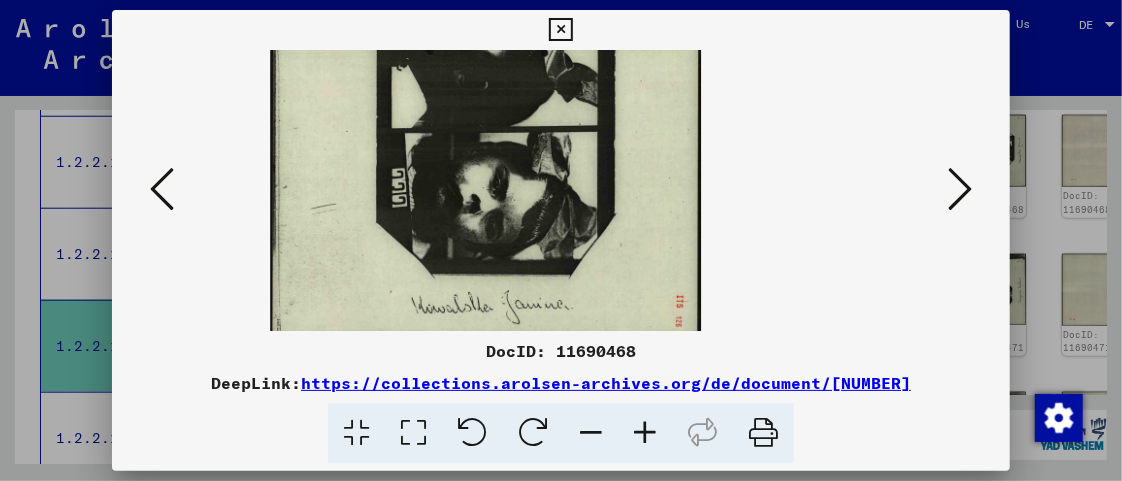 click at bounding box center [645, 433] 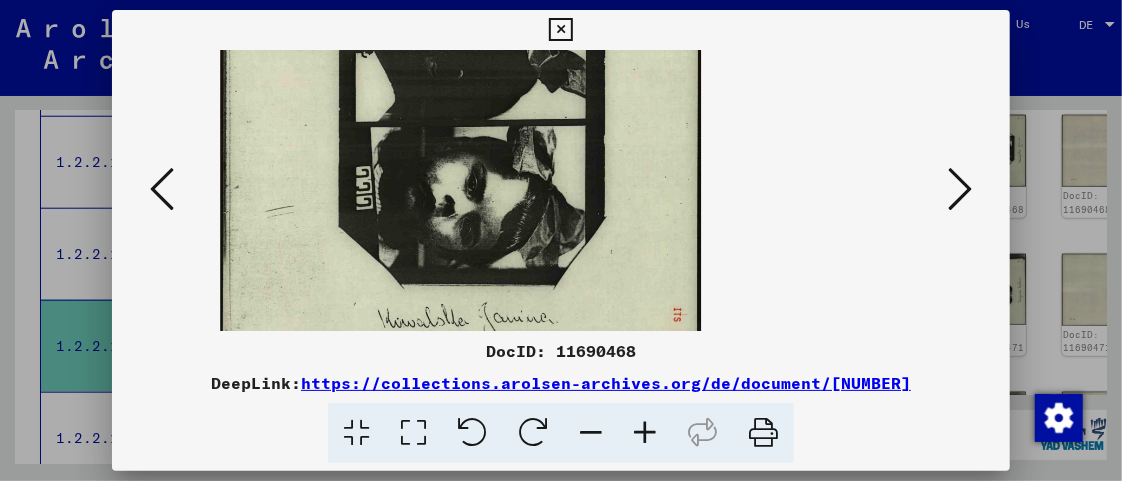 scroll, scrollTop: 64, scrollLeft: 0, axis: vertical 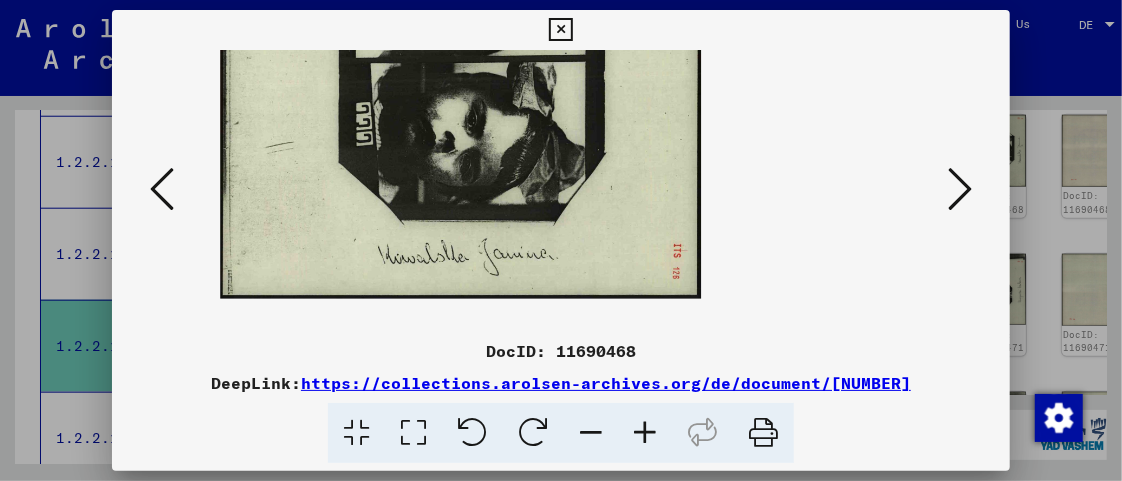 drag, startPoint x: 712, startPoint y: 238, endPoint x: 719, endPoint y: 172, distance: 66.37017 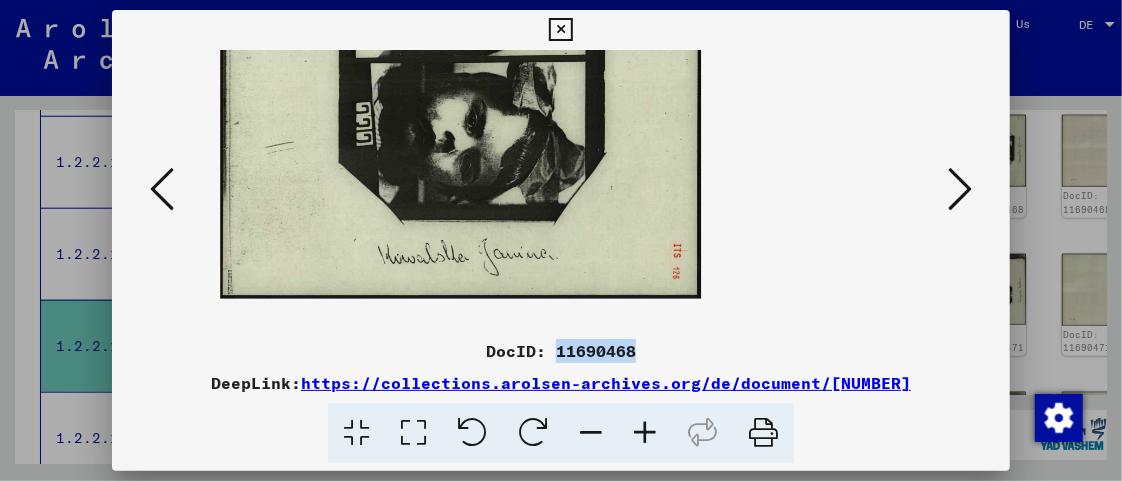drag, startPoint x: 558, startPoint y: 347, endPoint x: 636, endPoint y: 346, distance: 78.00641 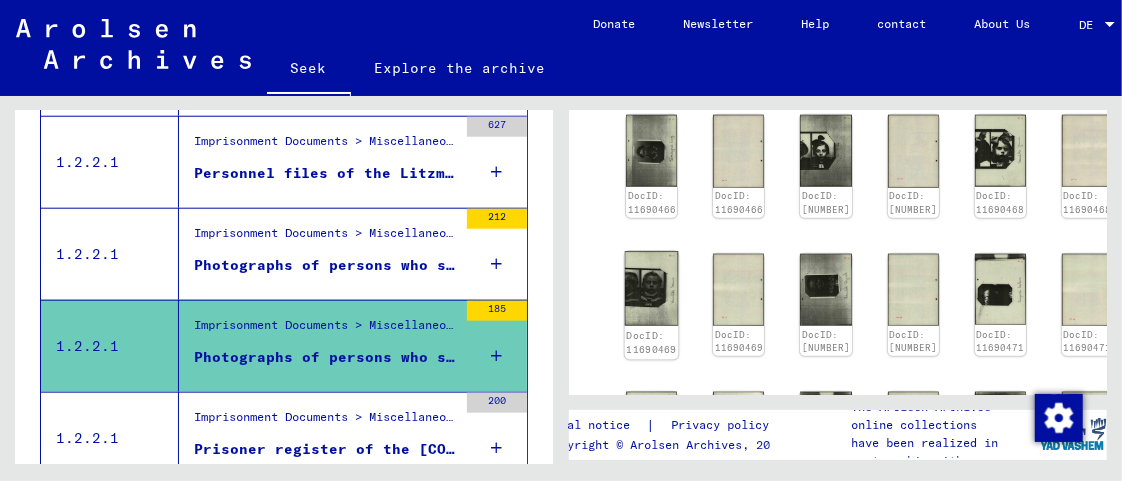 click 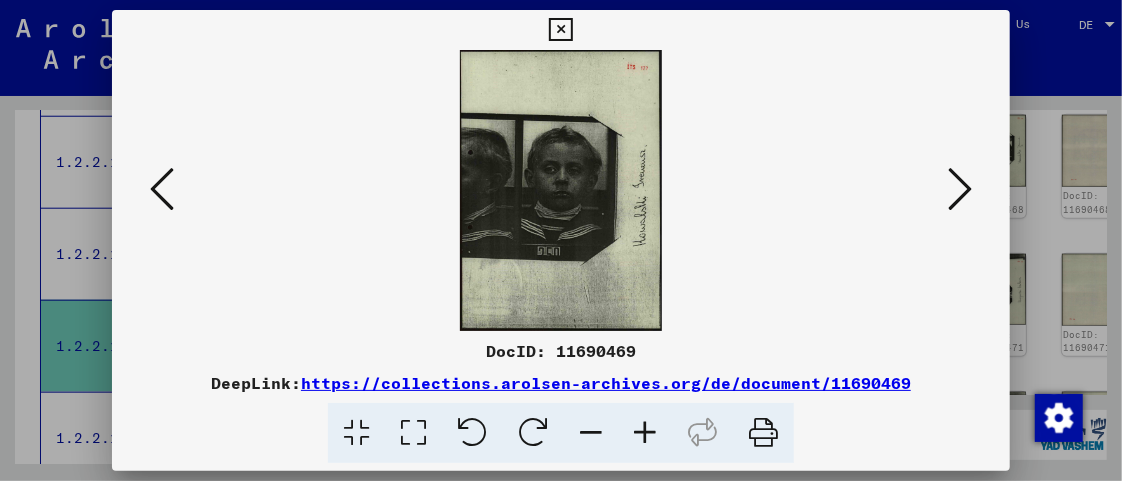 click at bounding box center [533, 433] 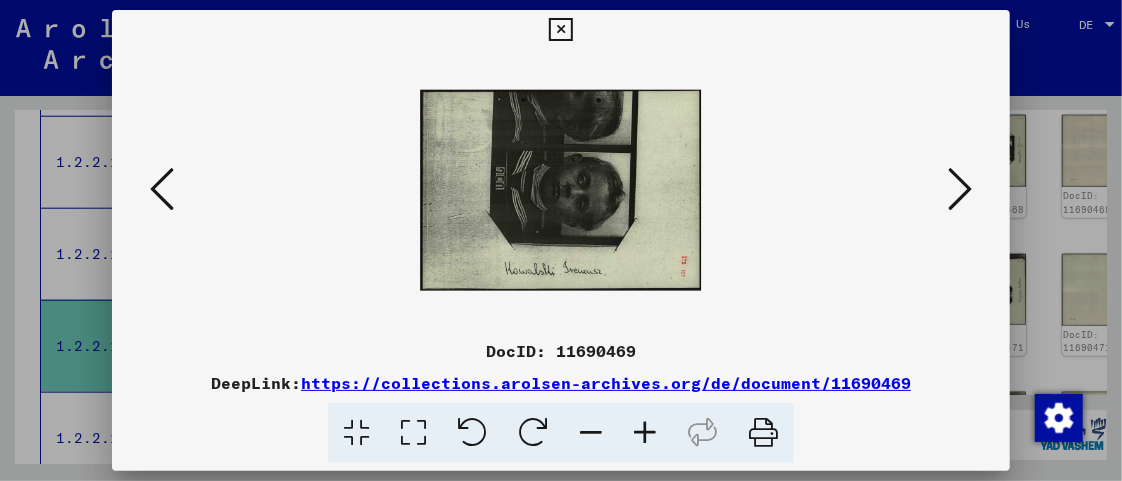 click at bounding box center [645, 433] 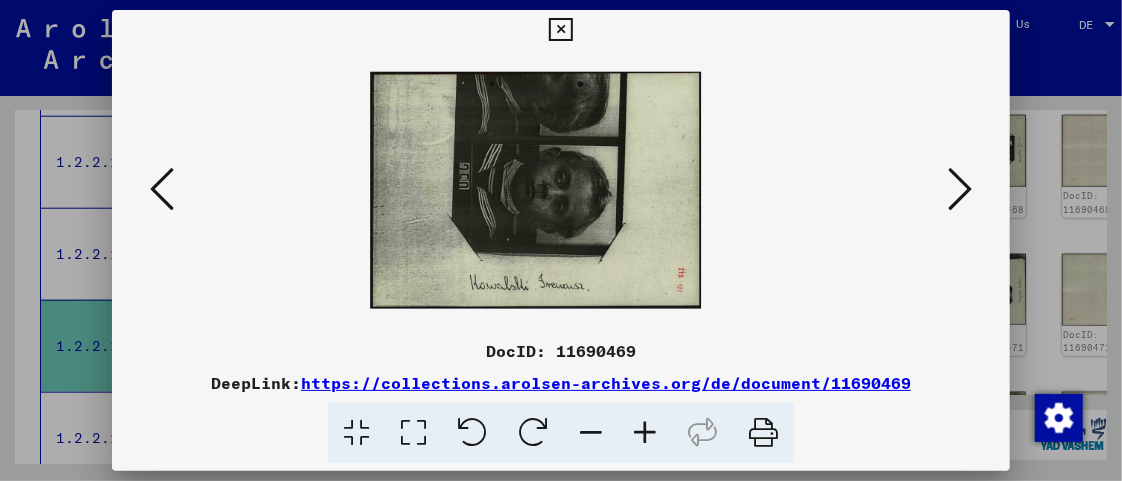 click at bounding box center (645, 433) 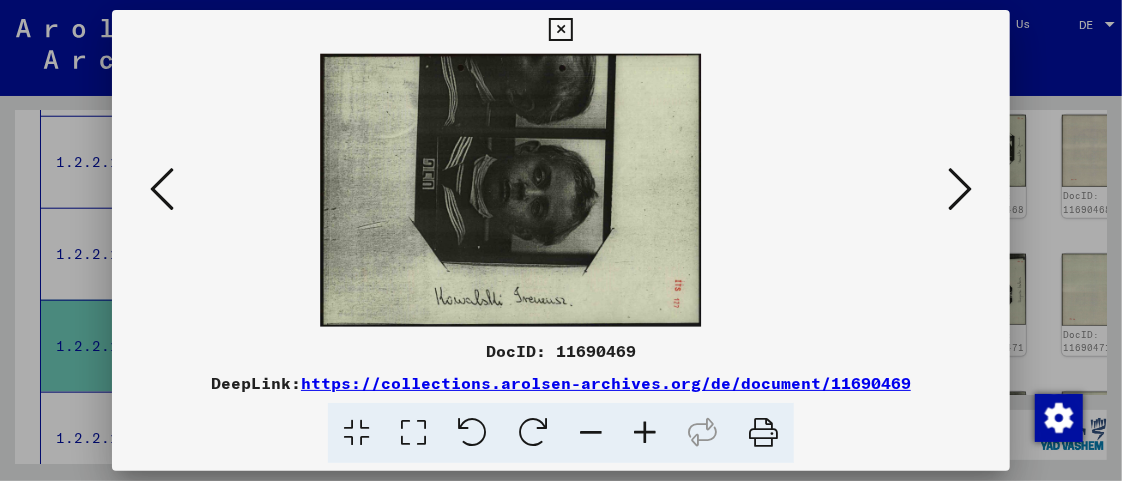 click at bounding box center [645, 433] 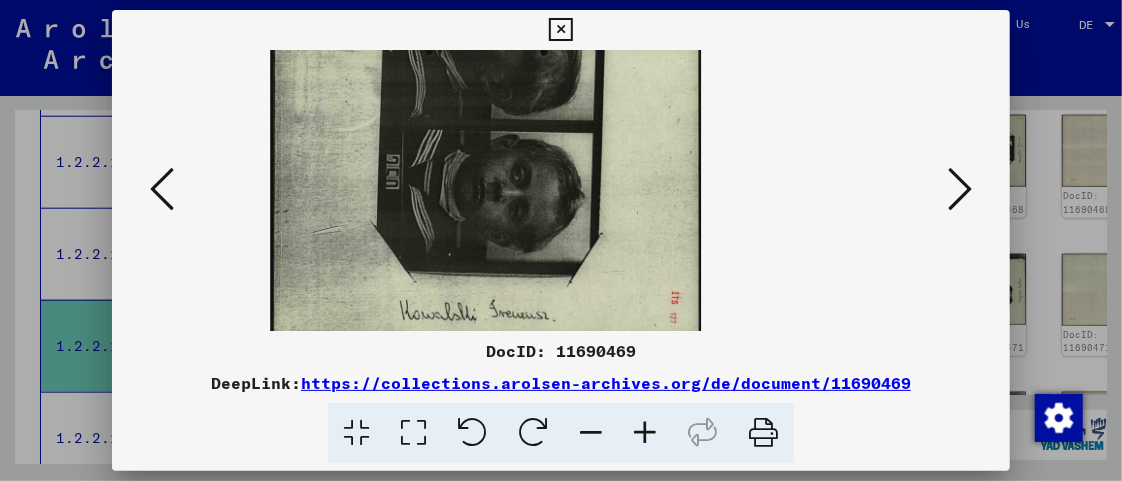 click at bounding box center [645, 433] 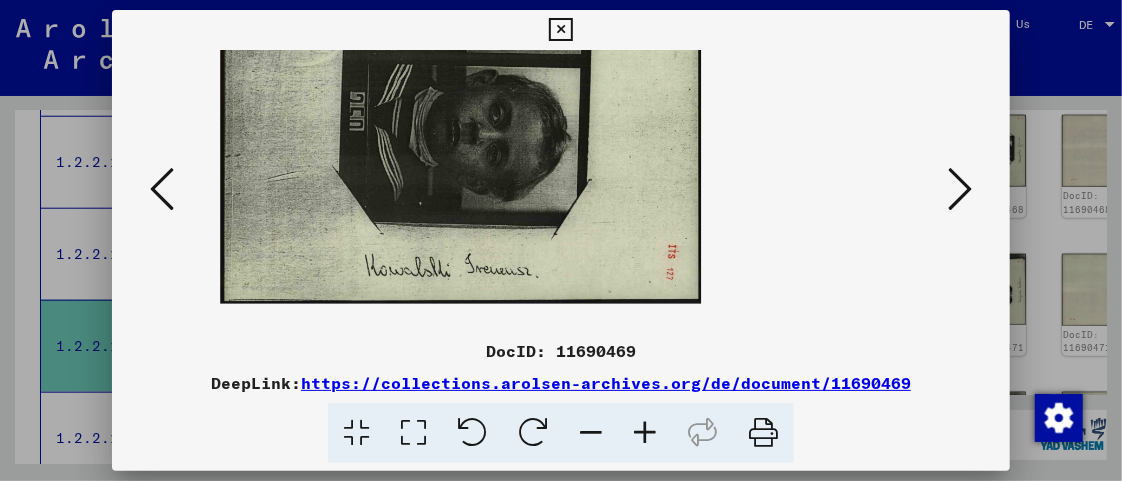 scroll, scrollTop: 86, scrollLeft: 0, axis: vertical 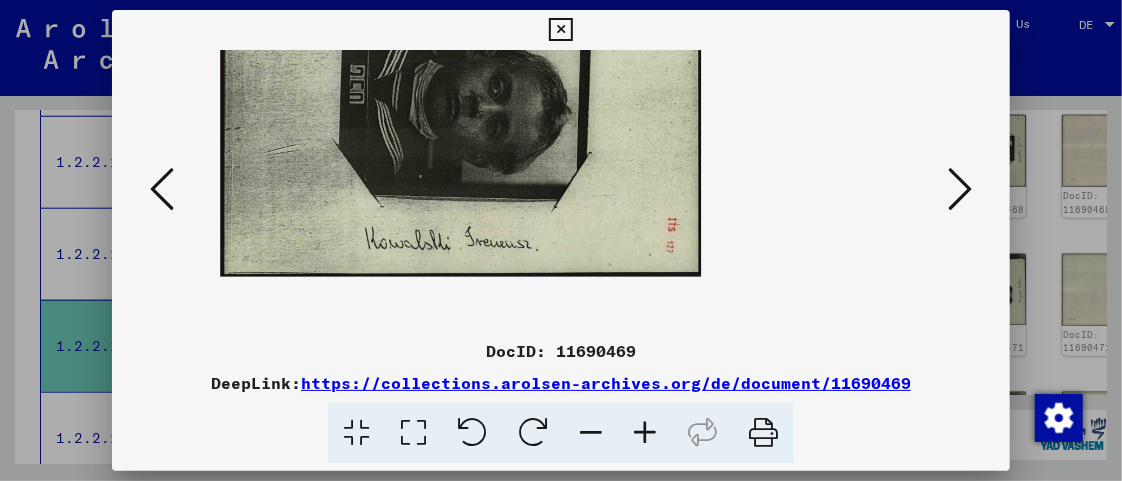 drag, startPoint x: 786, startPoint y: 254, endPoint x: 801, endPoint y: 168, distance: 87.29834 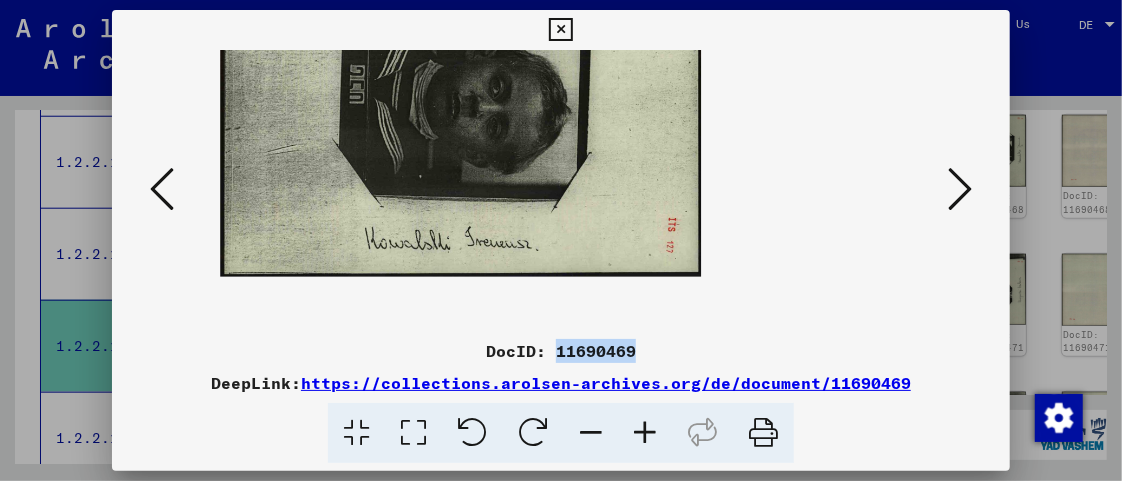 drag, startPoint x: 557, startPoint y: 347, endPoint x: 649, endPoint y: 349, distance: 92.021736 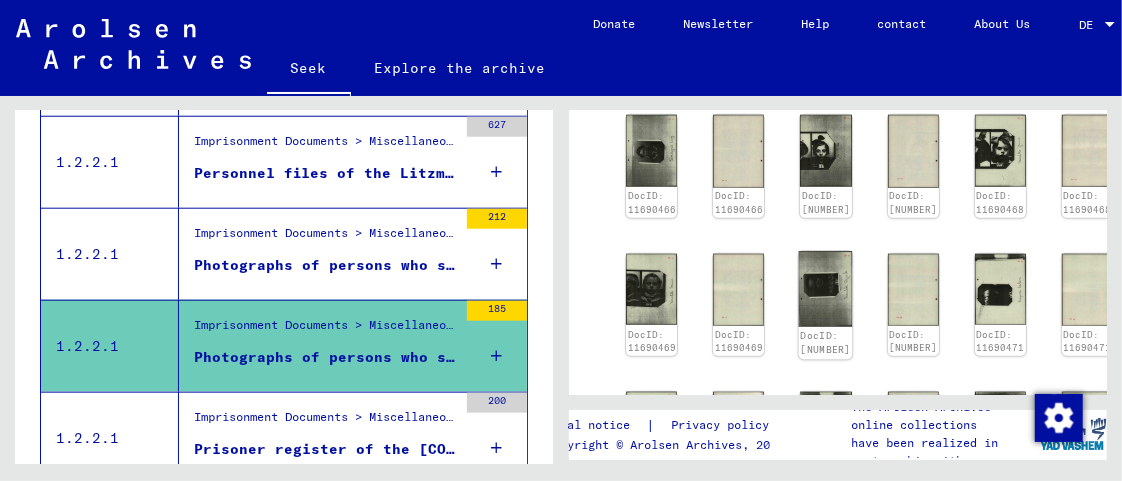 click 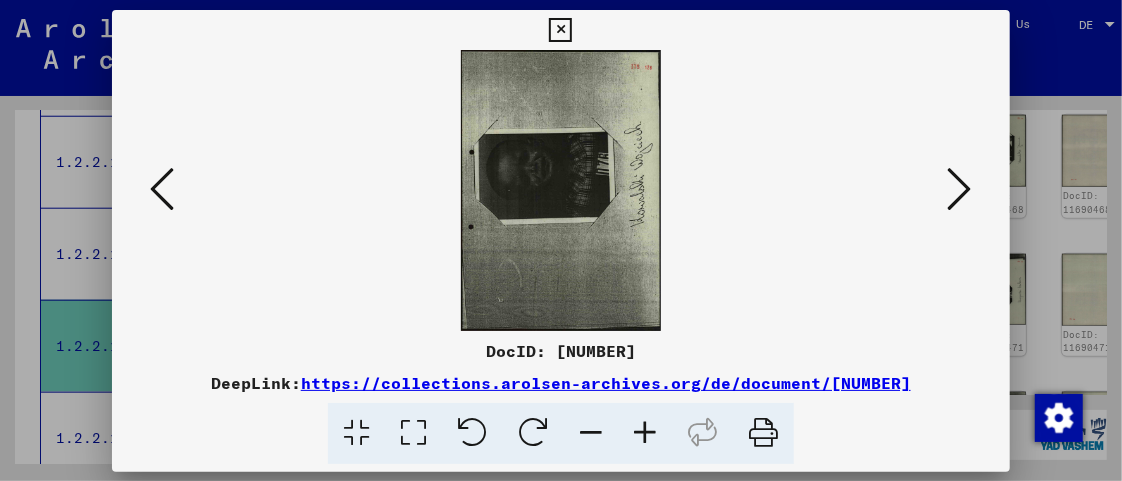 click at bounding box center (561, 190) 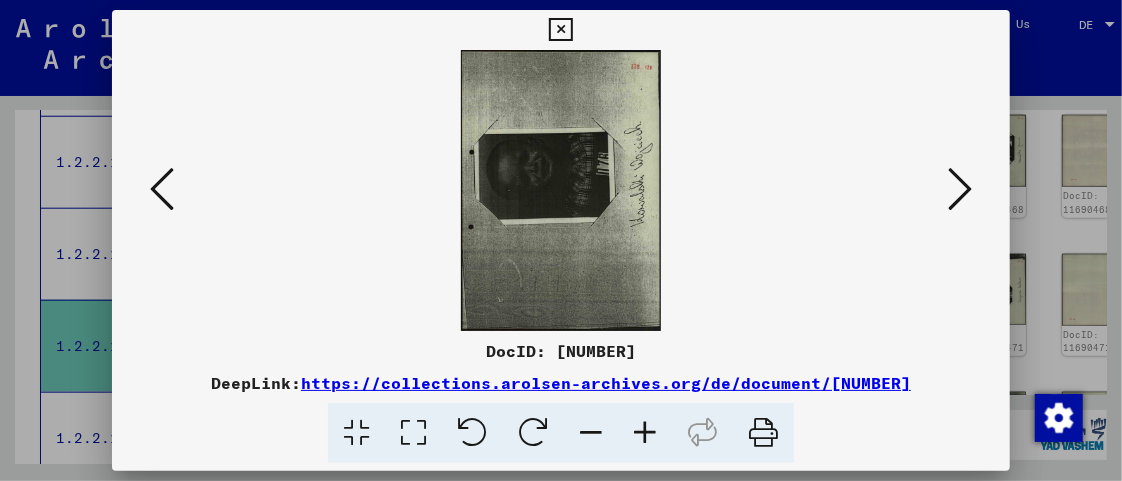 click at bounding box center [533, 433] 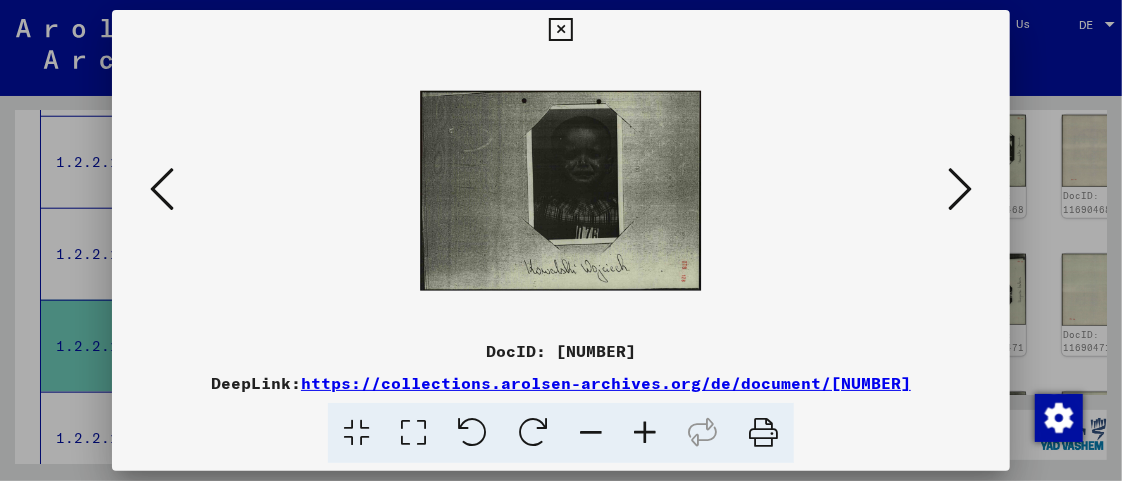 click at bounding box center [645, 433] 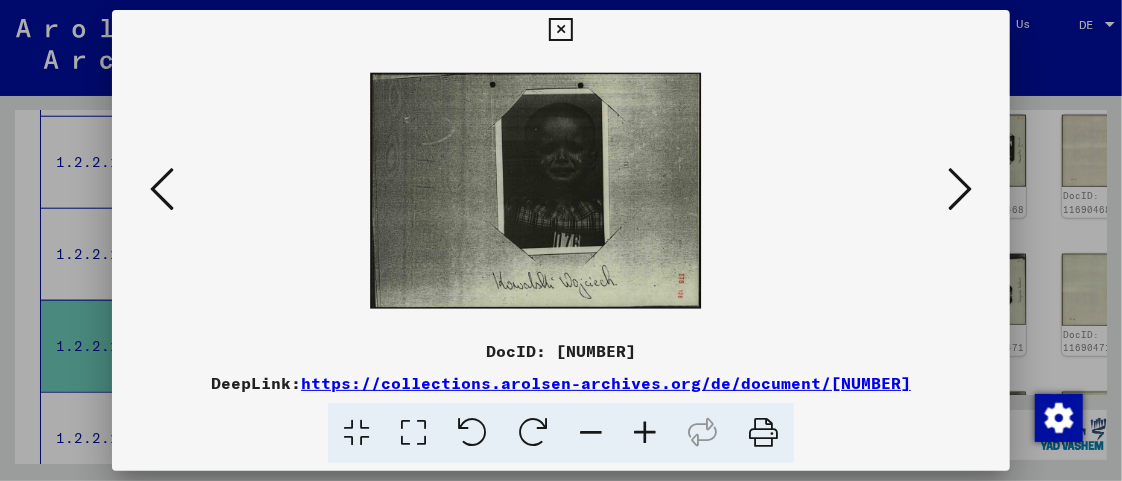 click at bounding box center [645, 433] 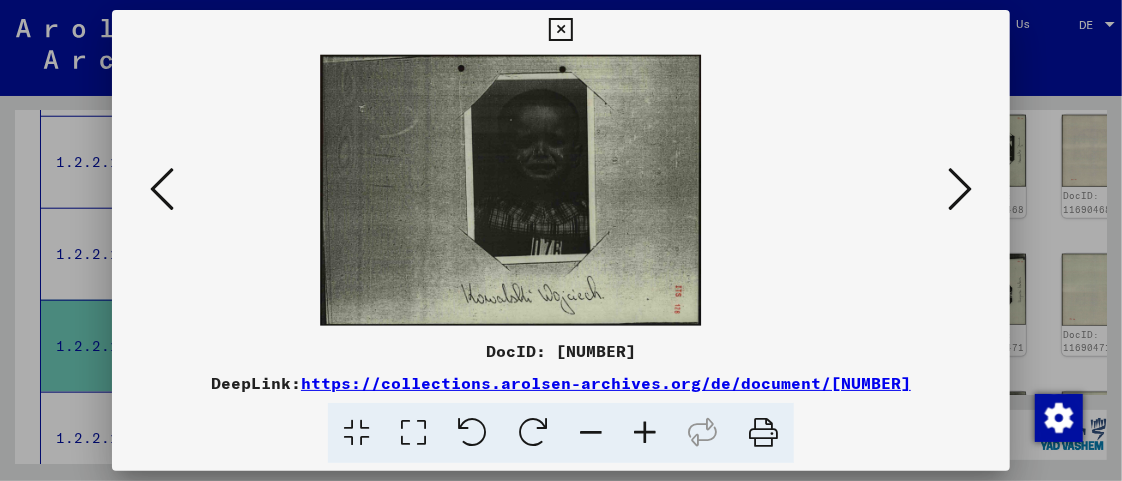 click at bounding box center (645, 433) 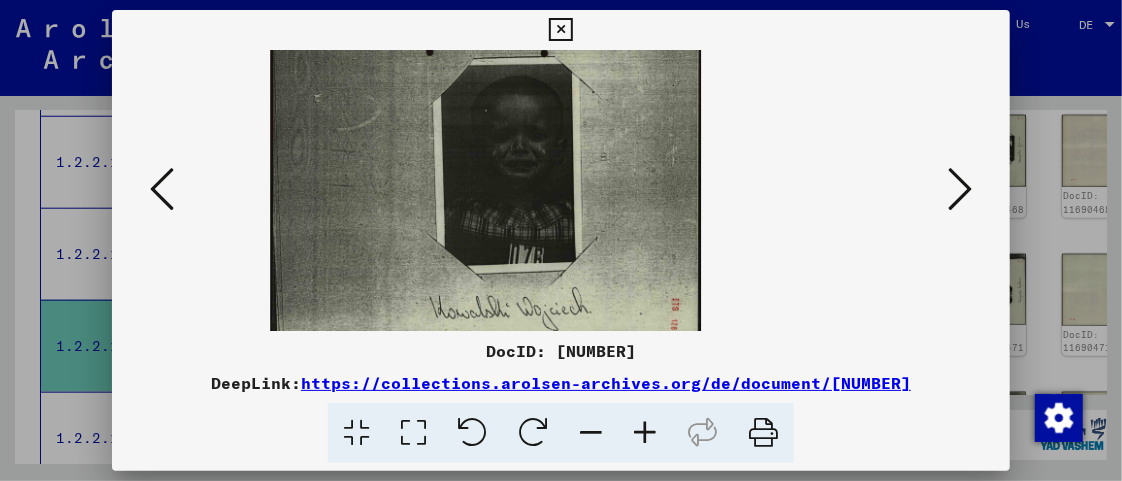 click at bounding box center [645, 433] 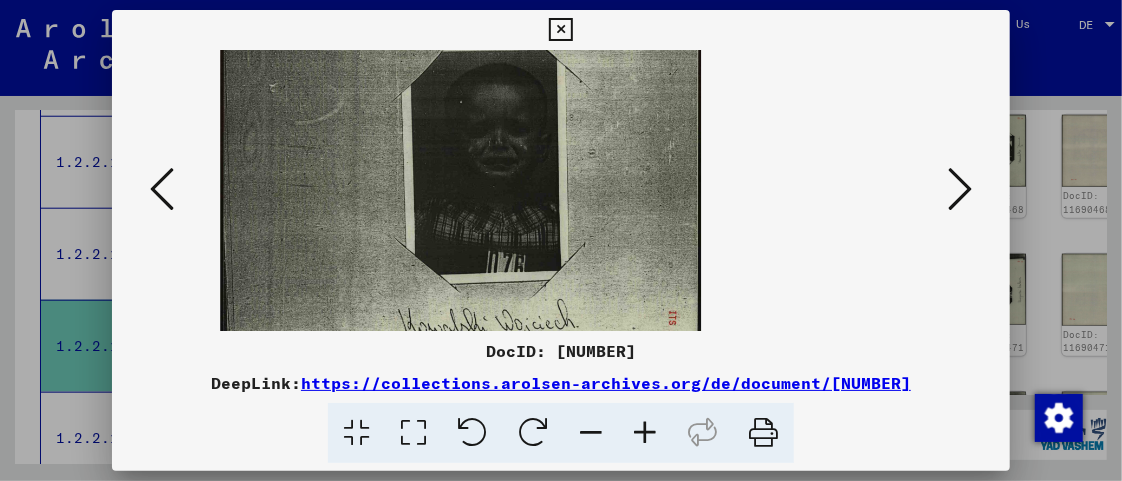 scroll, scrollTop: 56, scrollLeft: 0, axis: vertical 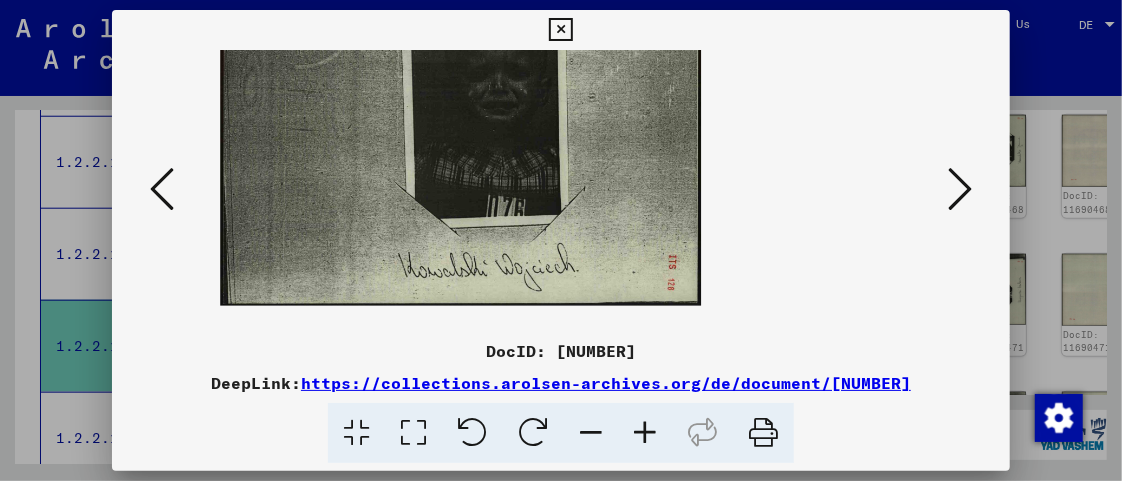 drag, startPoint x: 573, startPoint y: 277, endPoint x: 585, endPoint y: 239, distance: 39.849716 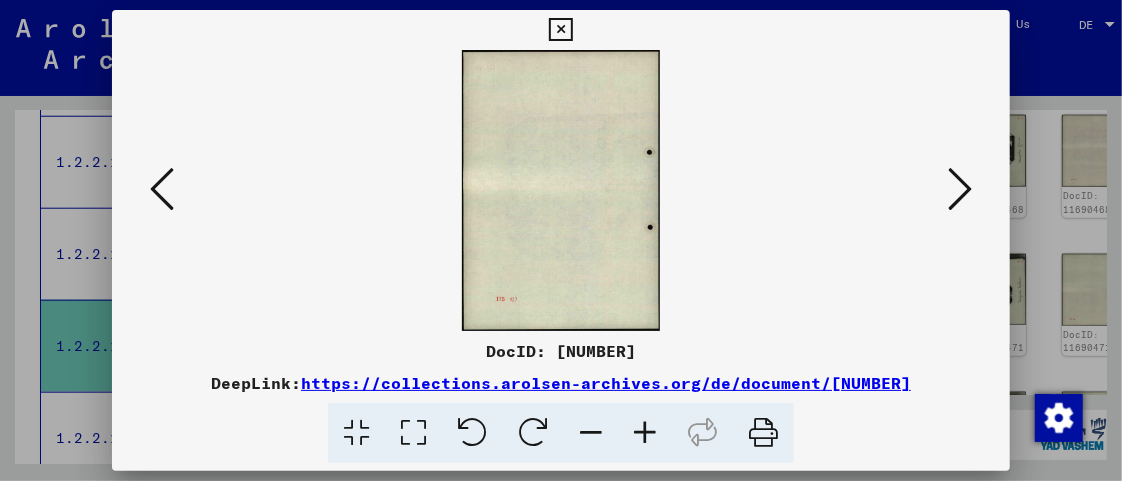 scroll, scrollTop: 0, scrollLeft: 0, axis: both 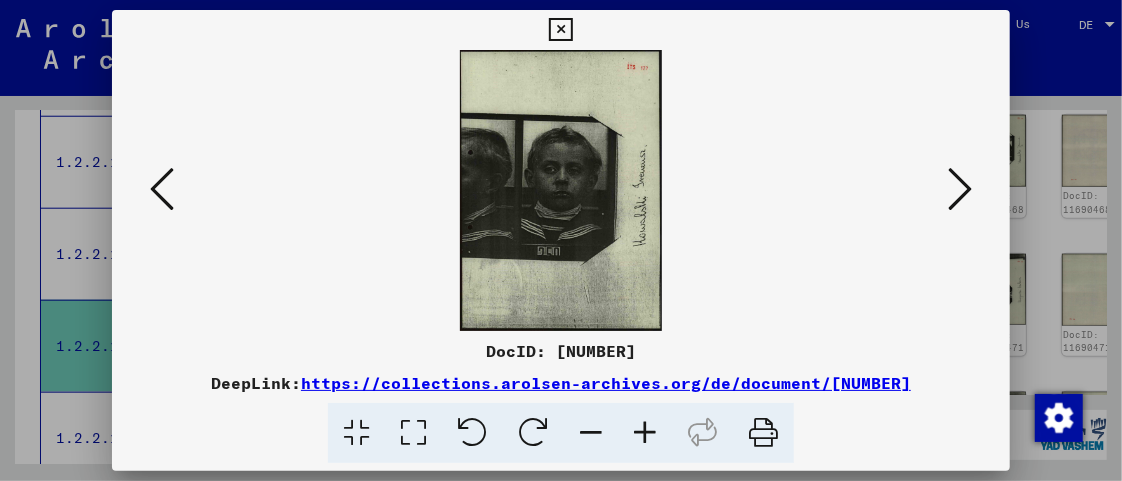 click at bounding box center [645, 433] 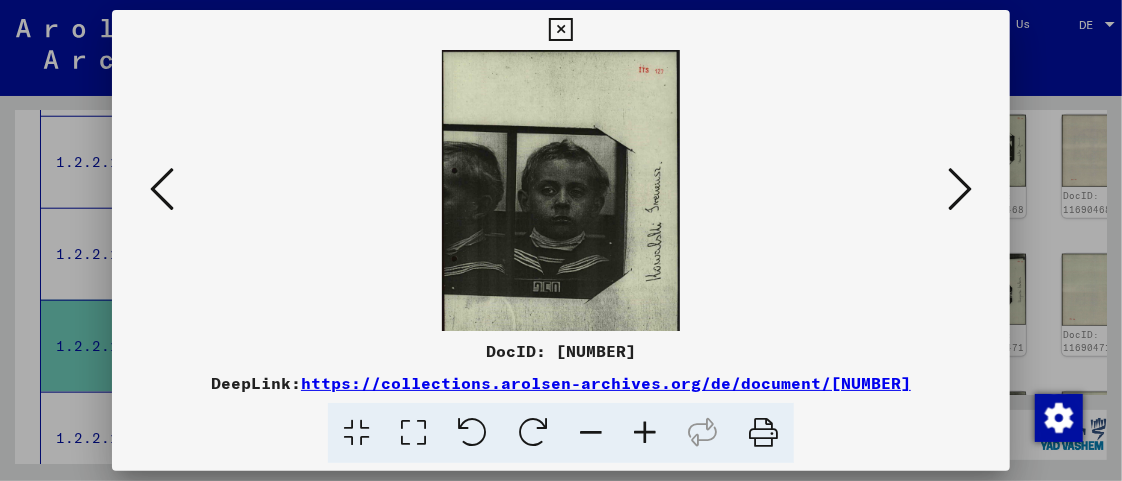 click at bounding box center [645, 433] 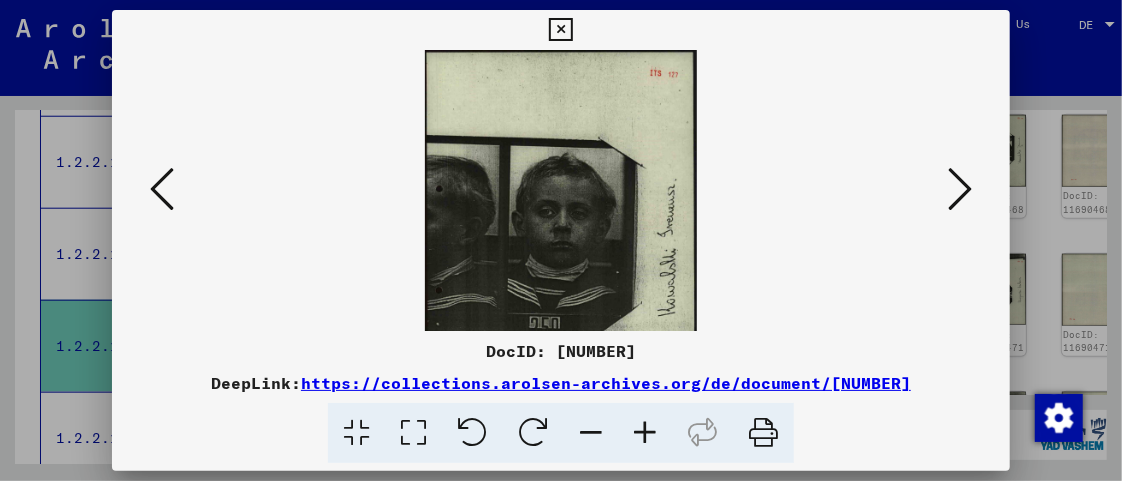 click at bounding box center (645, 433) 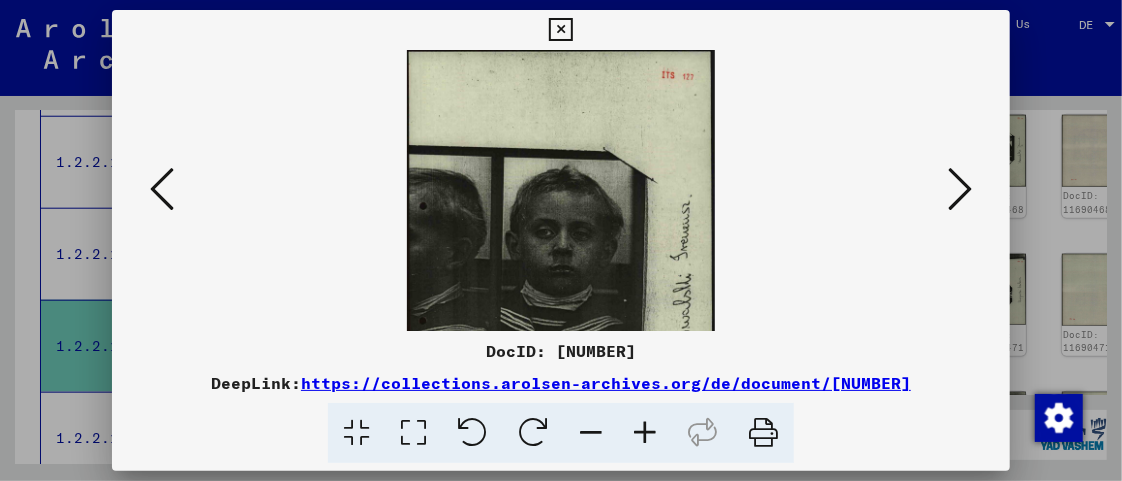 scroll, scrollTop: 79, scrollLeft: 0, axis: vertical 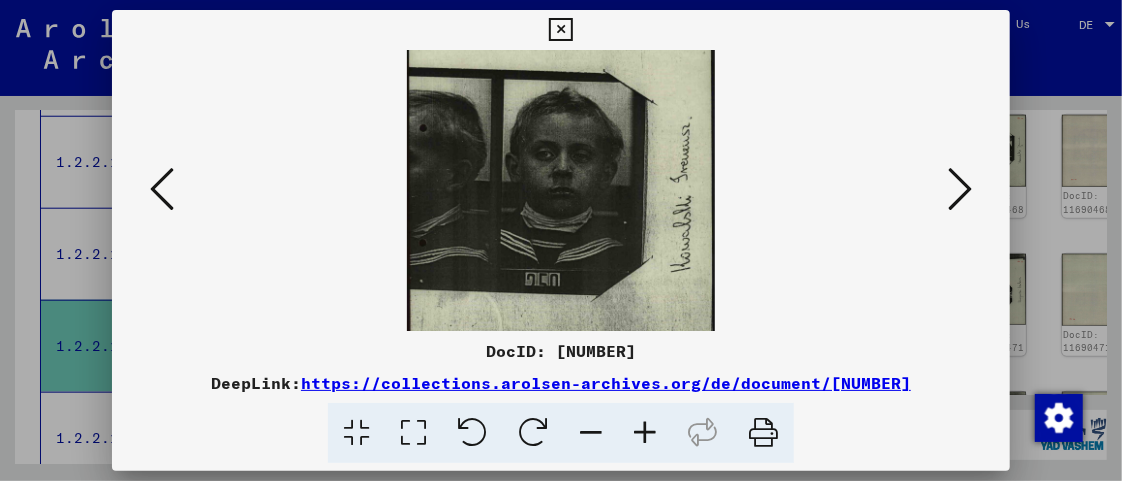 drag, startPoint x: 570, startPoint y: 190, endPoint x: 561, endPoint y: 112, distance: 78.51752 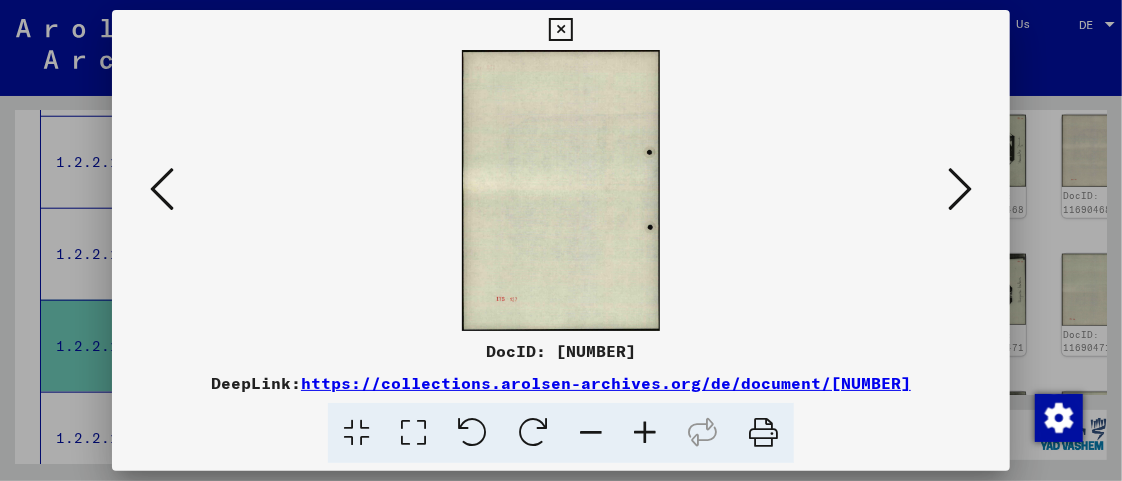 click at bounding box center [960, 189] 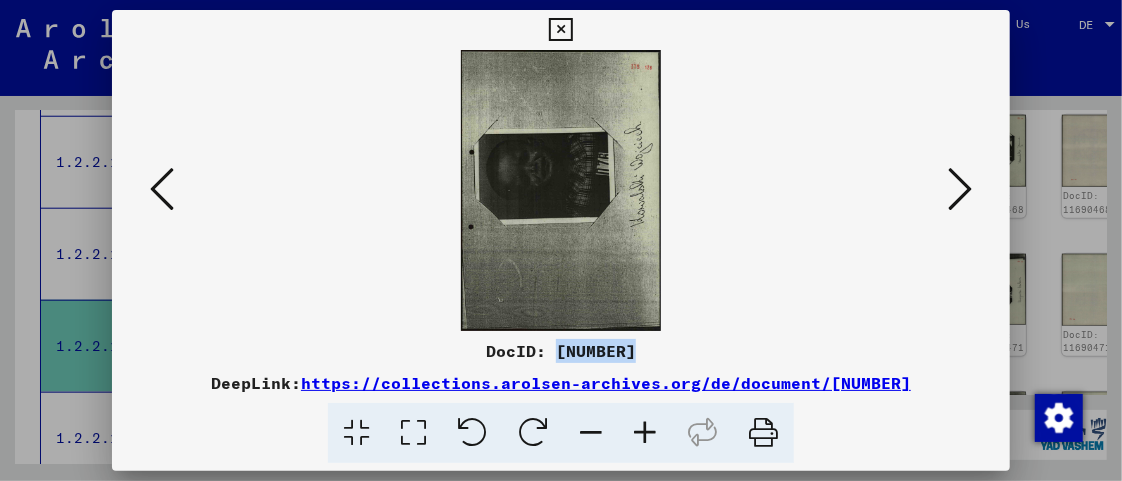 drag, startPoint x: 555, startPoint y: 350, endPoint x: 637, endPoint y: 350, distance: 82 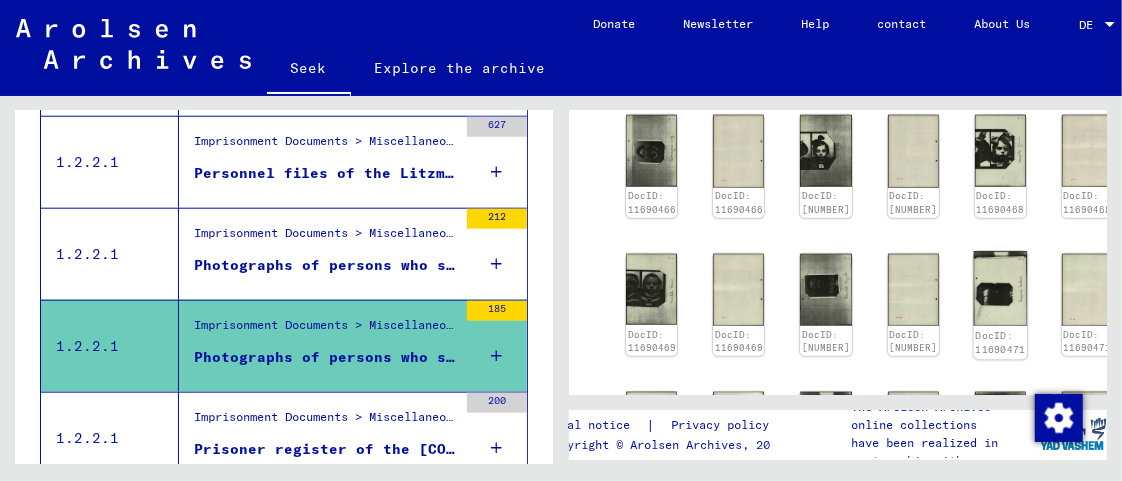 click 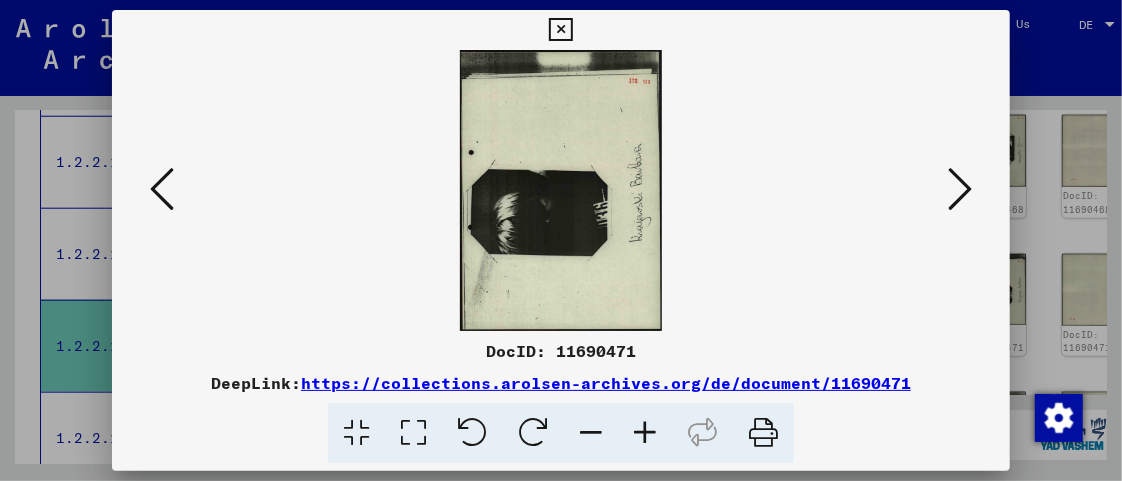 click at bounding box center [561, 190] 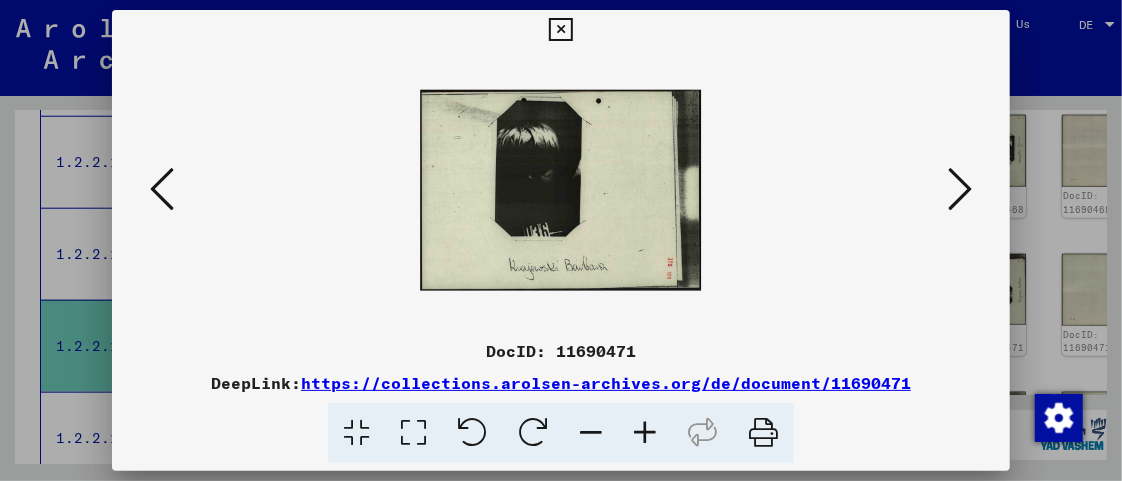 click at bounding box center [645, 433] 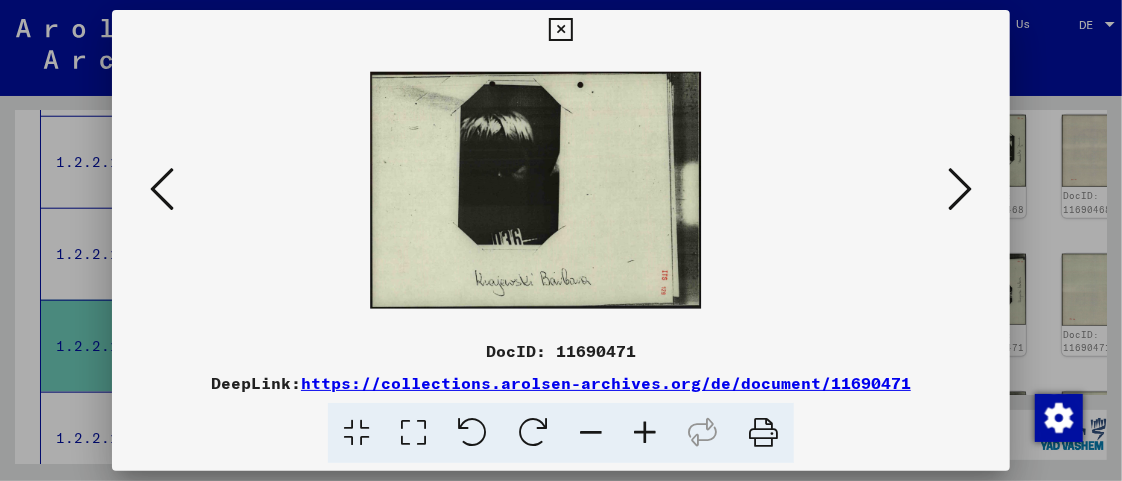 click at bounding box center (645, 433) 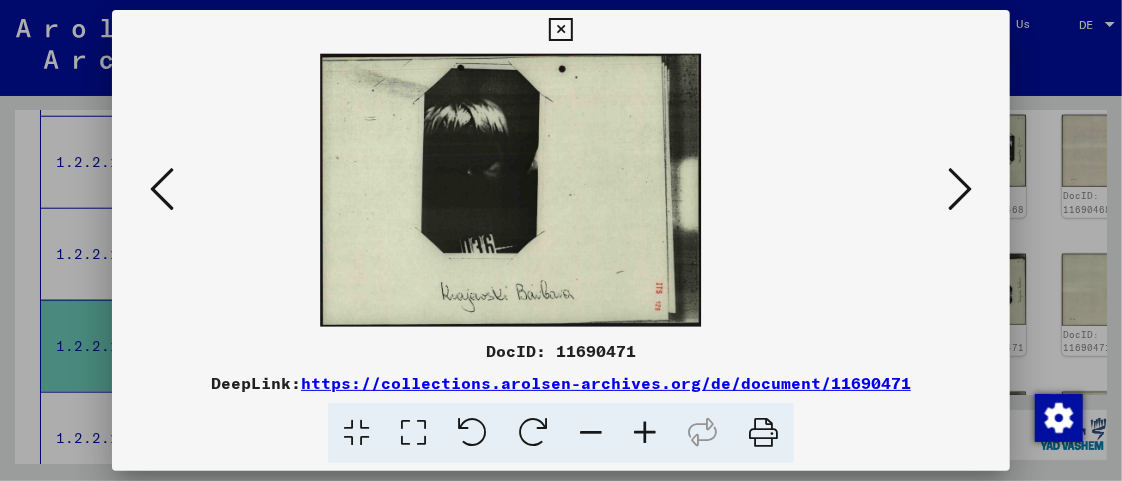click at bounding box center [645, 433] 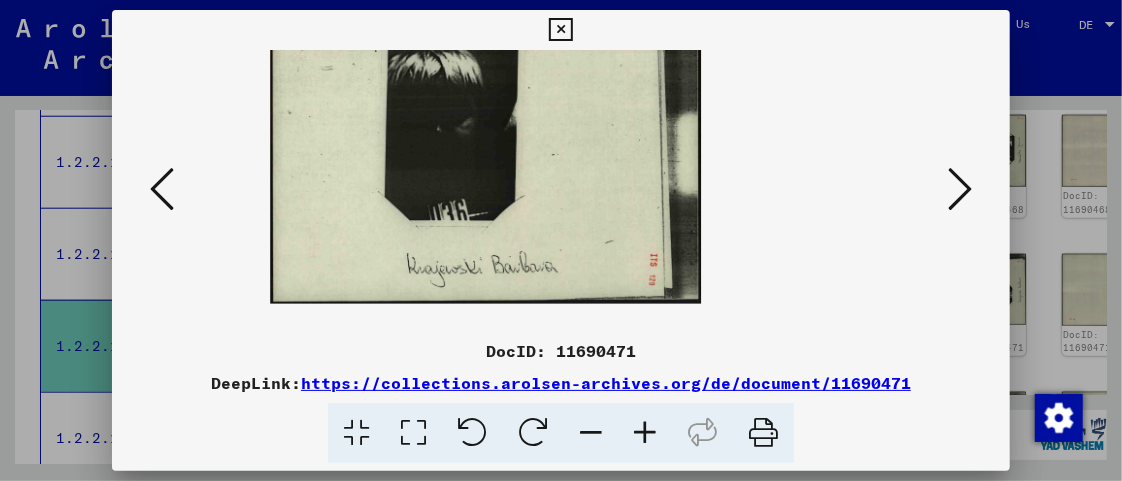 scroll, scrollTop: 46, scrollLeft: 0, axis: vertical 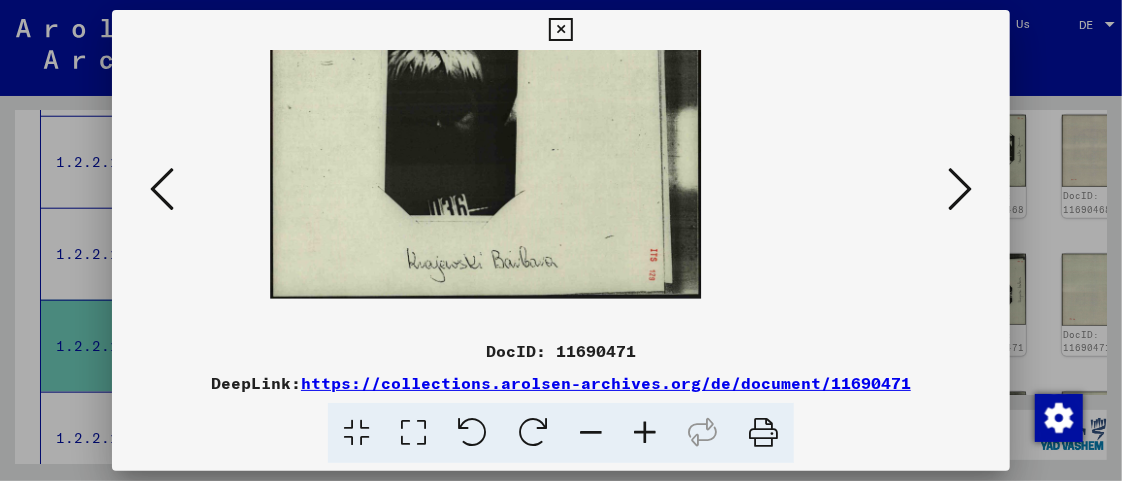 drag, startPoint x: 780, startPoint y: 267, endPoint x: 787, endPoint y: 220, distance: 47.518417 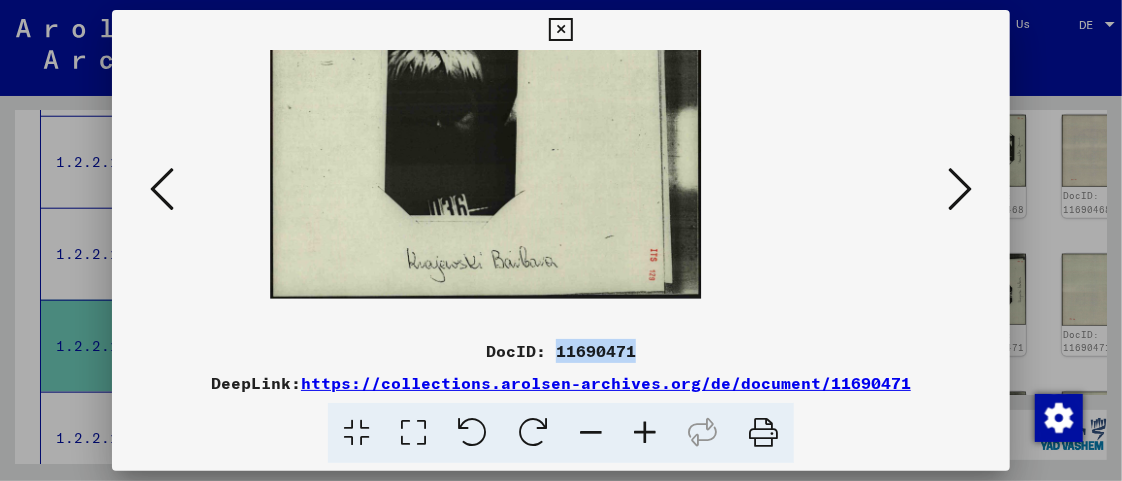 drag, startPoint x: 556, startPoint y: 350, endPoint x: 635, endPoint y: 352, distance: 79.025314 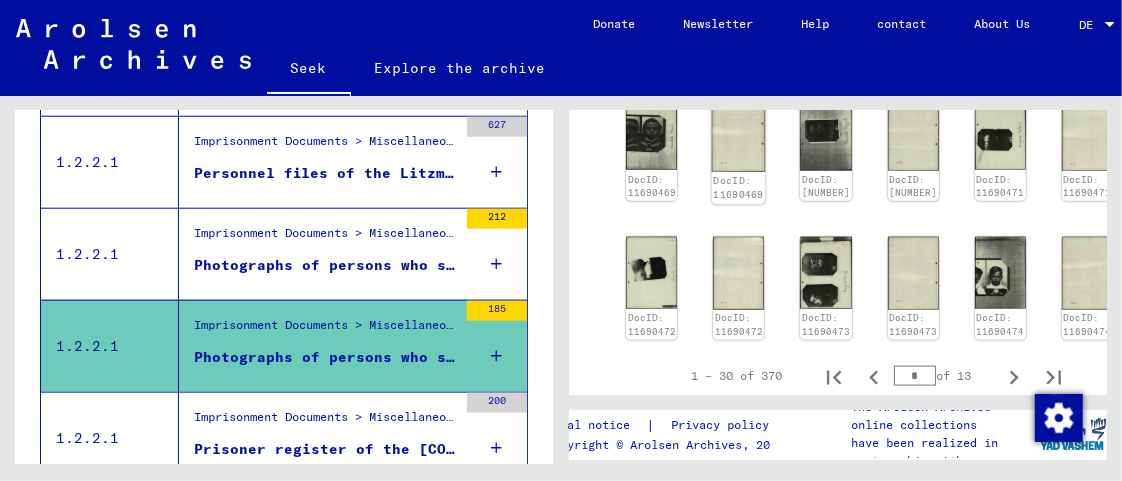 scroll, scrollTop: 1134, scrollLeft: 0, axis: vertical 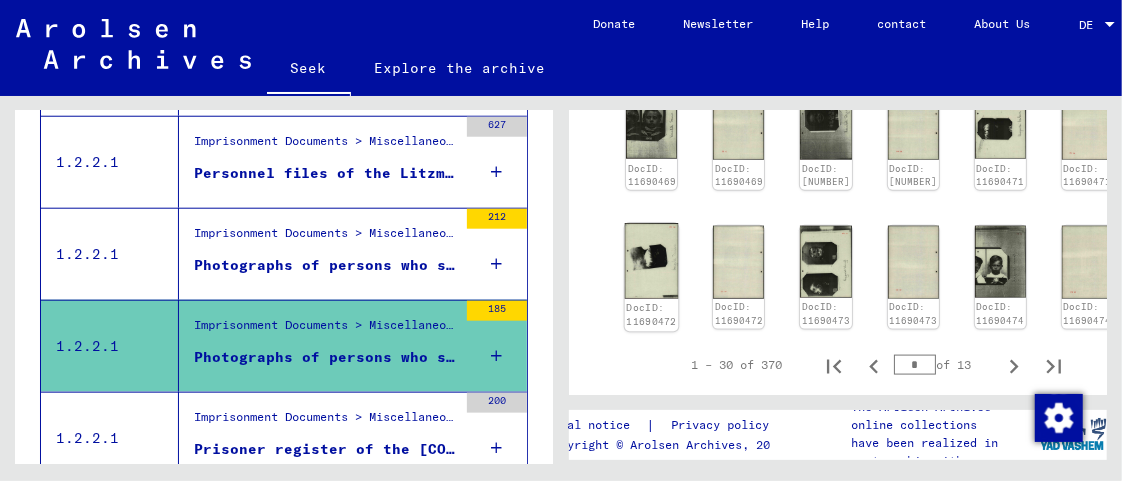 click 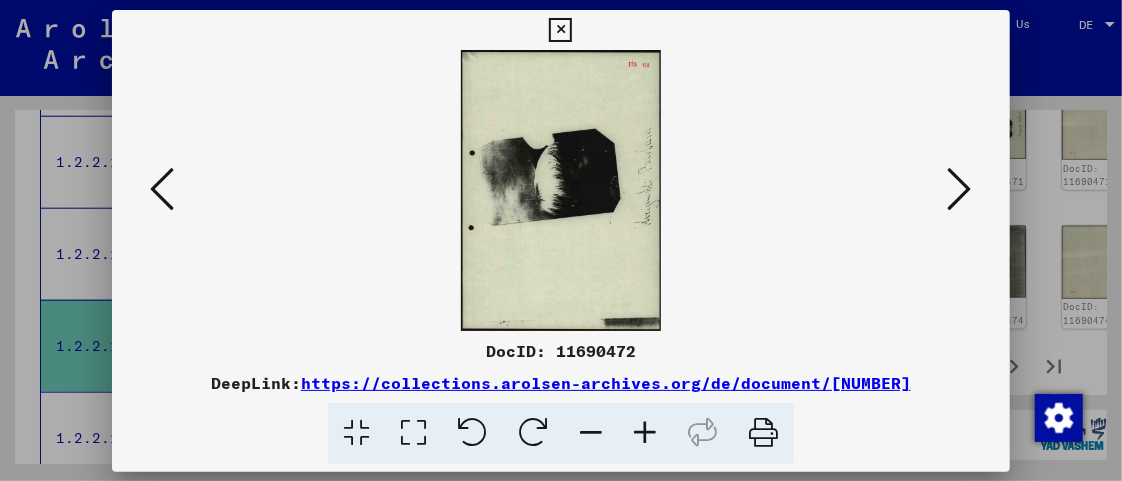 click at bounding box center (561, 190) 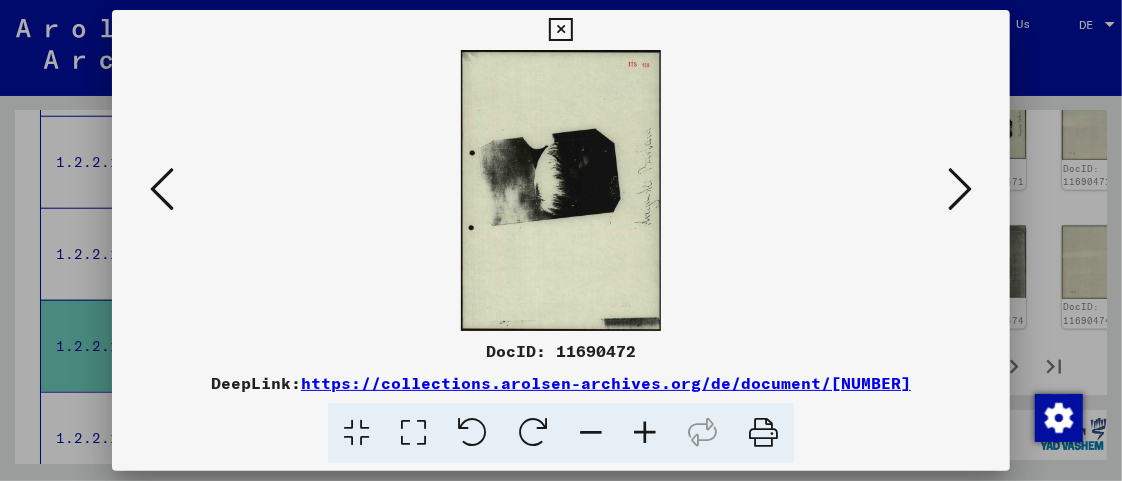 click at bounding box center (533, 433) 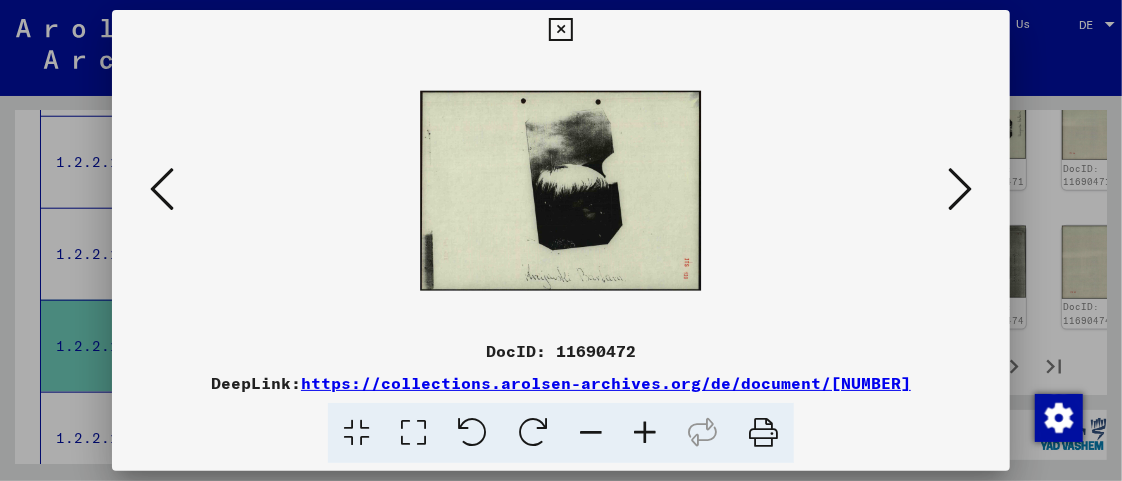 click at bounding box center (960, 189) 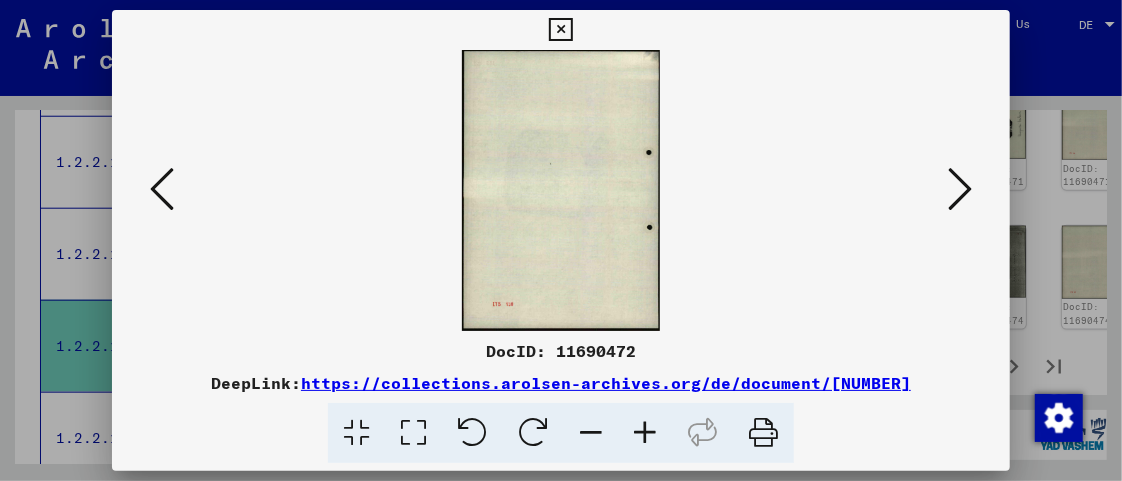 click at bounding box center [960, 189] 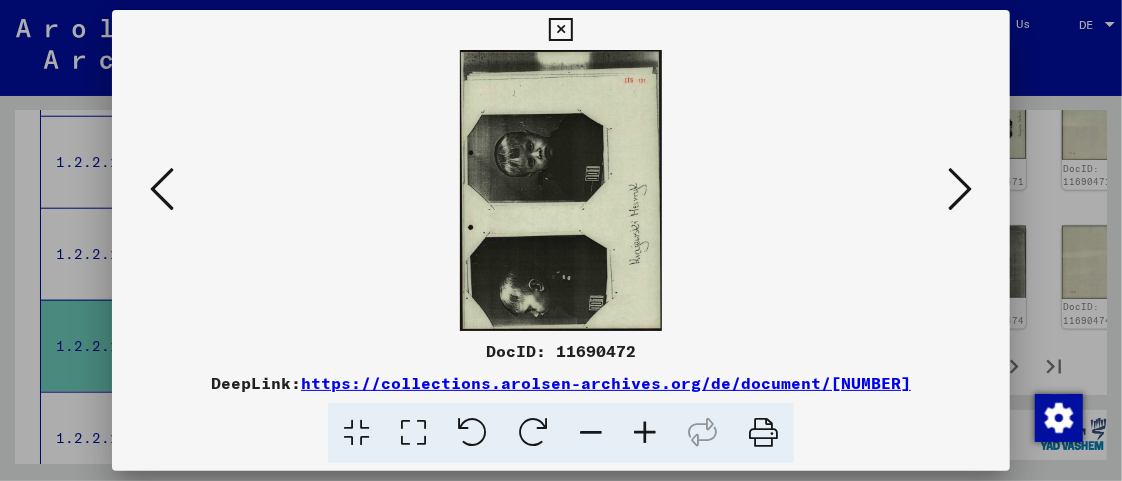 click at bounding box center (533, 433) 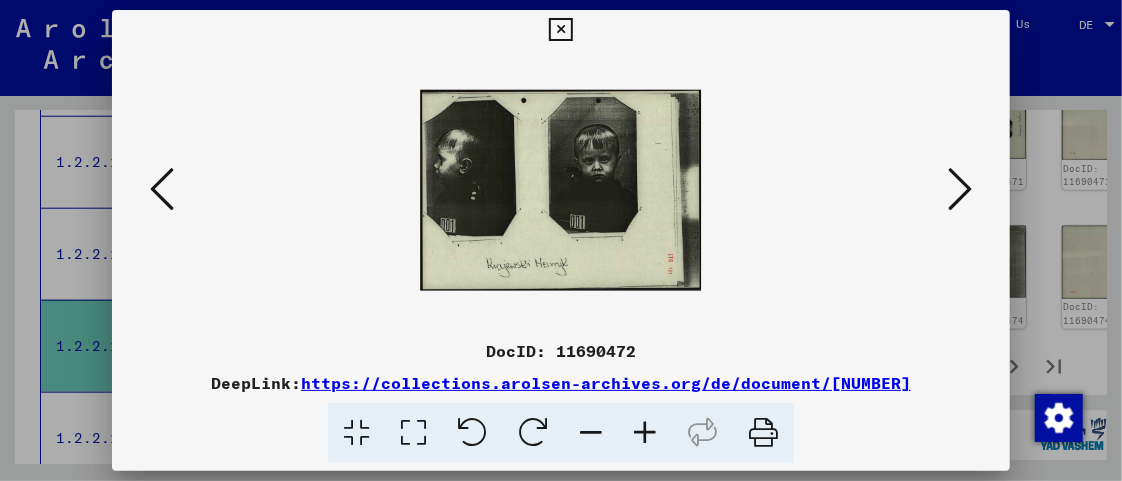 click at bounding box center (645, 433) 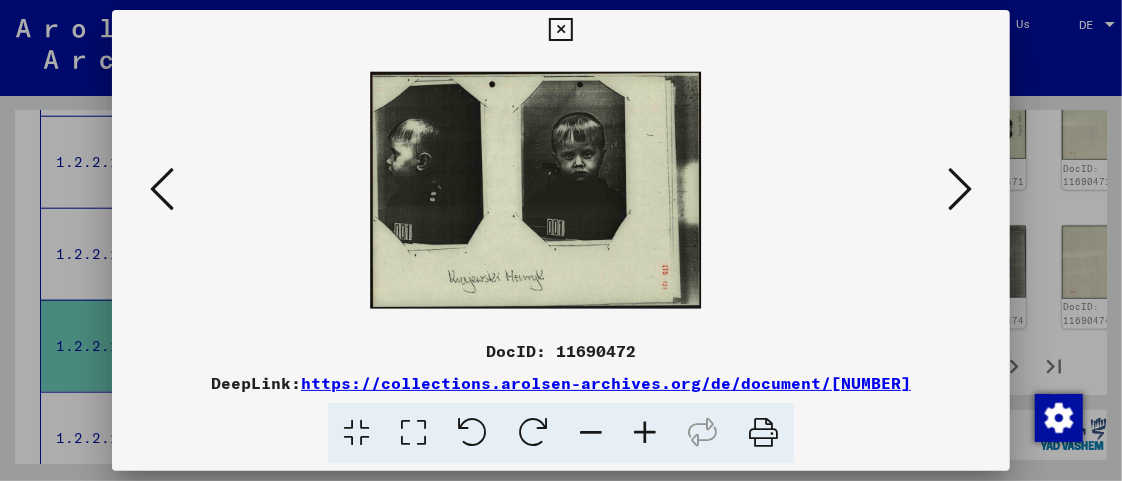 click at bounding box center (645, 433) 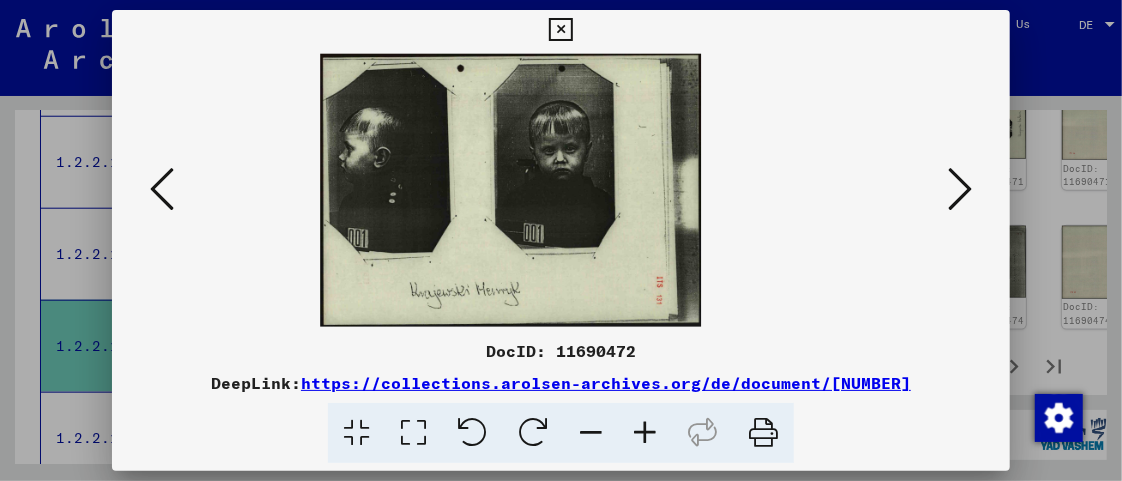 click at bounding box center (645, 433) 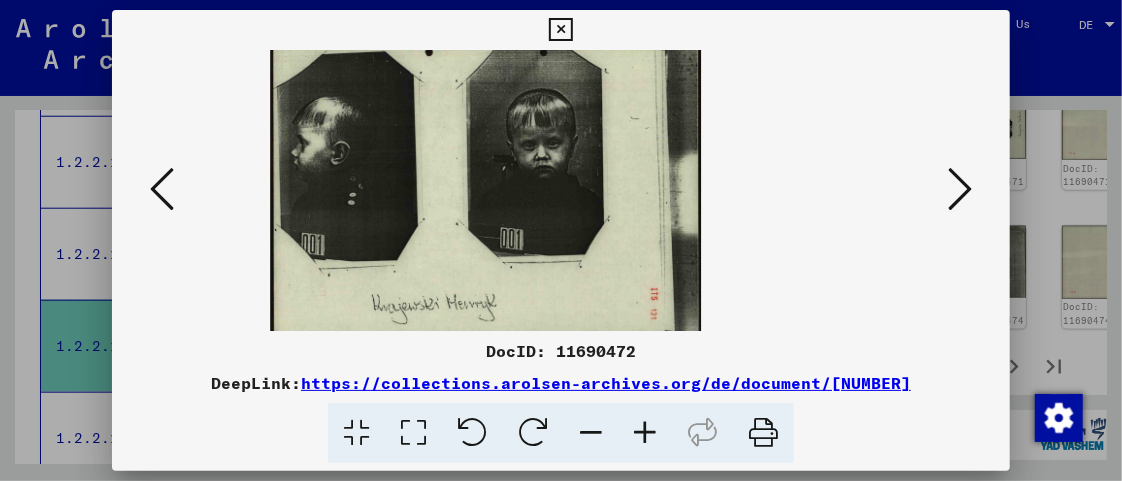 click at bounding box center (645, 433) 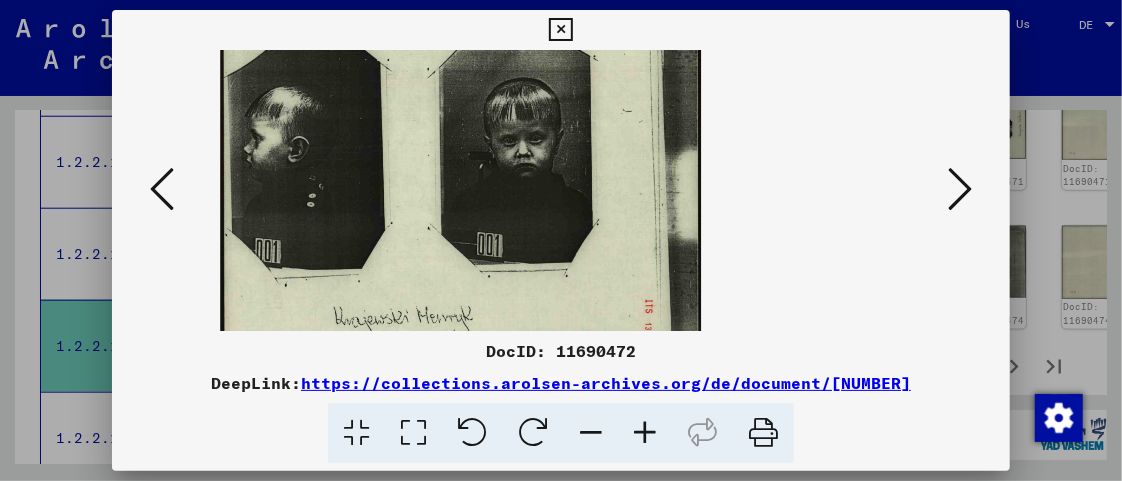 drag, startPoint x: 513, startPoint y: 264, endPoint x: 525, endPoint y: 203, distance: 62.169125 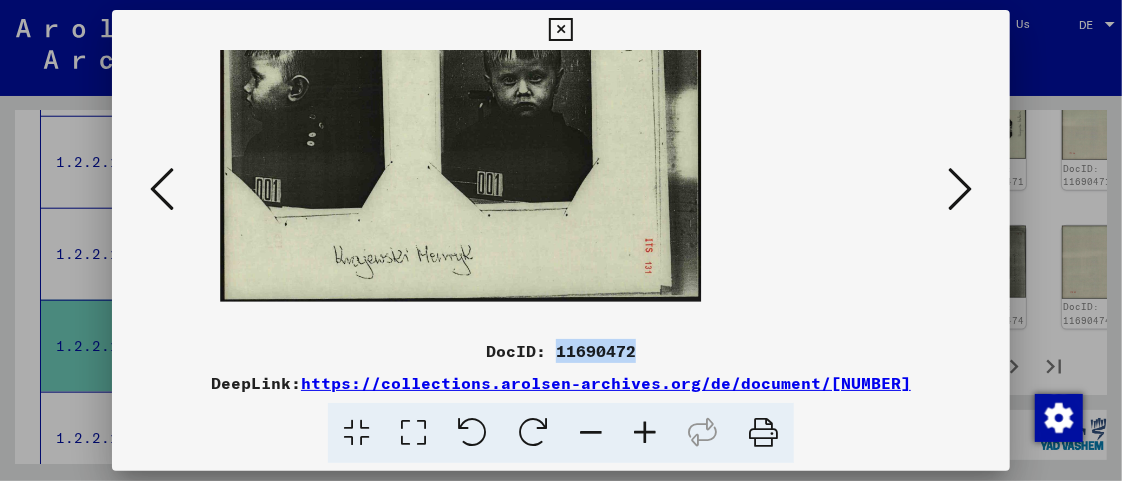 drag, startPoint x: 555, startPoint y: 352, endPoint x: 653, endPoint y: 349, distance: 98.045906 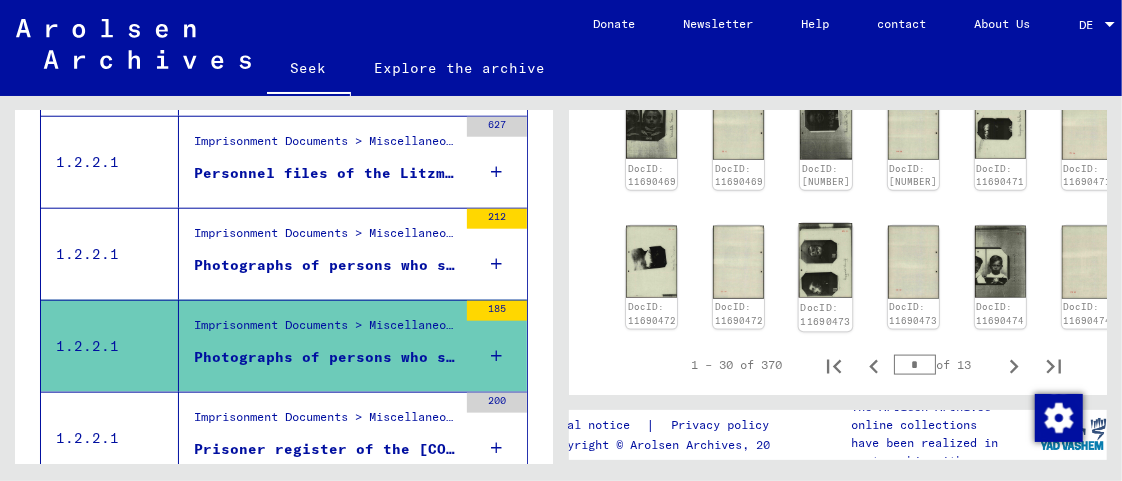 click 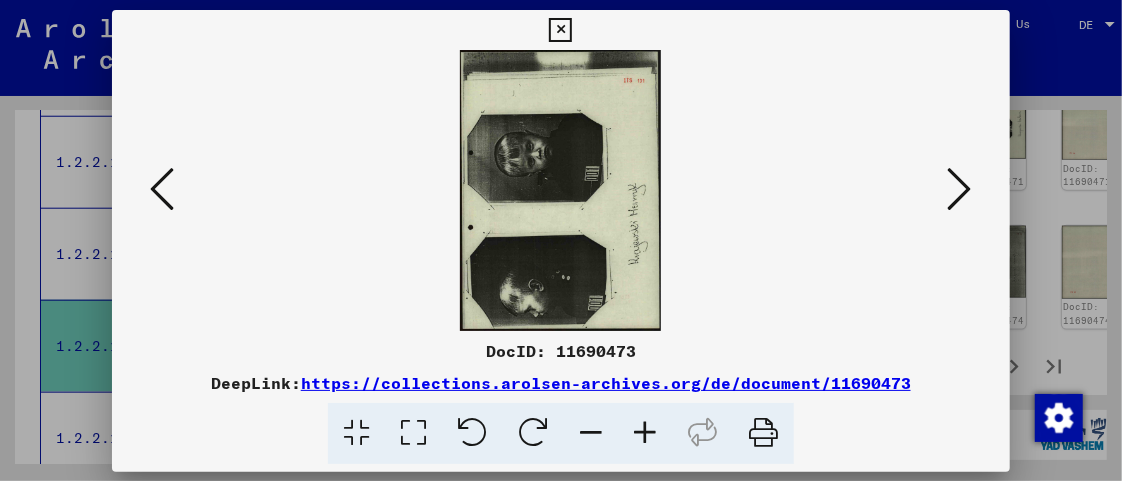 click at bounding box center (561, 190) 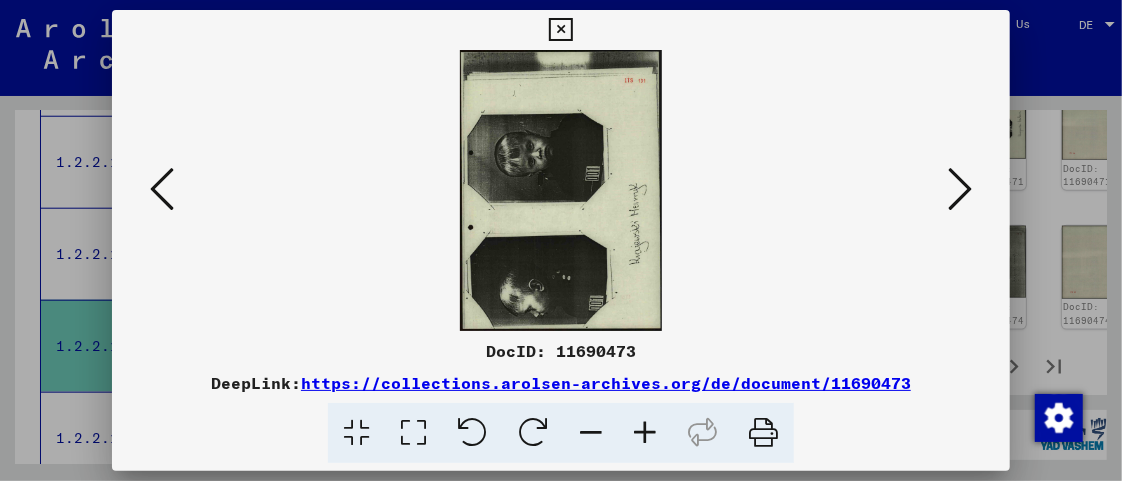 click at bounding box center [960, 189] 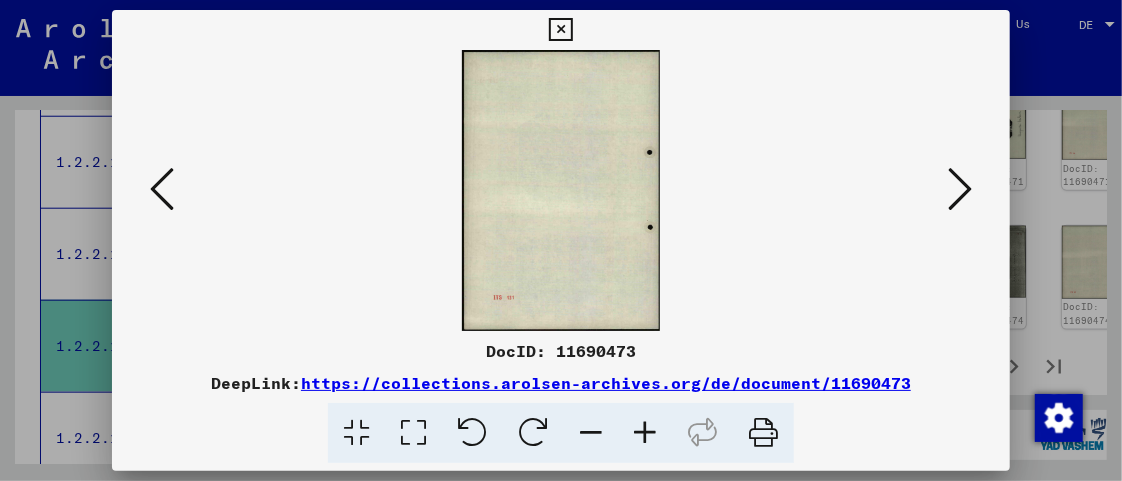 click at bounding box center (960, 189) 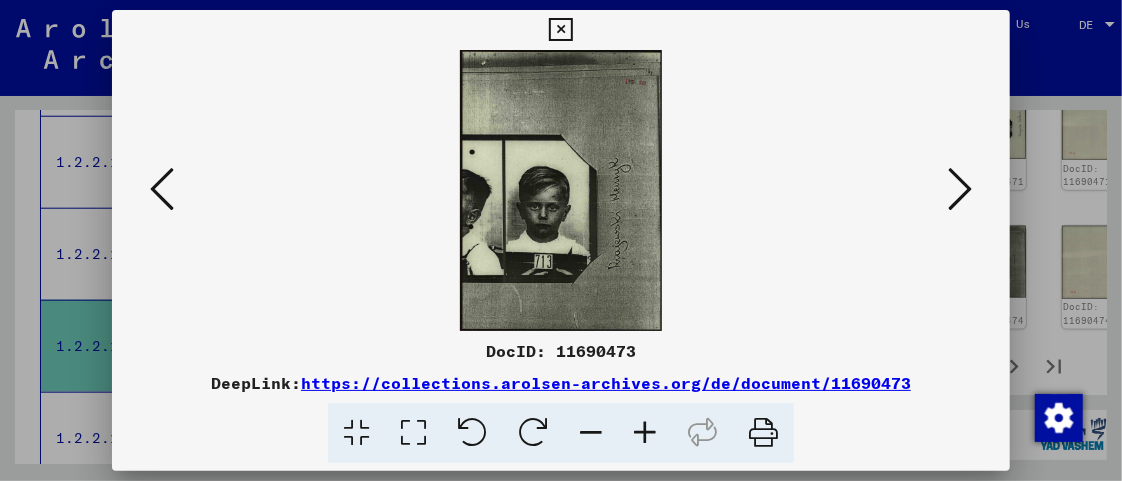 click at bounding box center [533, 433] 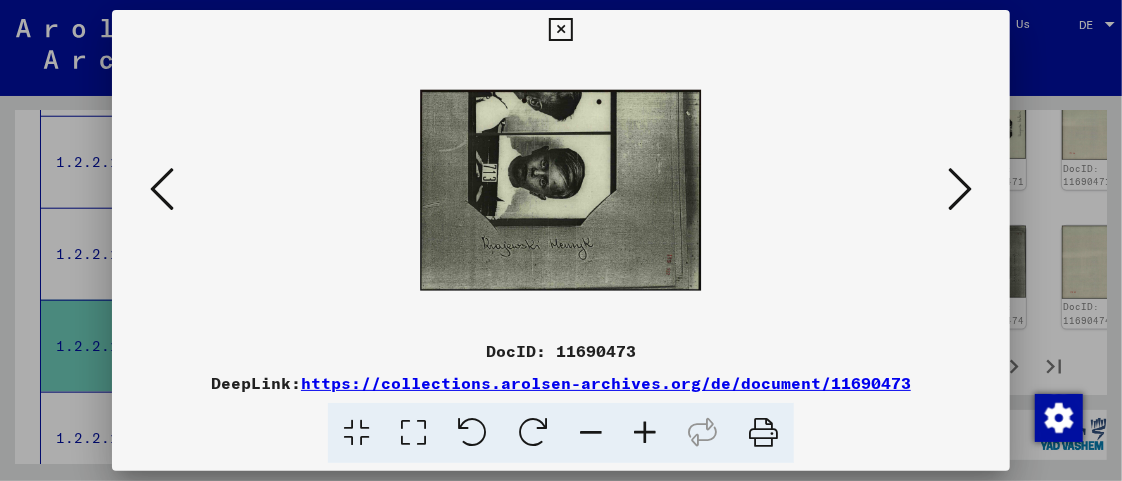 click at bounding box center (645, 433) 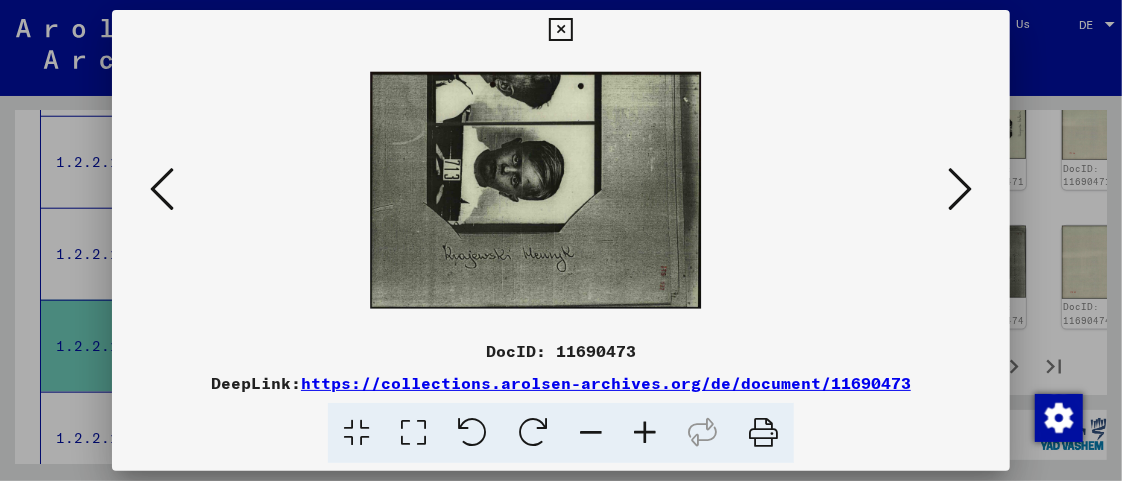 click at bounding box center (645, 433) 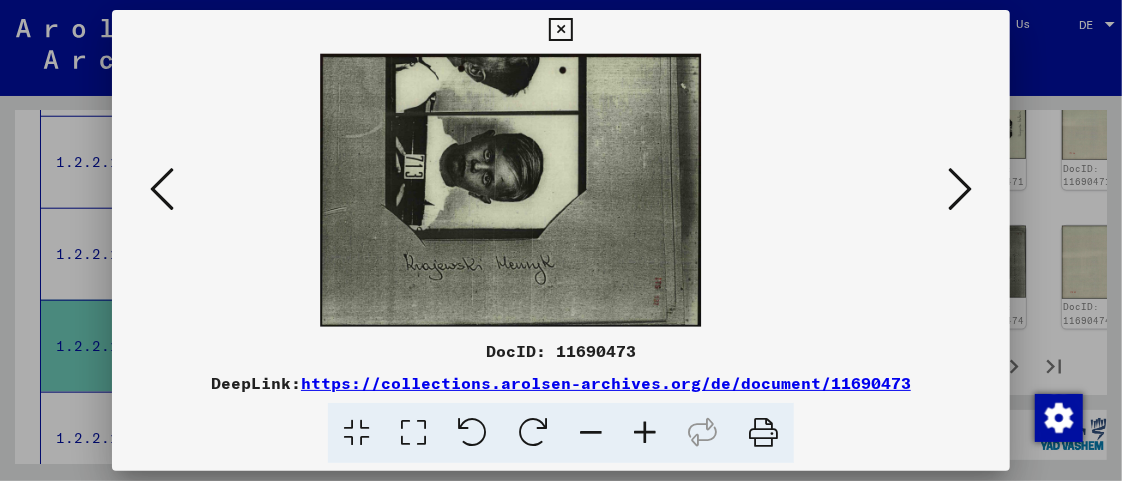 click at bounding box center [645, 433] 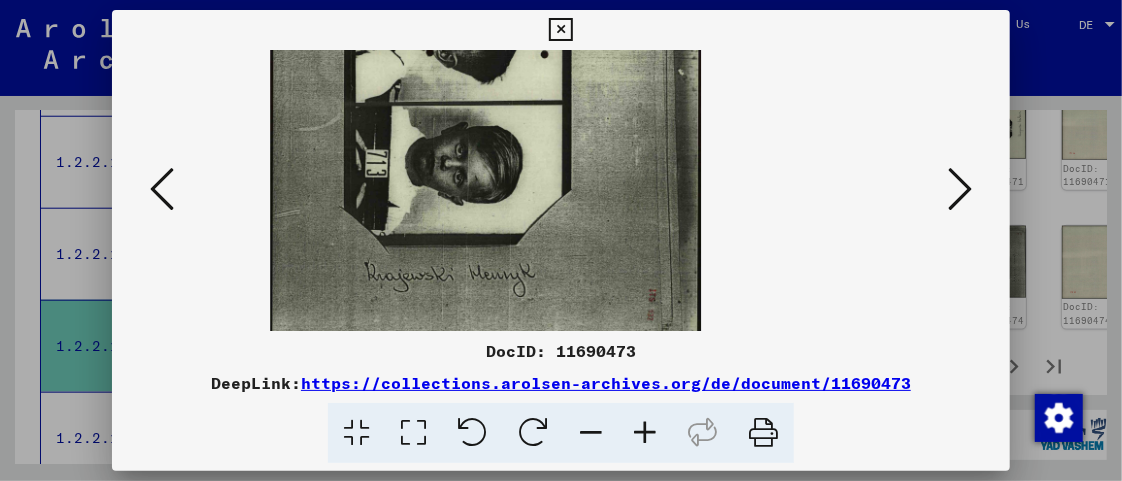 click at bounding box center (645, 433) 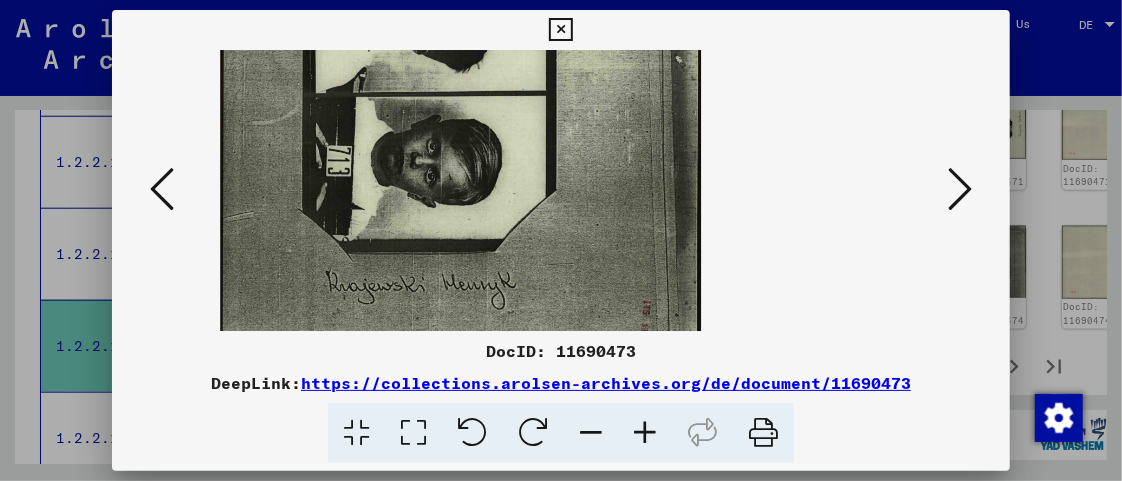drag, startPoint x: 597, startPoint y: 264, endPoint x: 615, endPoint y: 189, distance: 77.12976 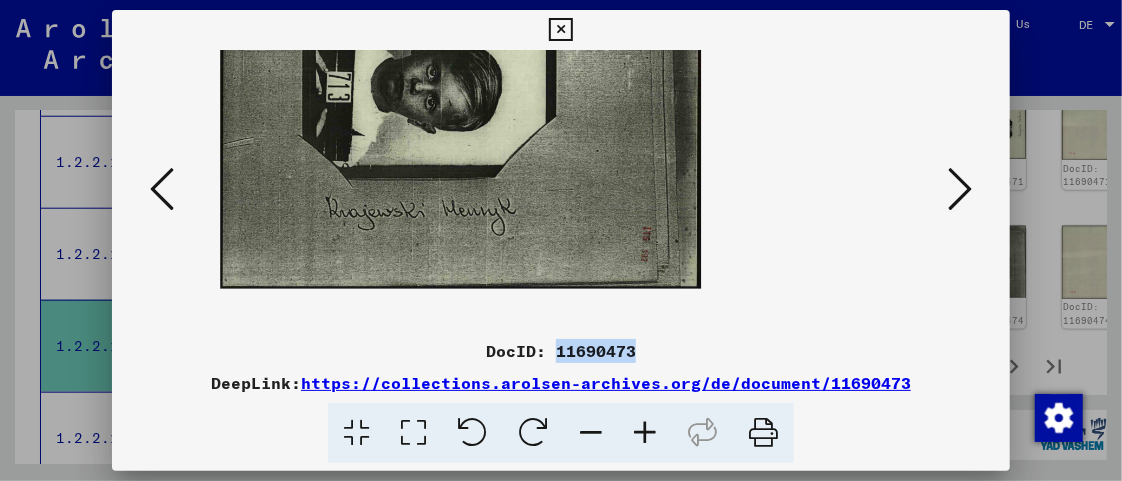 drag, startPoint x: 556, startPoint y: 349, endPoint x: 666, endPoint y: 347, distance: 110.01818 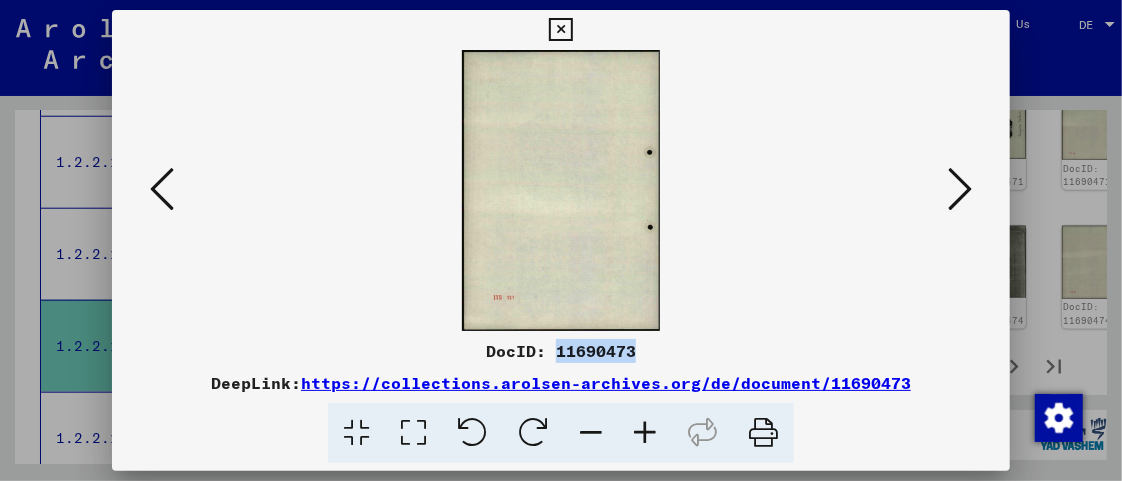 click at bounding box center (162, 189) 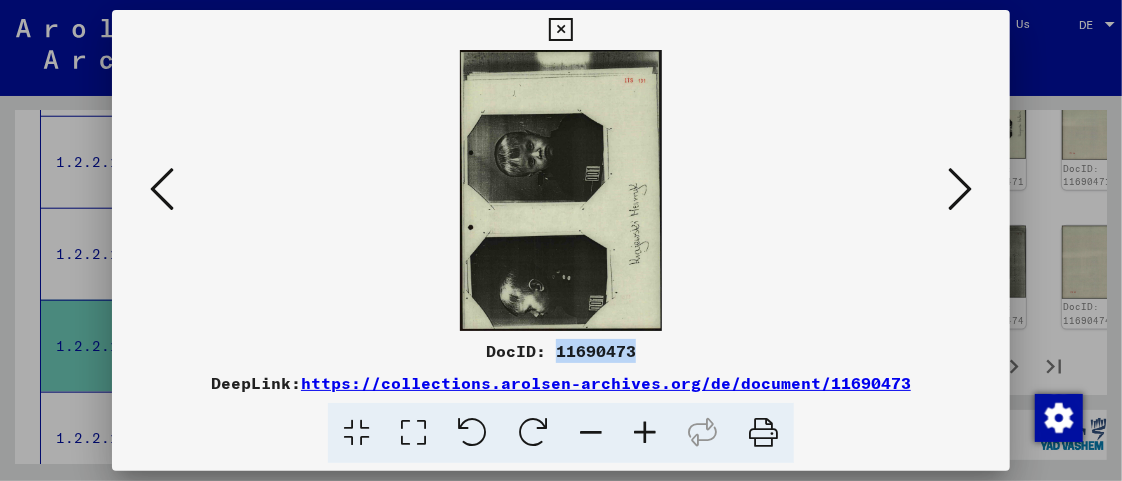 click at bounding box center [960, 189] 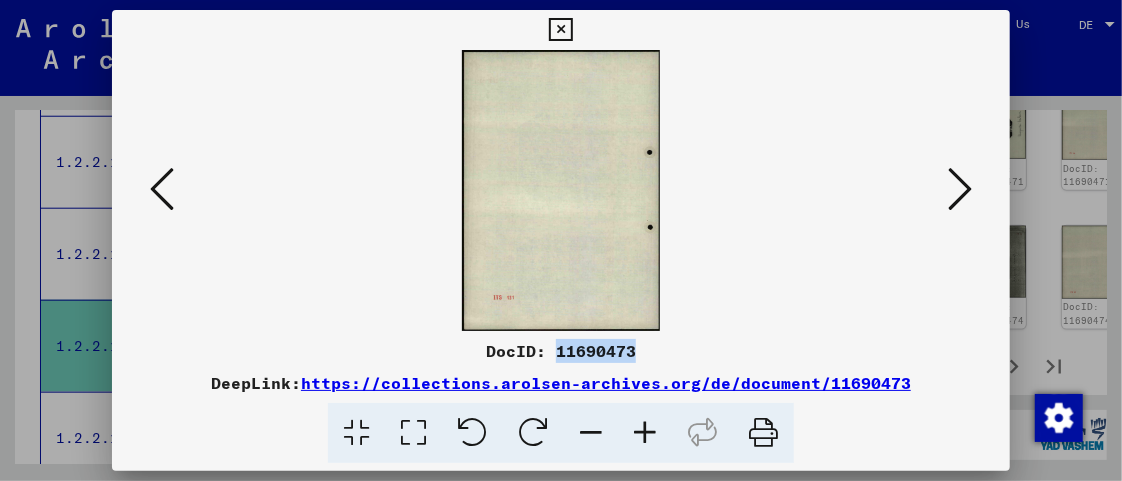 click at bounding box center (960, 189) 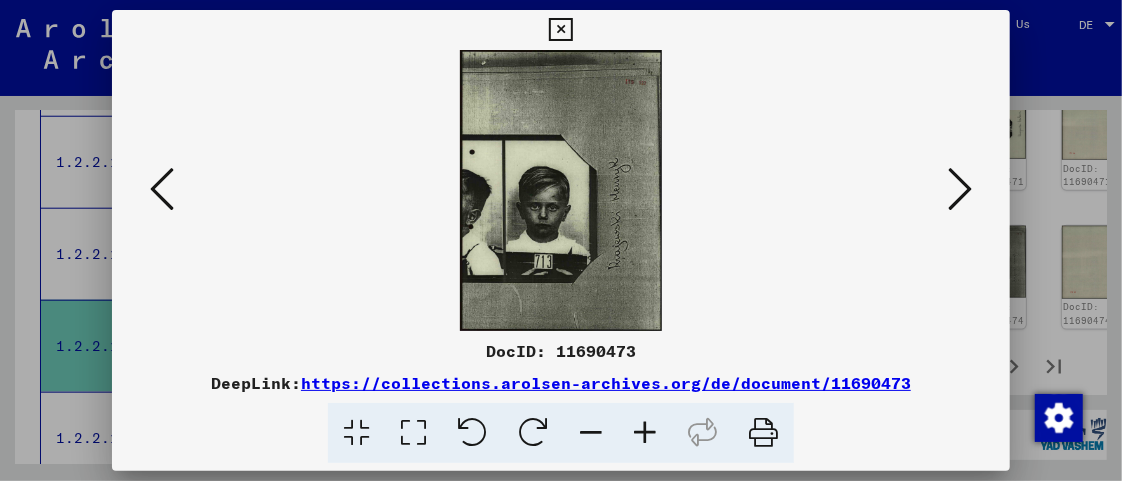 click at bounding box center (533, 433) 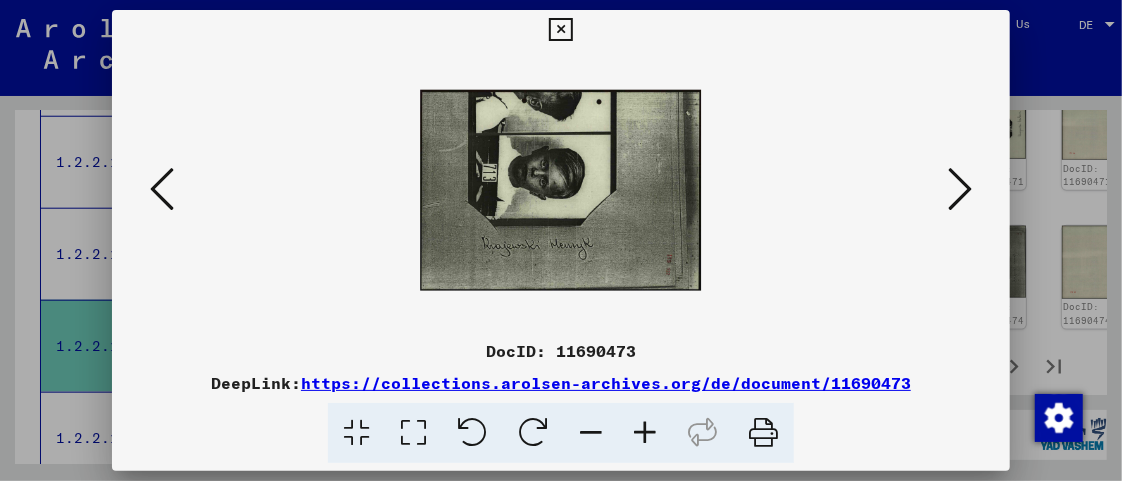 click at bounding box center [645, 433] 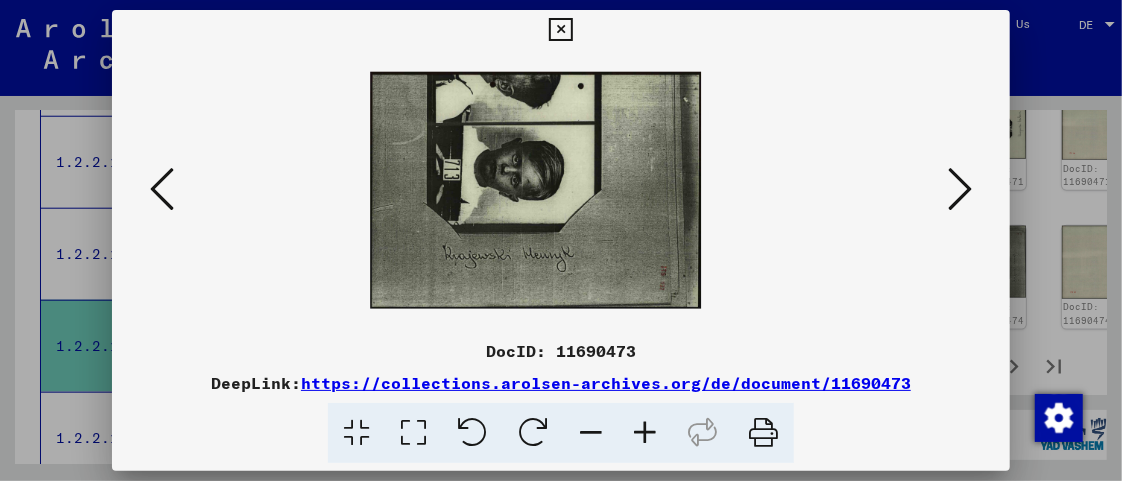click at bounding box center (645, 433) 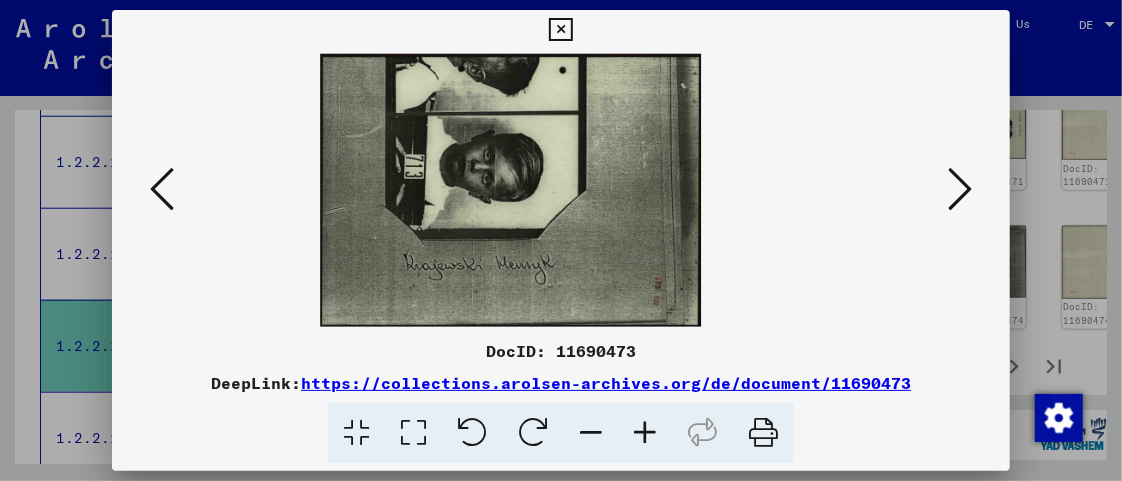 click at bounding box center (645, 433) 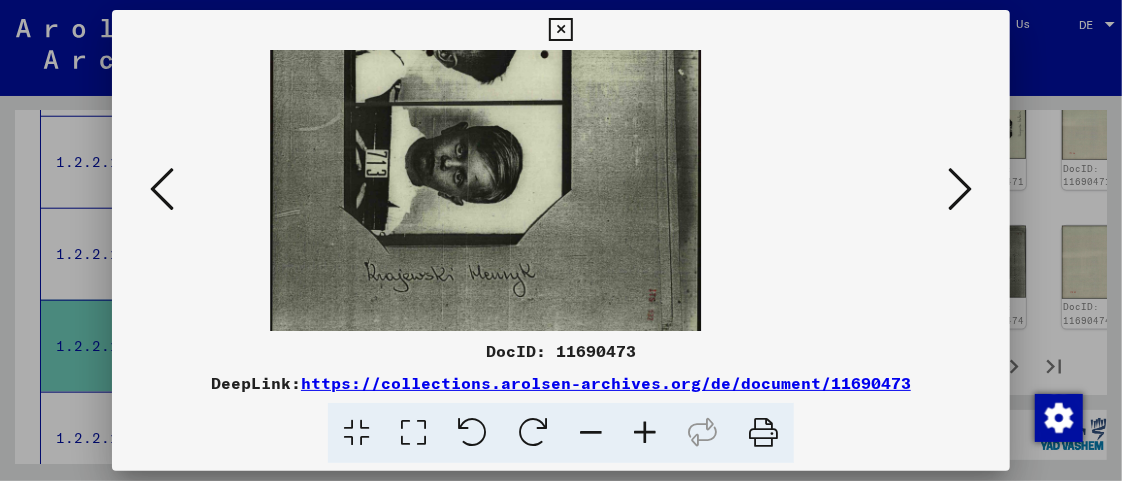 click at bounding box center (645, 433) 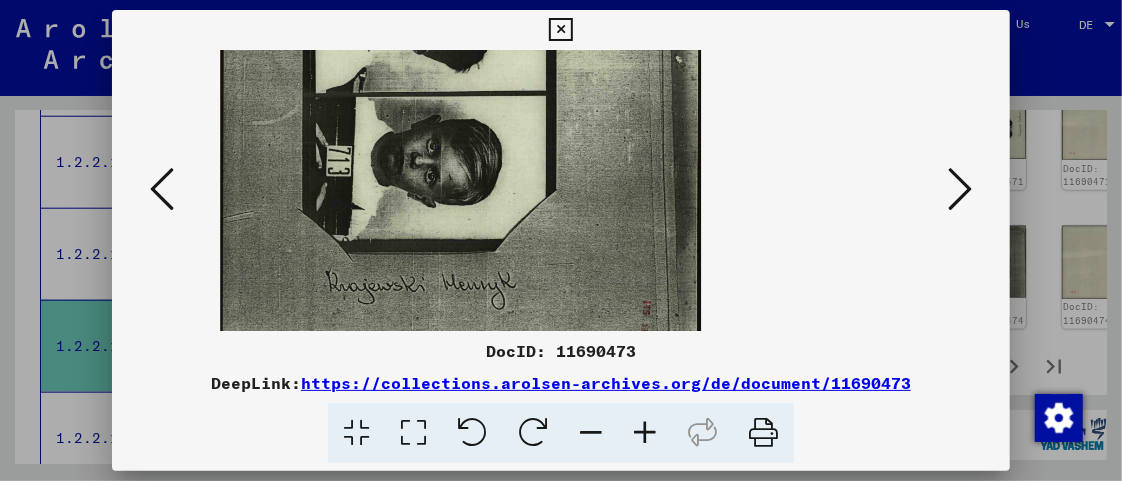 click at bounding box center [645, 433] 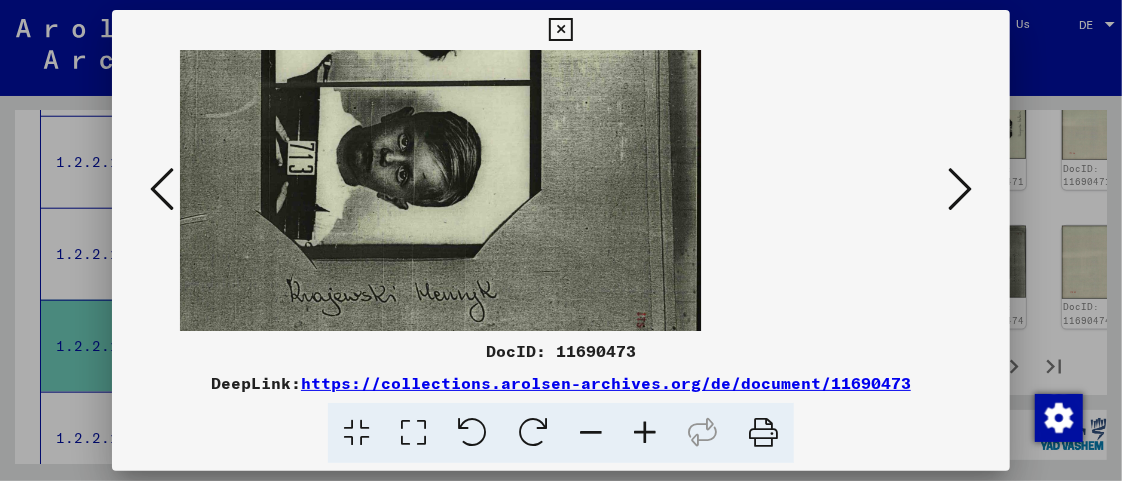 click at bounding box center [560, 30] 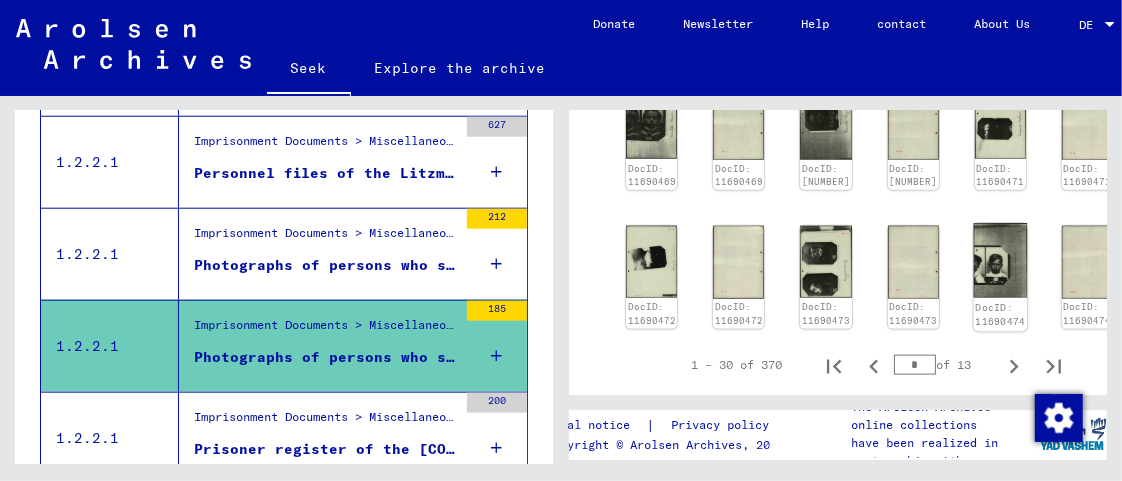 click 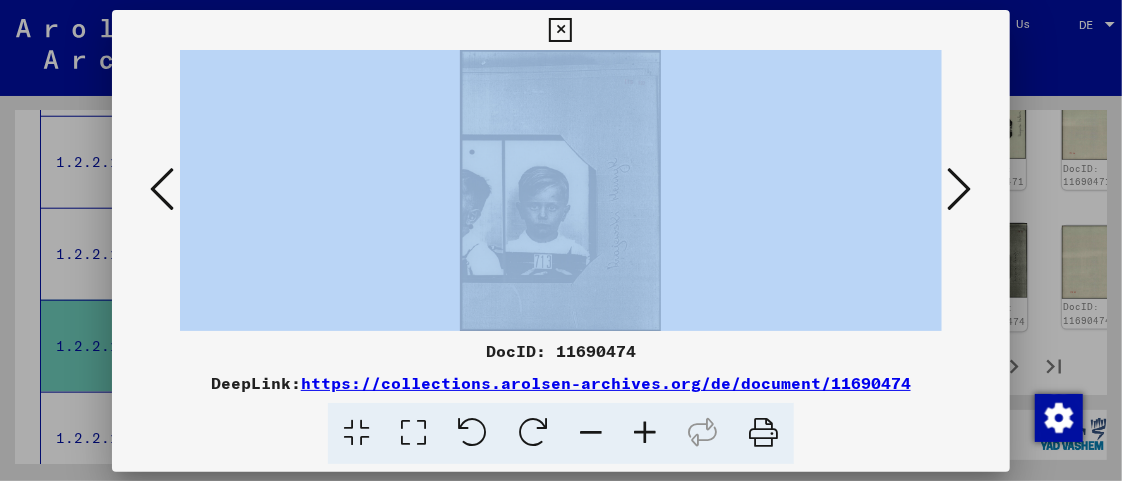 click at bounding box center (561, 190) 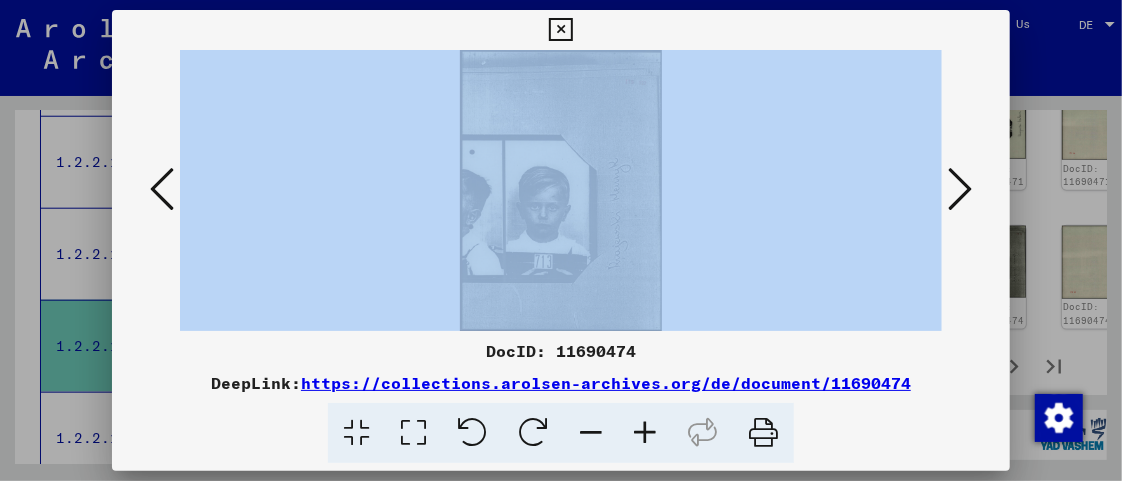 click at bounding box center (561, 190) 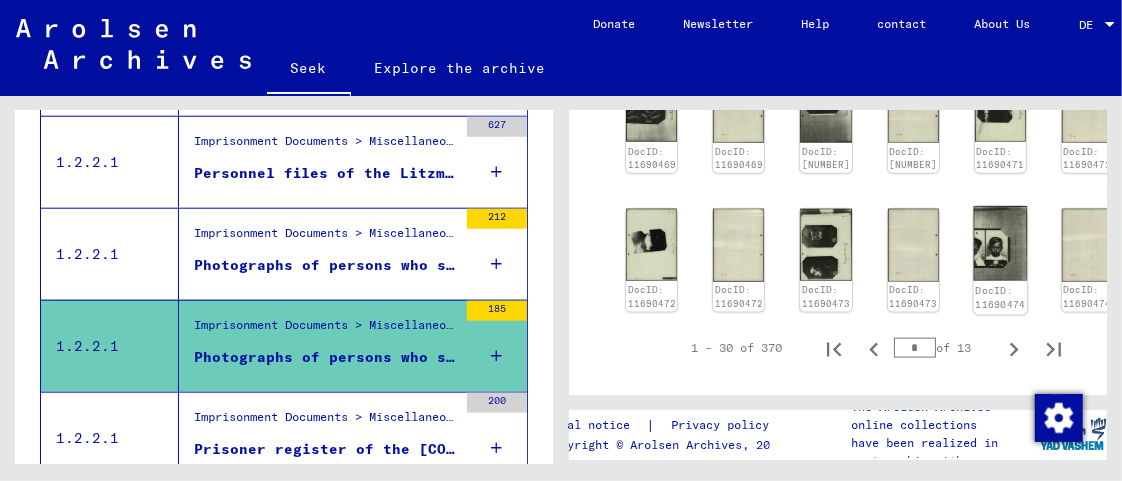 scroll, scrollTop: 1134, scrollLeft: 0, axis: vertical 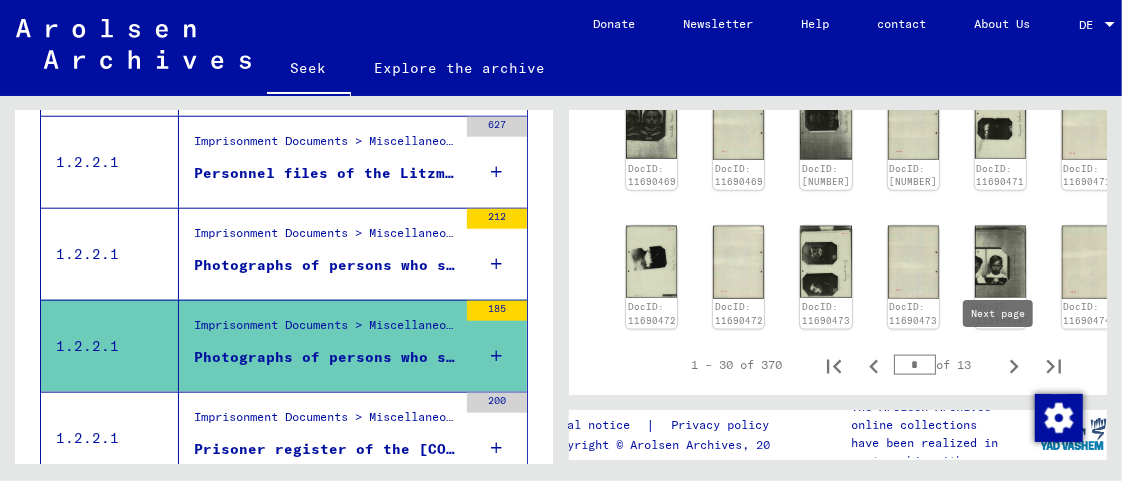 click 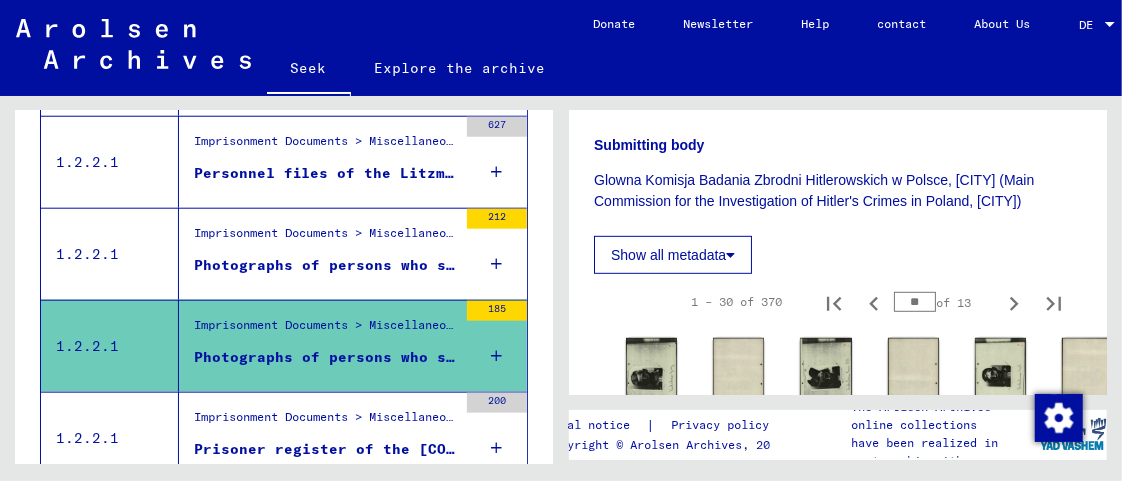 scroll, scrollTop: 634, scrollLeft: 0, axis: vertical 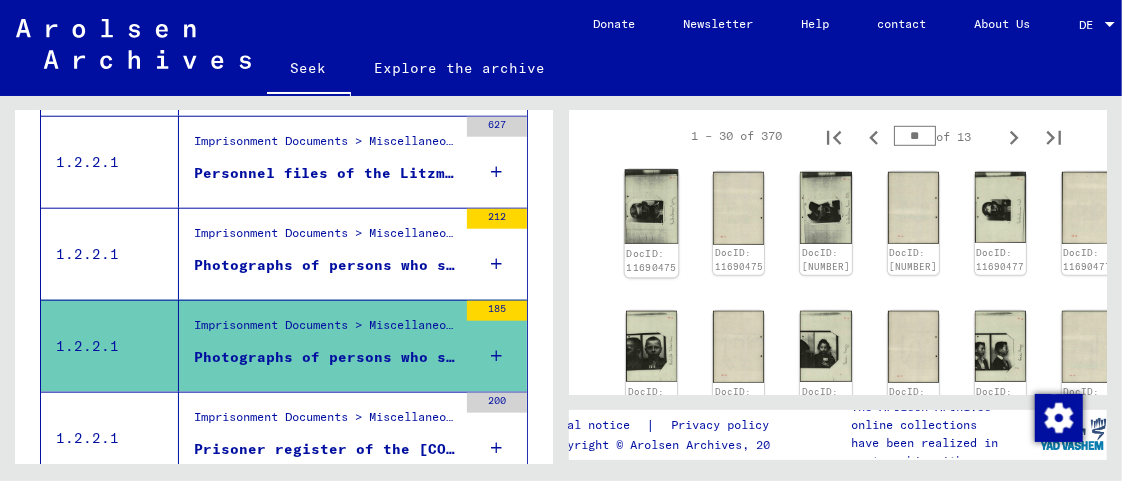 click 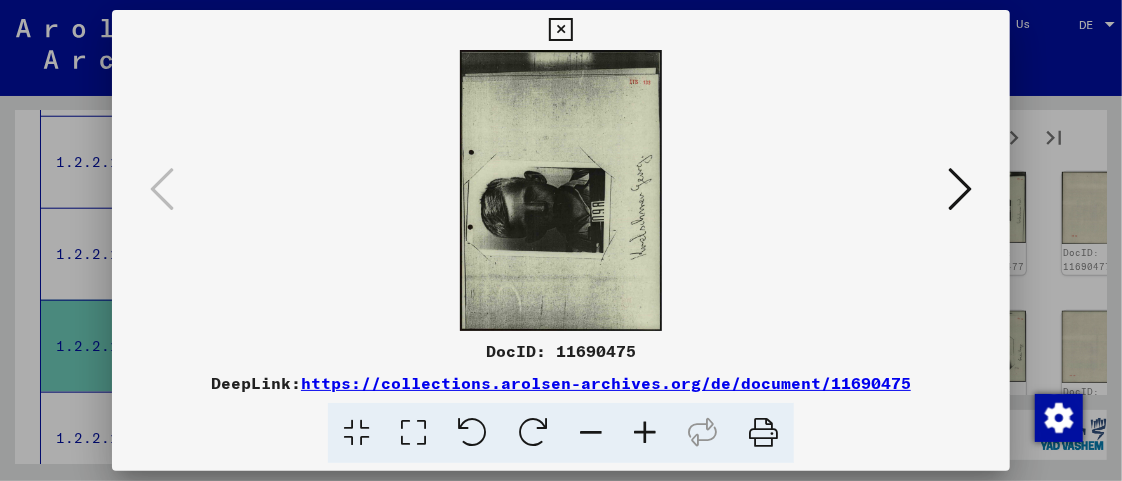 click at bounding box center [533, 433] 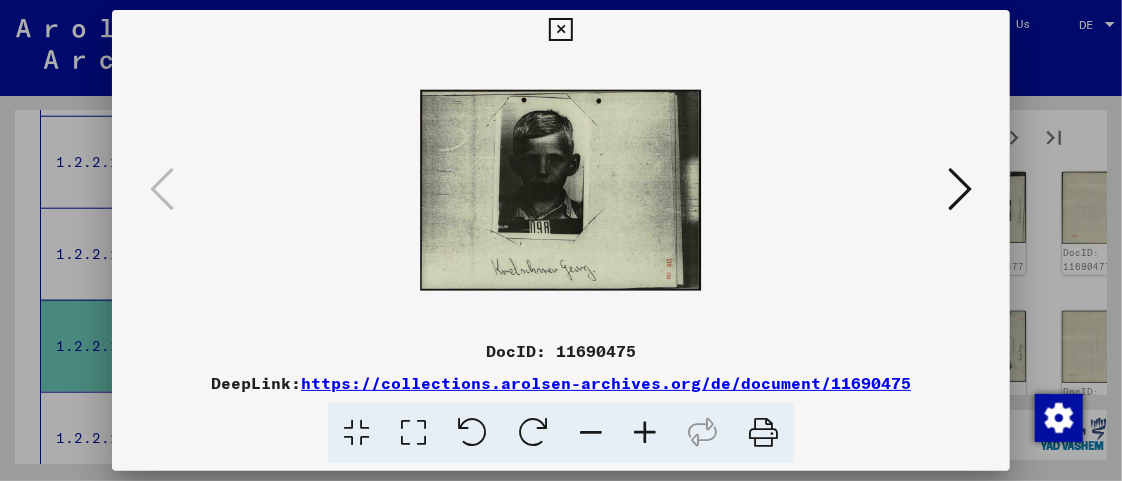 click at bounding box center (645, 433) 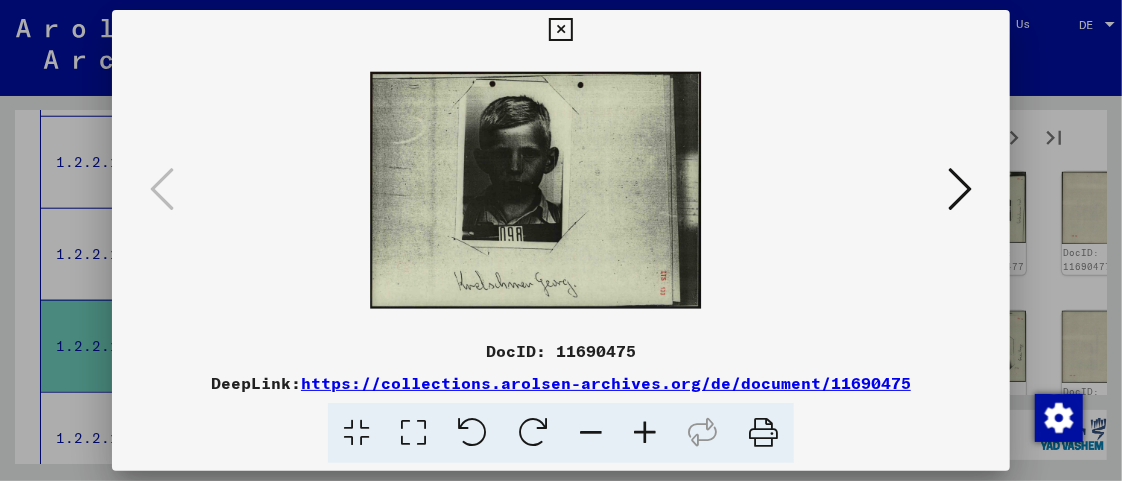 click at bounding box center (645, 433) 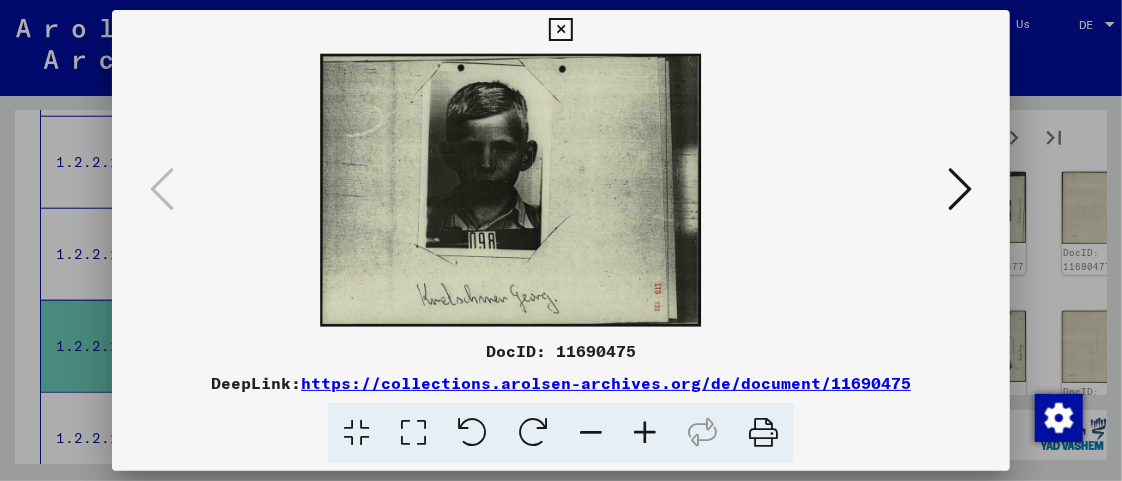 click at bounding box center (645, 433) 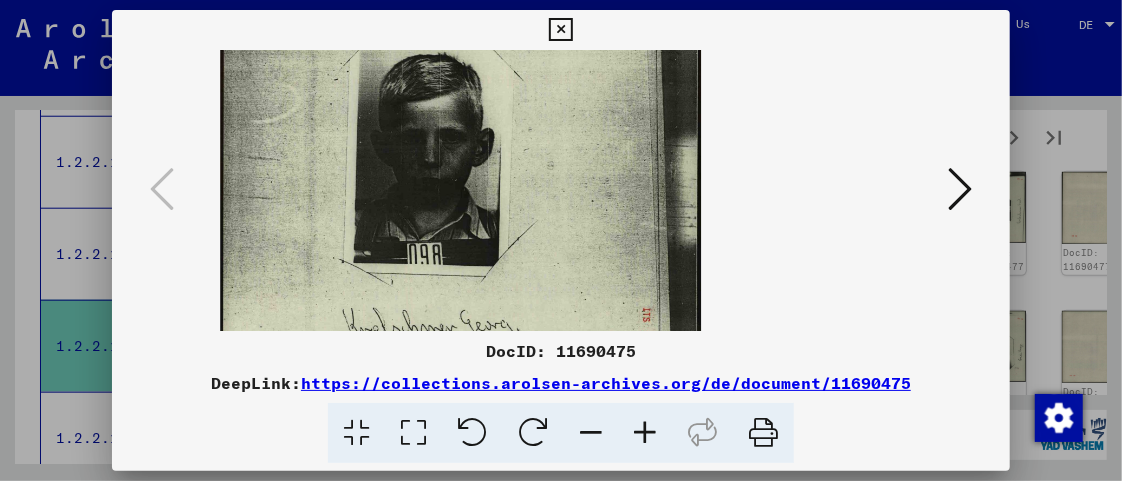drag, startPoint x: 565, startPoint y: 277, endPoint x: 590, endPoint y: 196, distance: 84.77028 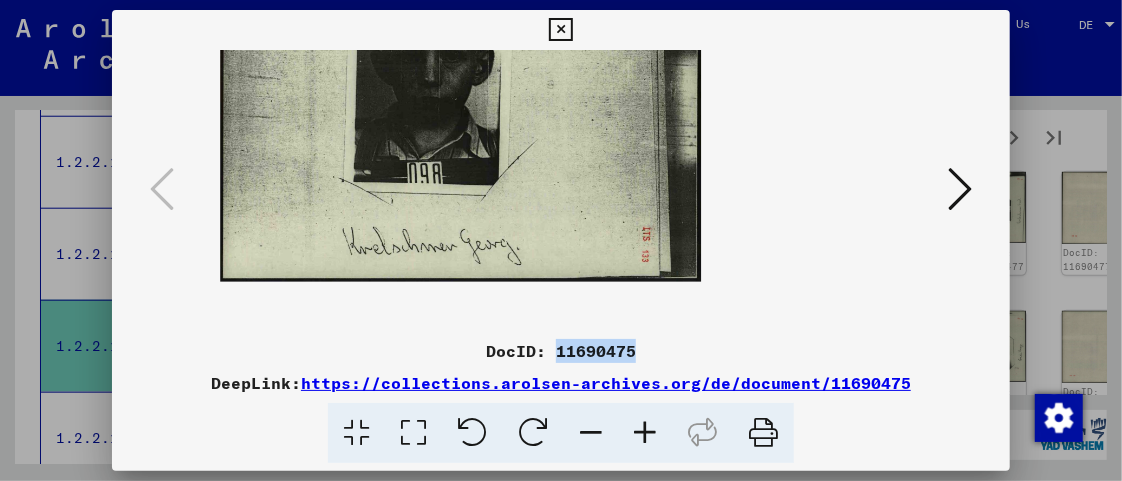 drag, startPoint x: 553, startPoint y: 350, endPoint x: 640, endPoint y: 353, distance: 87.05171 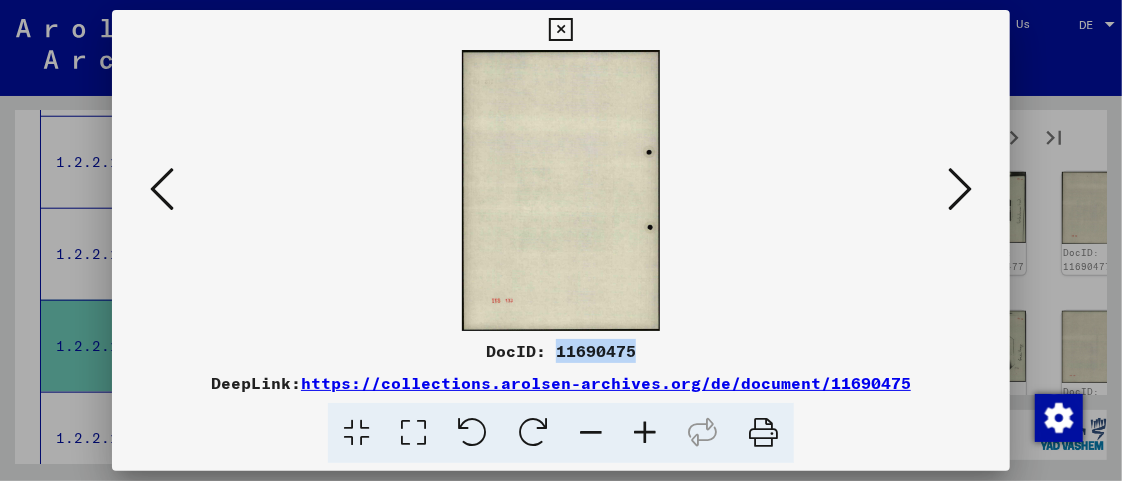 scroll, scrollTop: 0, scrollLeft: 0, axis: both 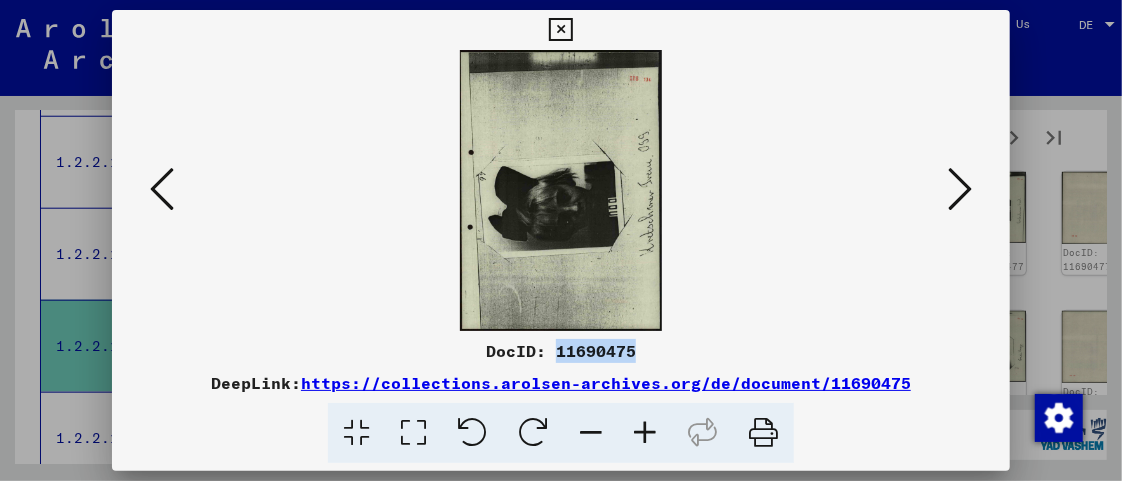click at bounding box center (560, 30) 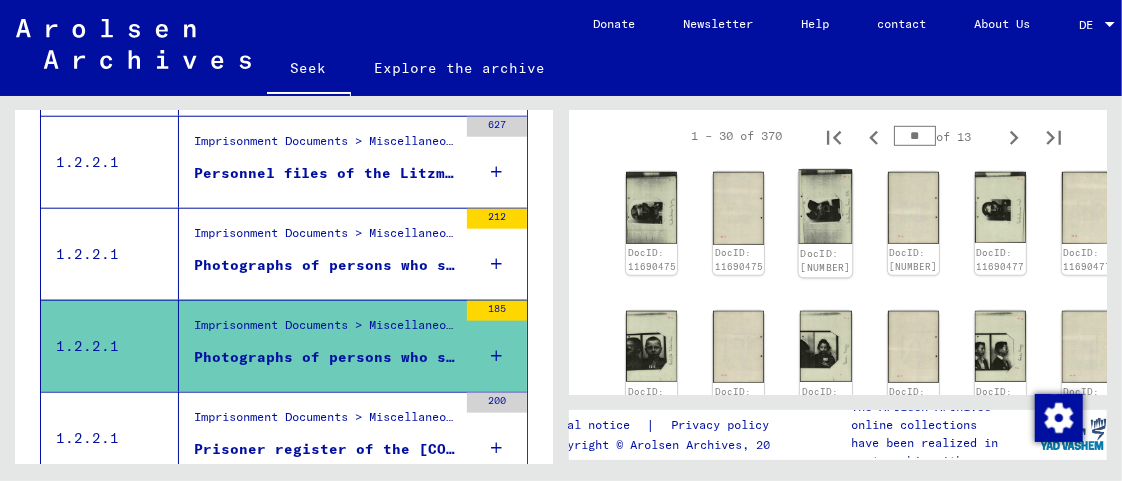 click 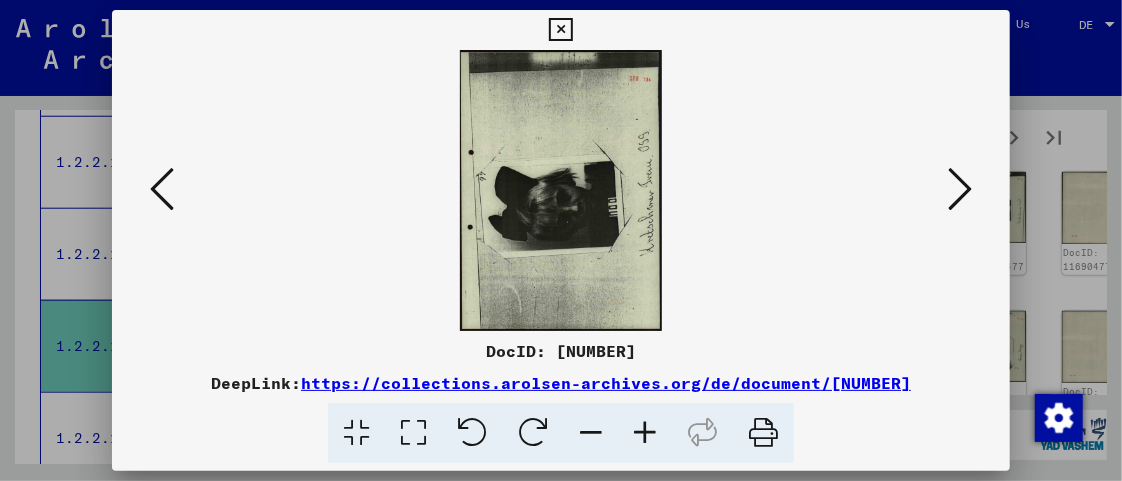 click at bounding box center (561, 190) 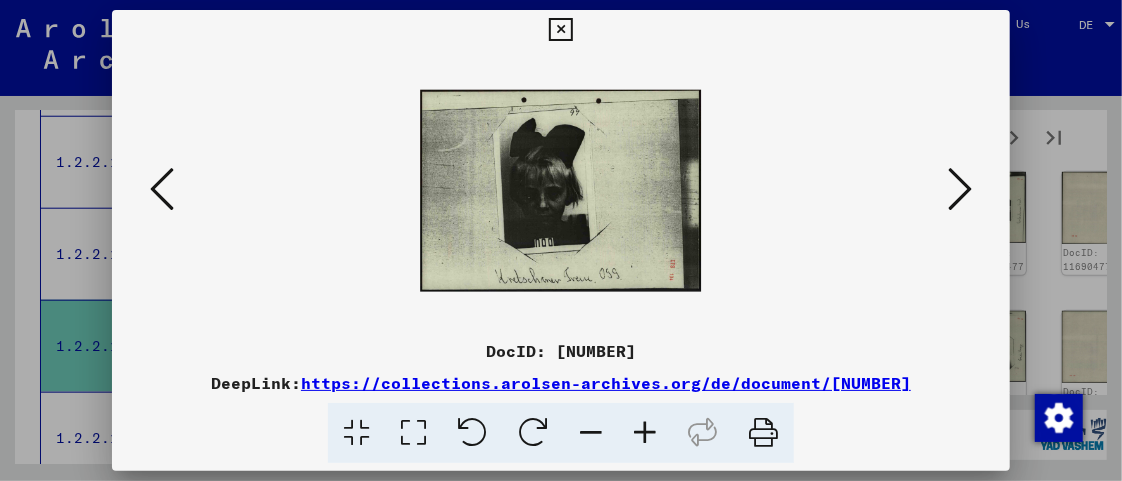 click at bounding box center (645, 433) 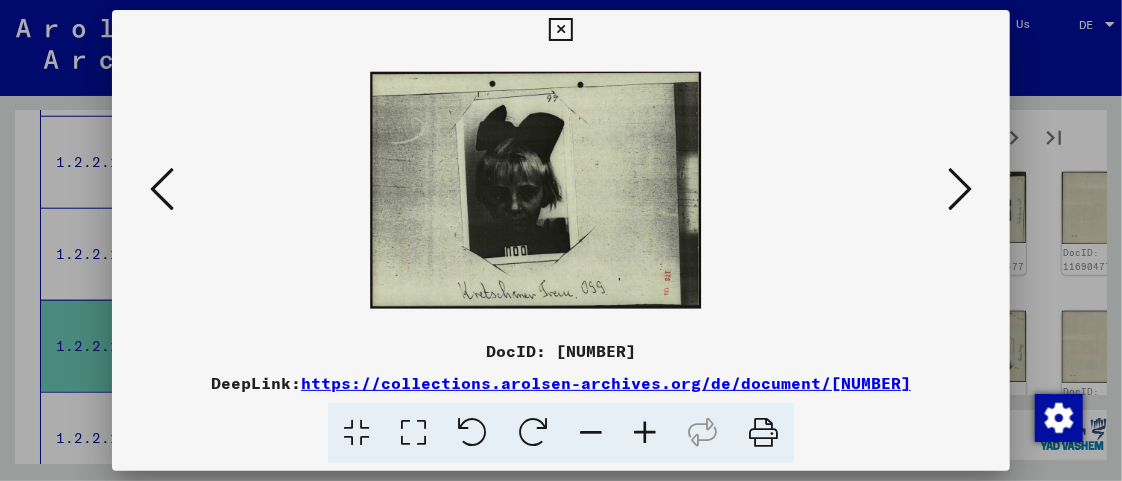 click at bounding box center [645, 433] 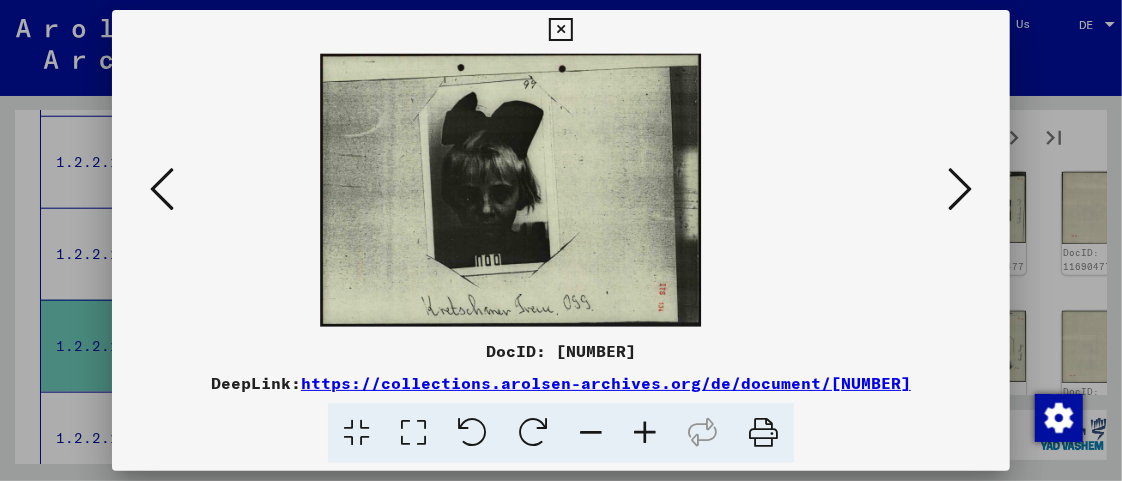click at bounding box center [645, 433] 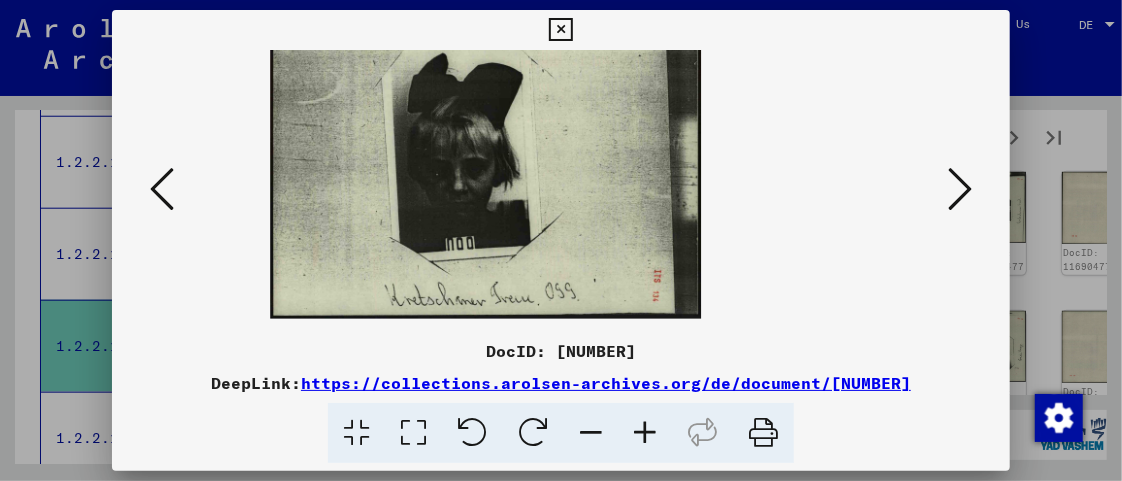 scroll, scrollTop: 47, scrollLeft: 0, axis: vertical 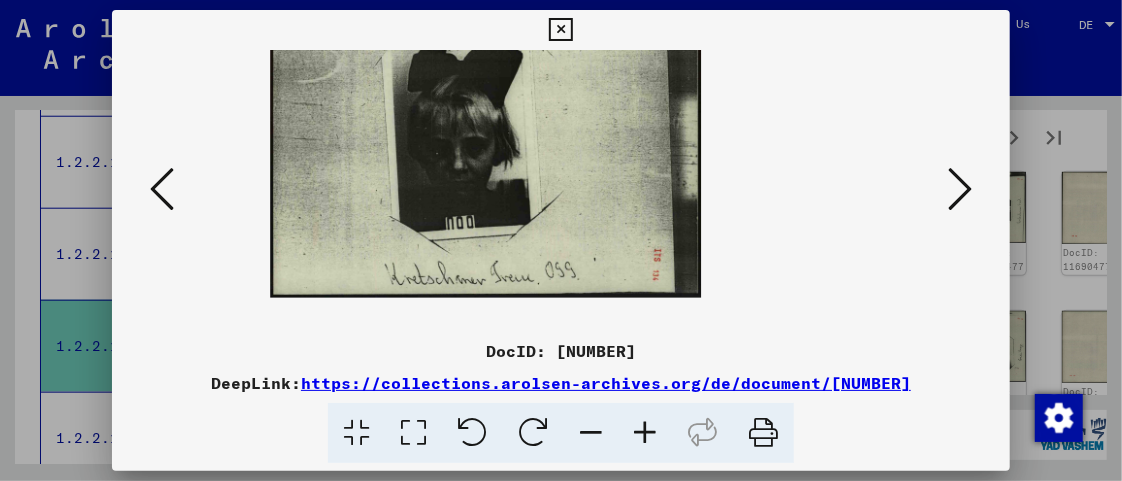 drag, startPoint x: 585, startPoint y: 230, endPoint x: 589, endPoint y: 182, distance: 48.166378 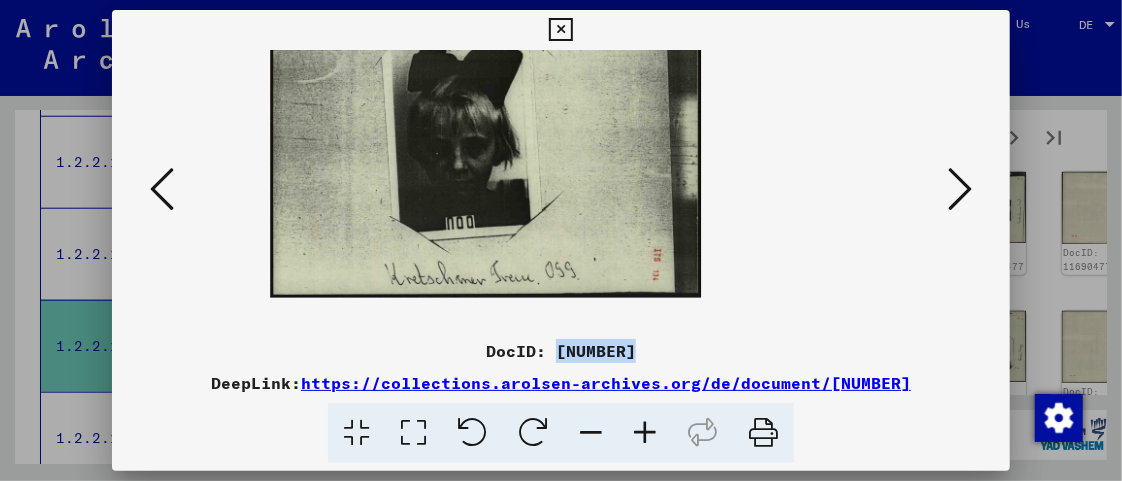 drag, startPoint x: 555, startPoint y: 346, endPoint x: 637, endPoint y: 345, distance: 82.006096 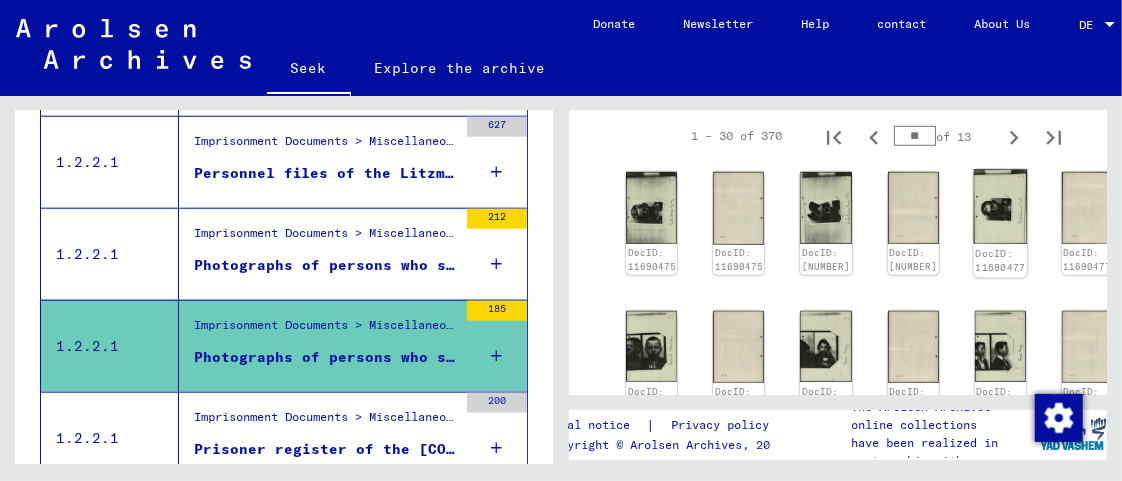 click 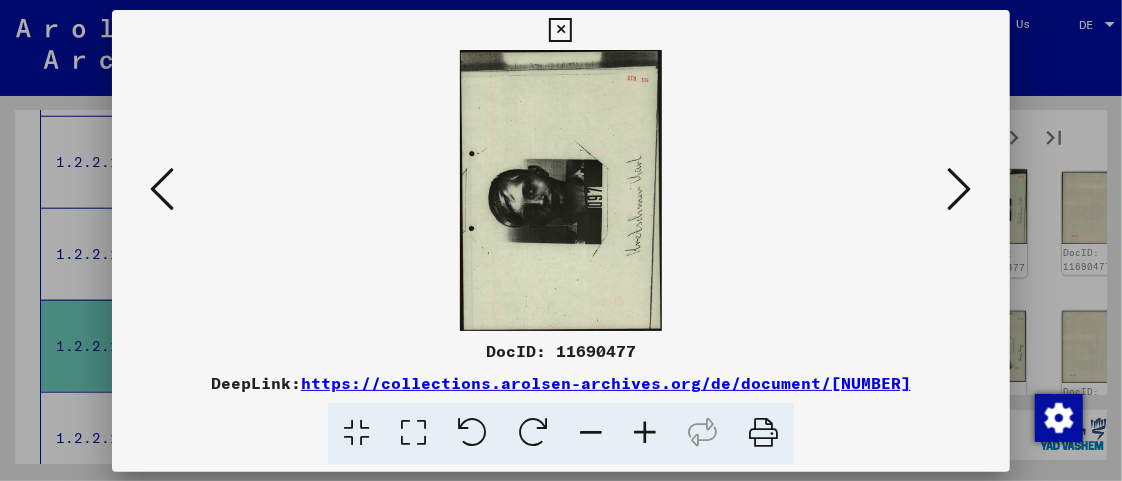 click at bounding box center [561, 190] 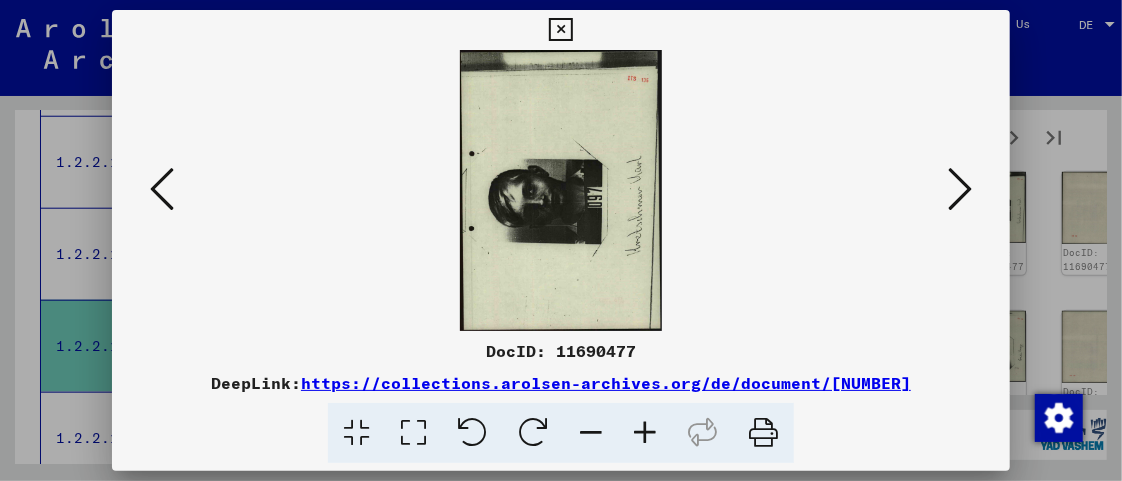 click at bounding box center [533, 433] 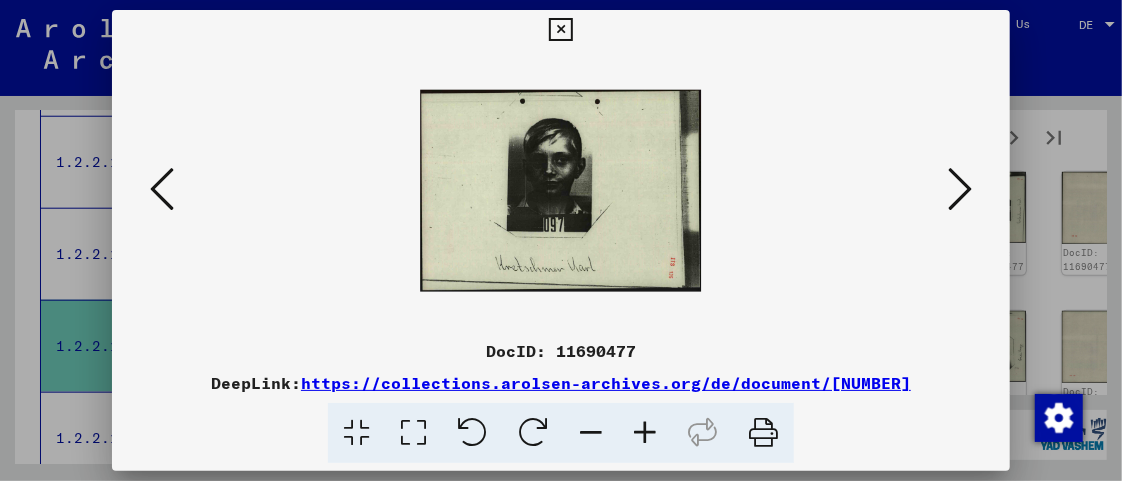 click at bounding box center [645, 433] 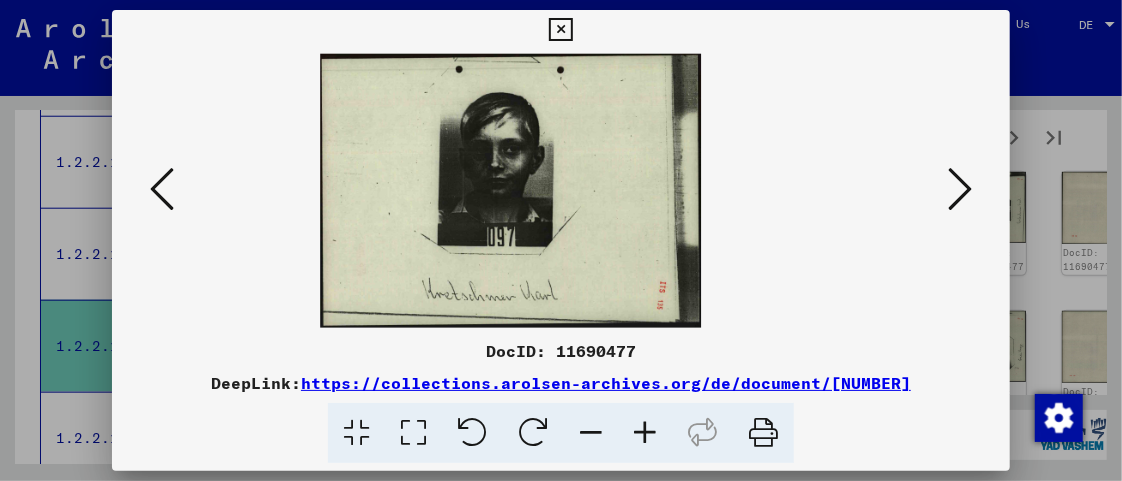 click at bounding box center (645, 433) 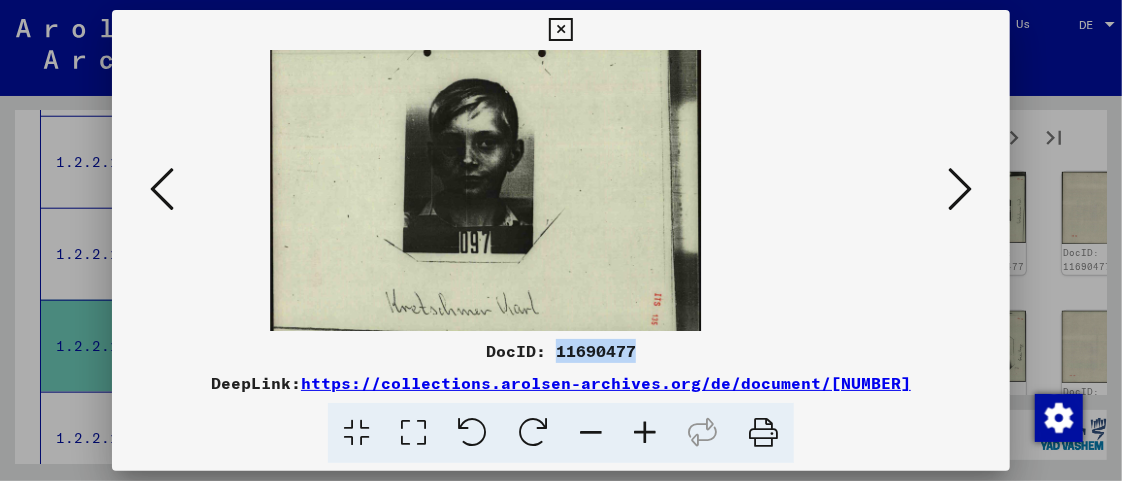 drag, startPoint x: 554, startPoint y: 350, endPoint x: 631, endPoint y: 353, distance: 77.05842 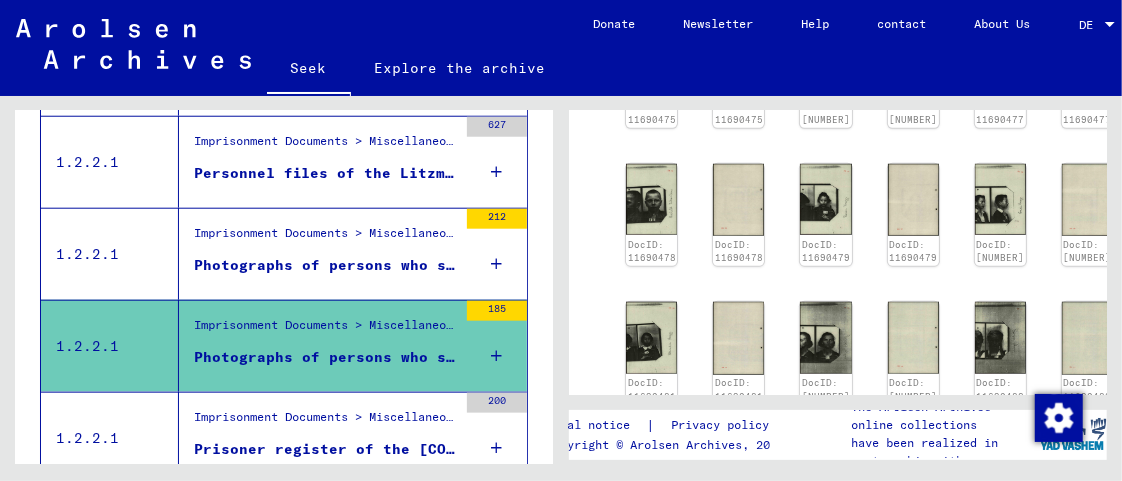 scroll, scrollTop: 801, scrollLeft: 0, axis: vertical 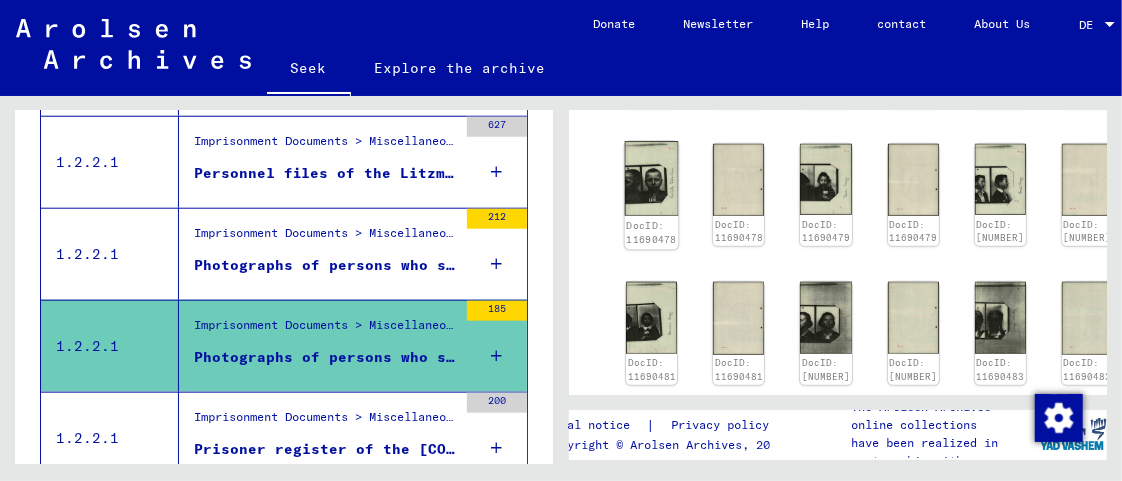 click 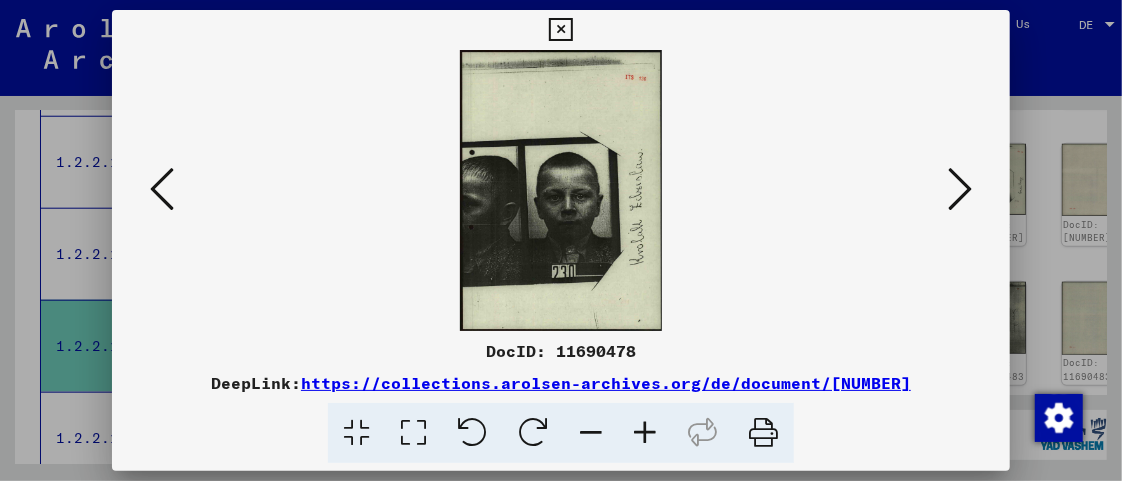 click at bounding box center (533, 433) 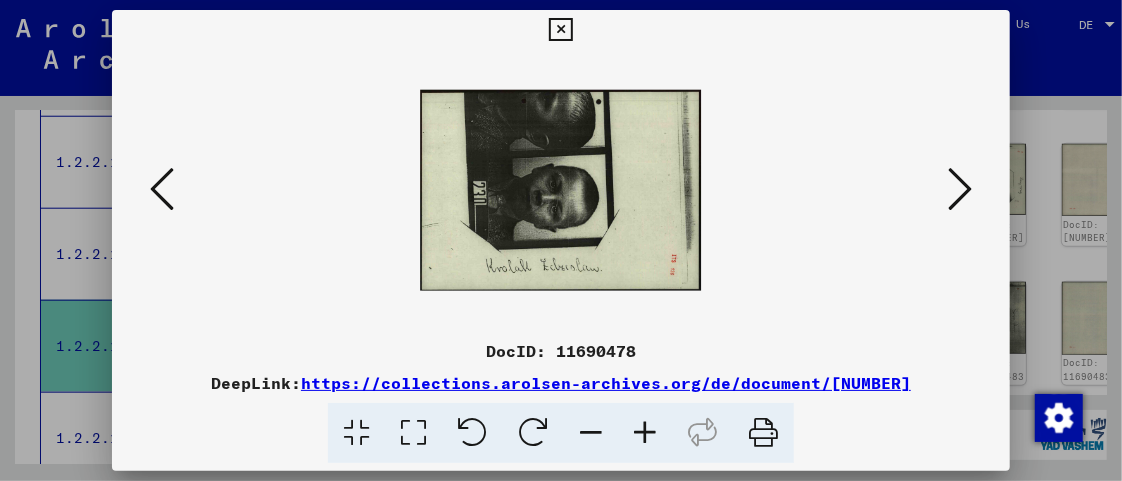 click at bounding box center (645, 433) 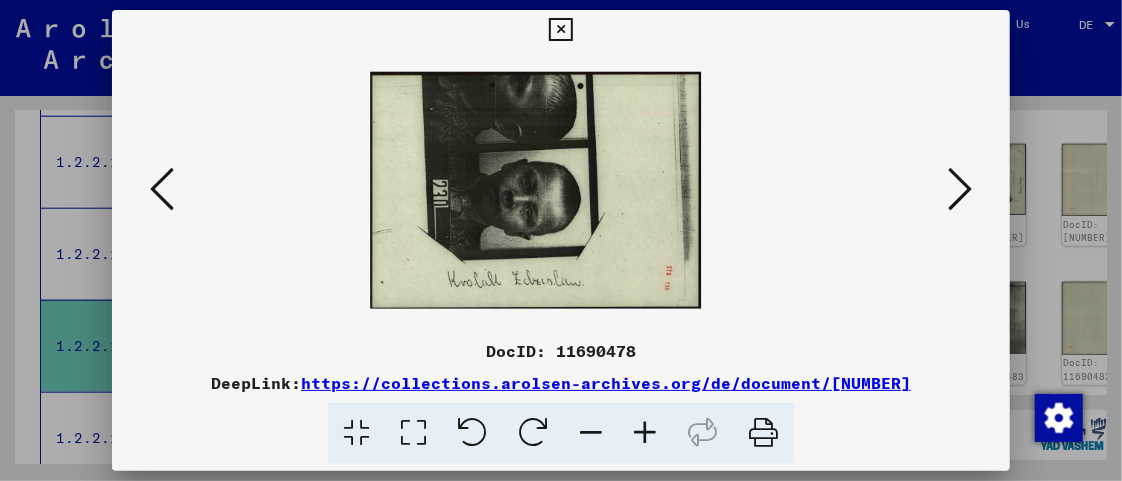 click at bounding box center (645, 433) 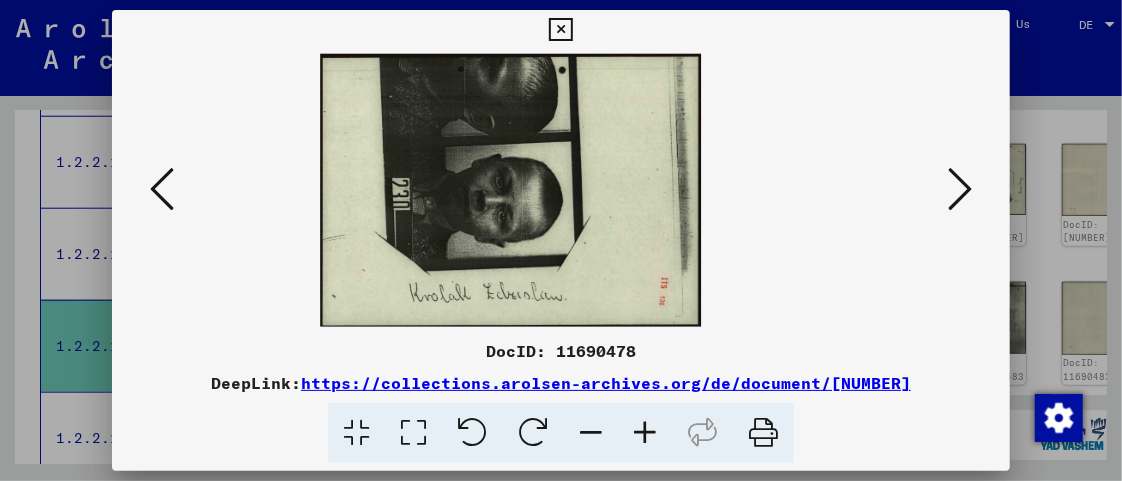 click at bounding box center [645, 433] 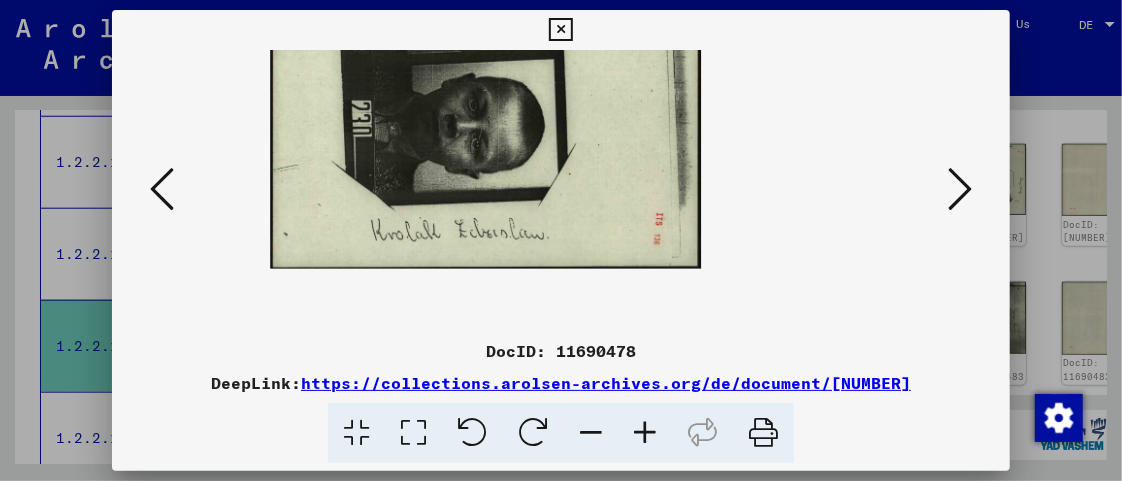 drag, startPoint x: 604, startPoint y: 279, endPoint x: 618, endPoint y: 208, distance: 72.36712 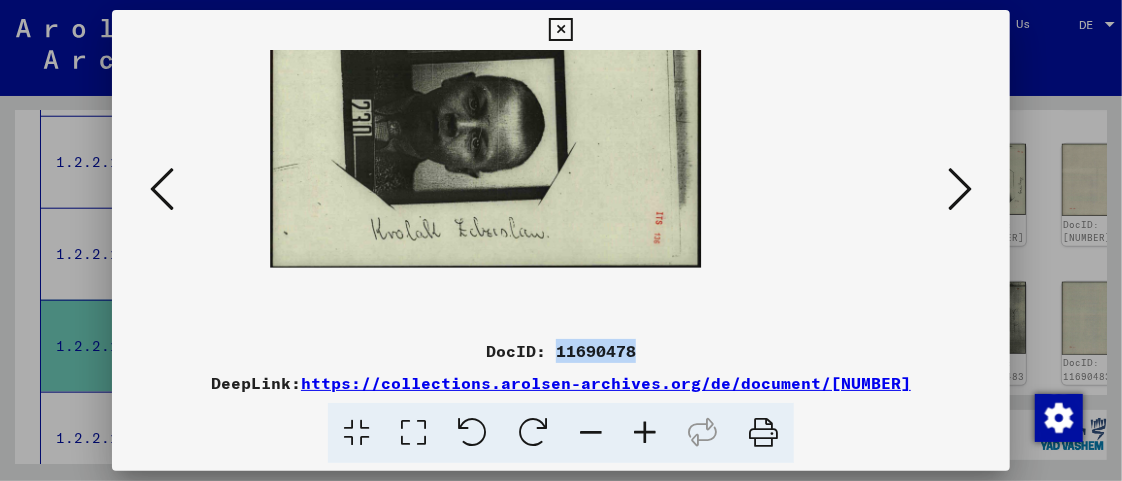 drag, startPoint x: 555, startPoint y: 356, endPoint x: 637, endPoint y: 350, distance: 82.219215 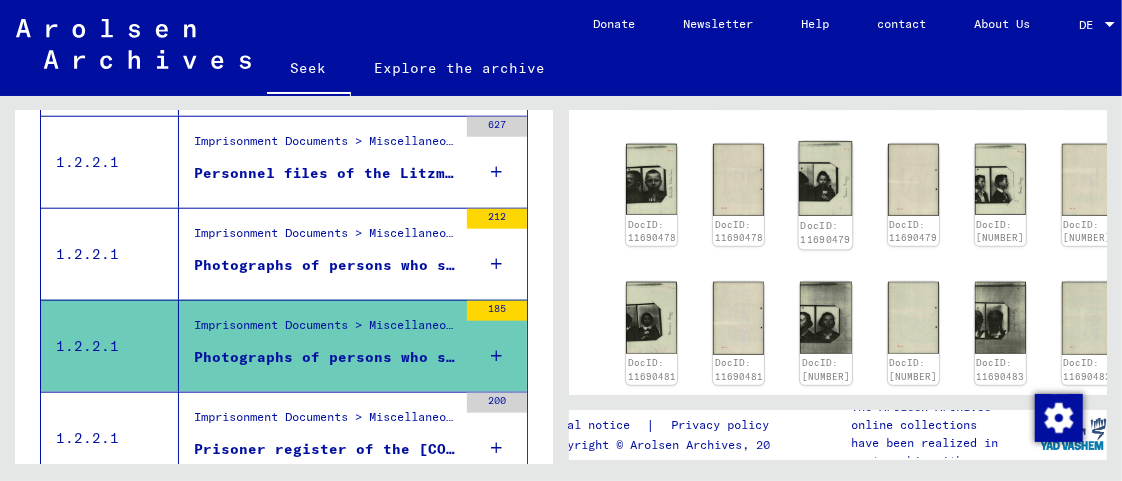 click 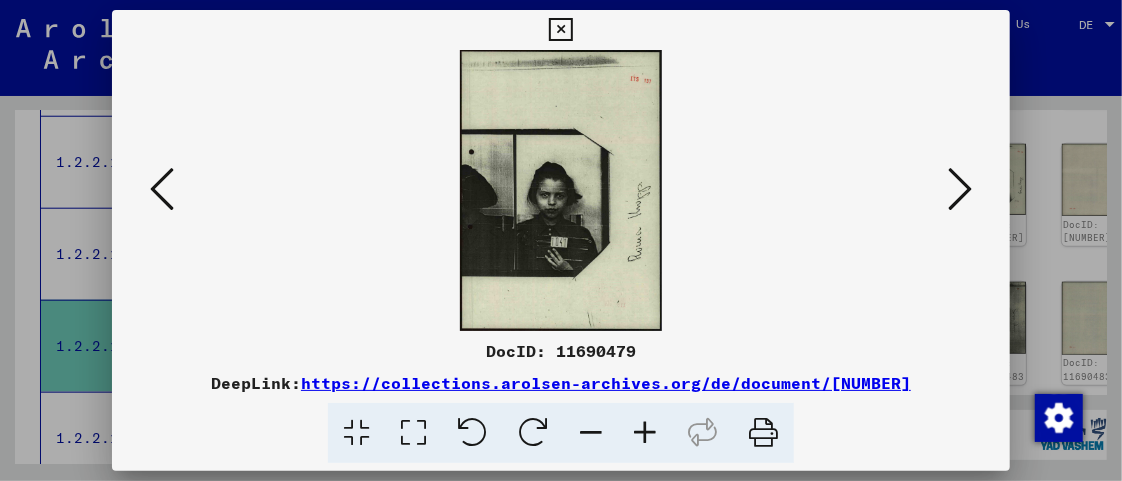 click at bounding box center (533, 433) 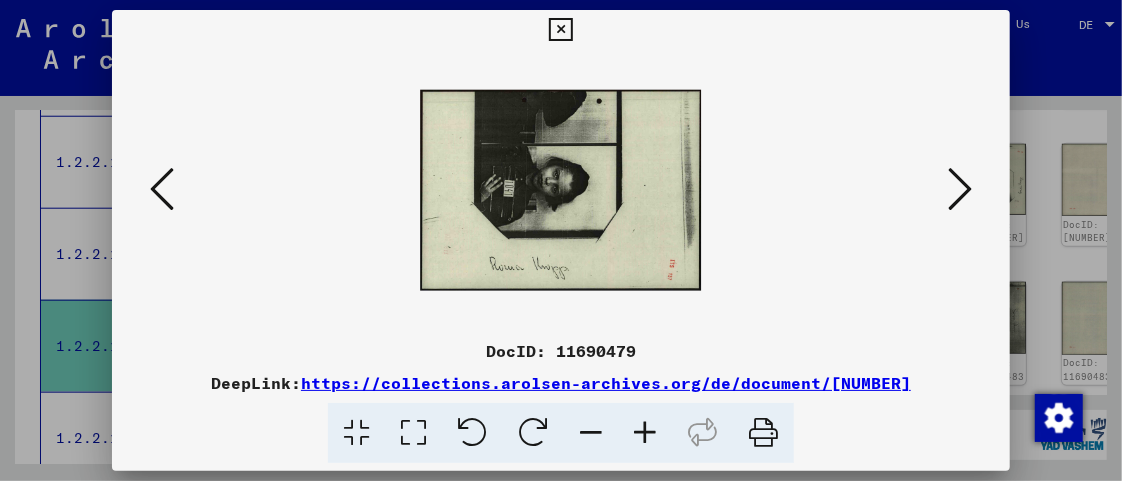 click at bounding box center (645, 433) 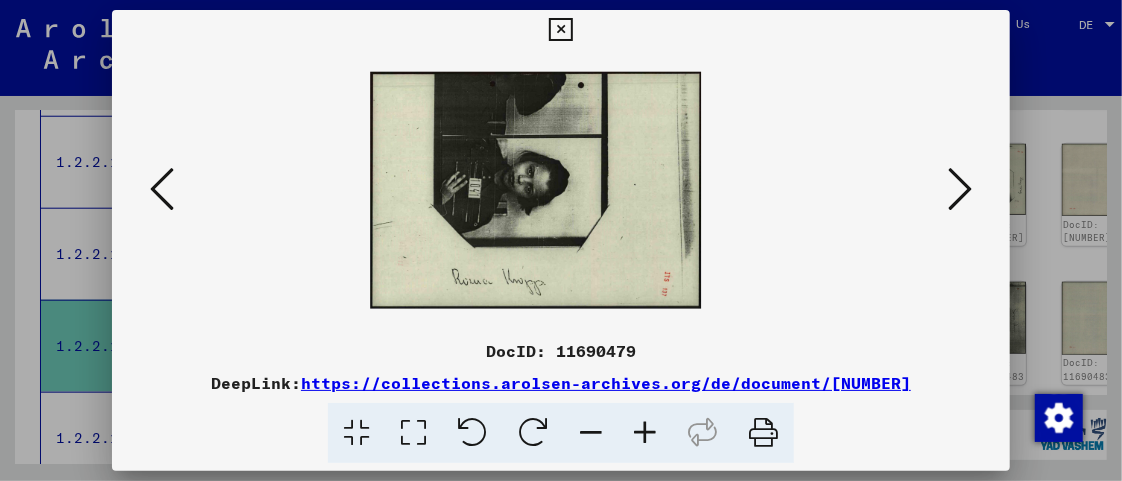 click at bounding box center [645, 433] 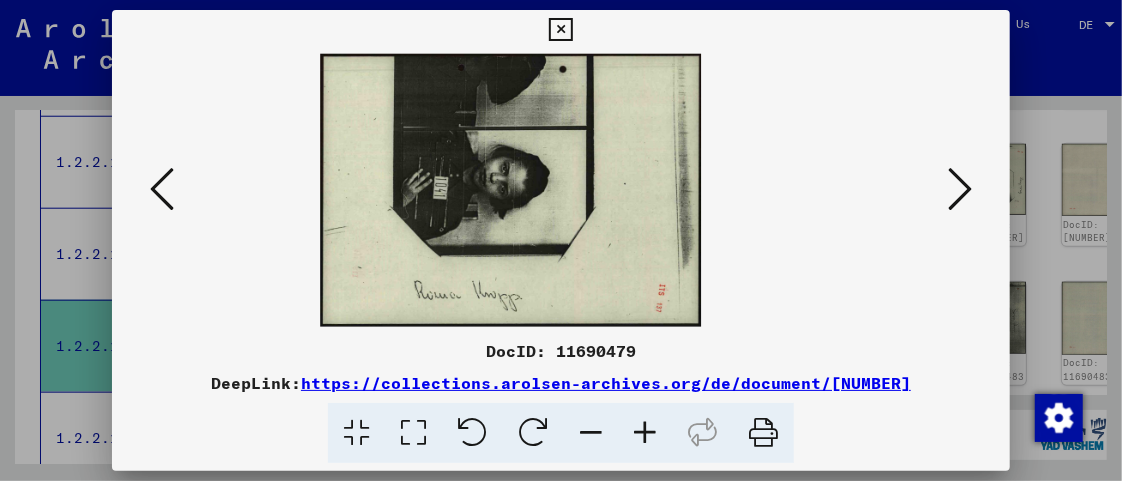 click at bounding box center [645, 433] 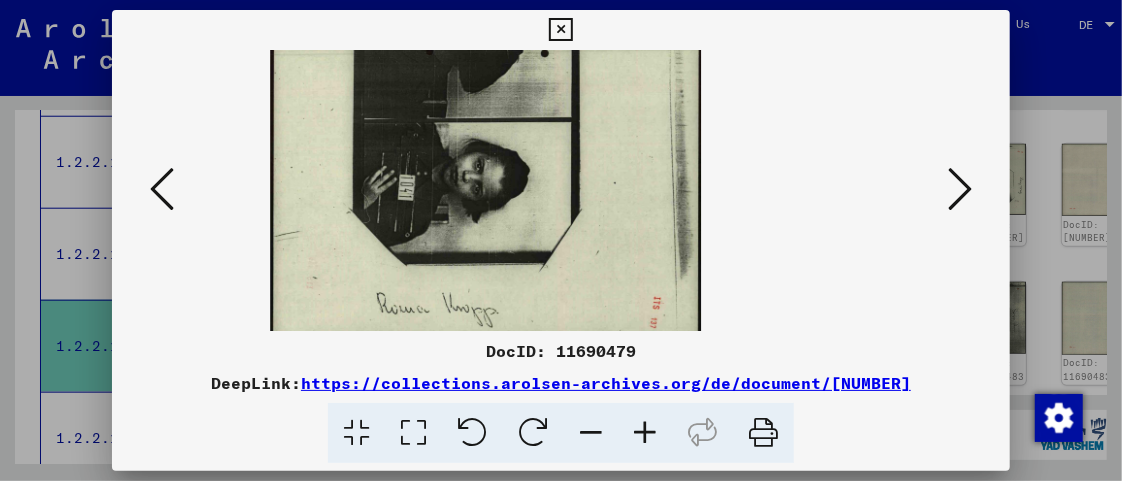 scroll, scrollTop: 44, scrollLeft: 0, axis: vertical 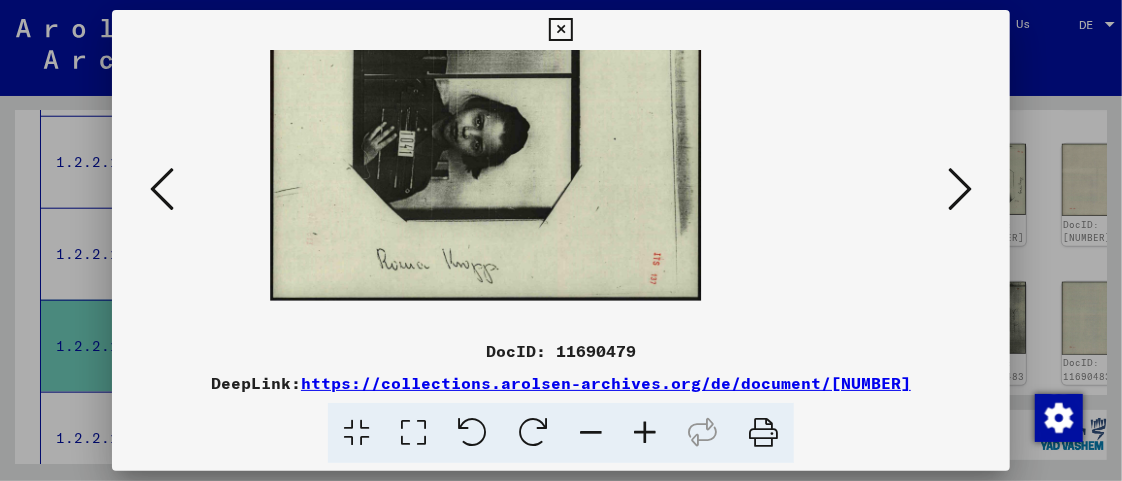 drag, startPoint x: 618, startPoint y: 269, endPoint x: 634, endPoint y: 224, distance: 47.759815 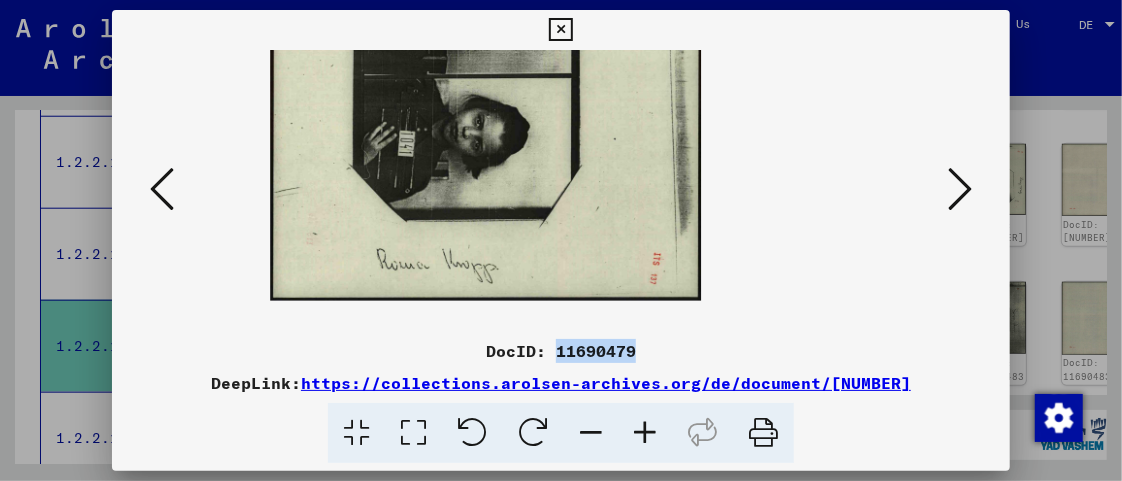 drag, startPoint x: 556, startPoint y: 350, endPoint x: 645, endPoint y: 351, distance: 89.005615 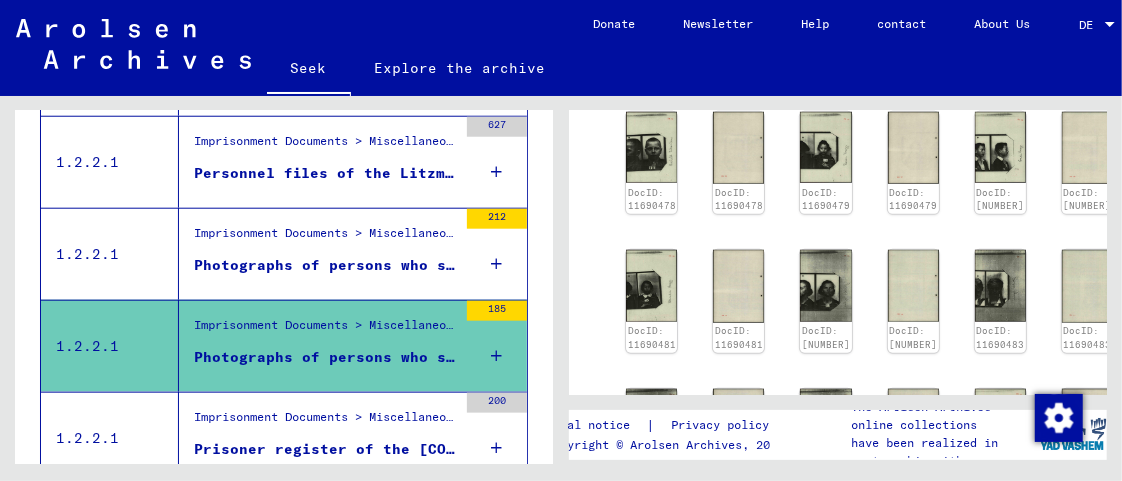 scroll, scrollTop: 801, scrollLeft: 0, axis: vertical 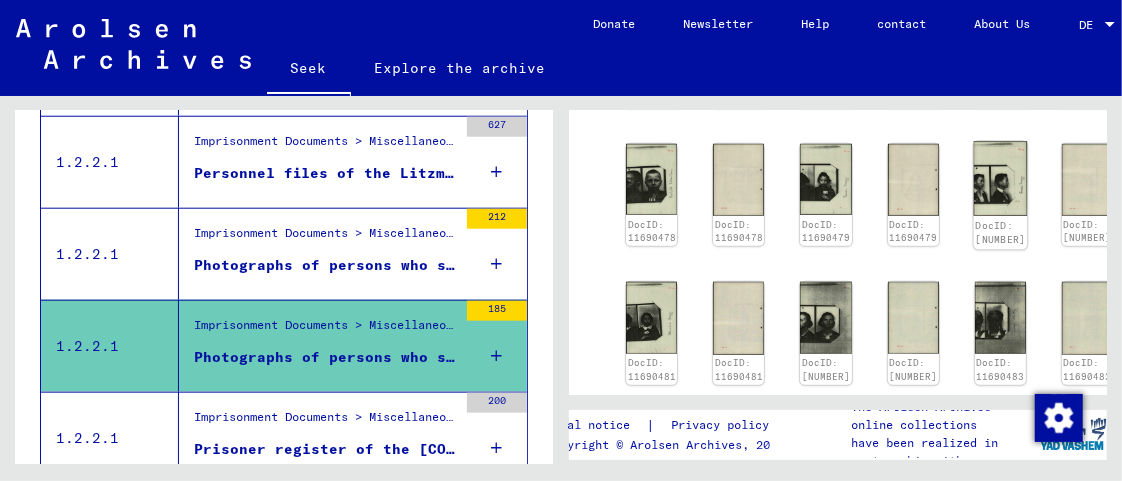 click 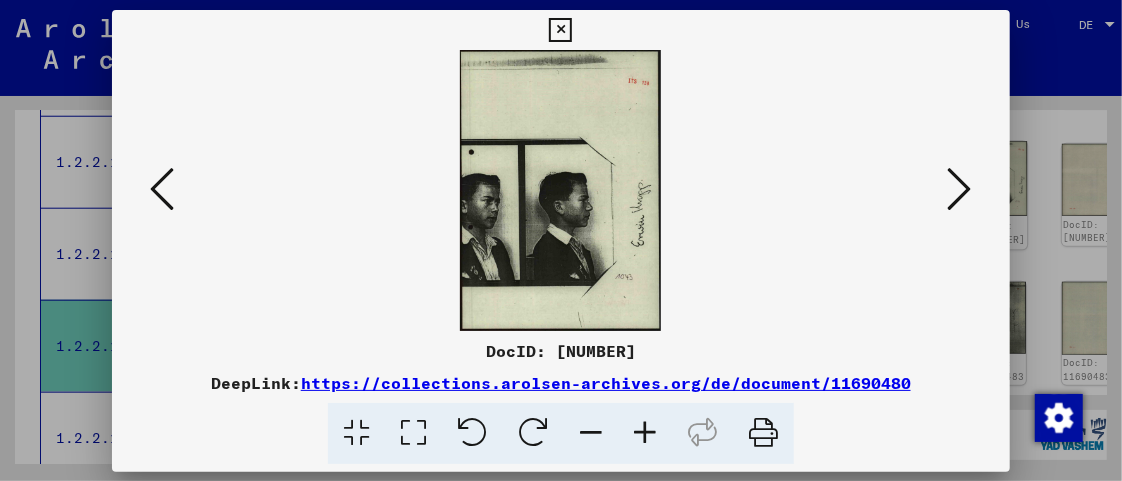 click at bounding box center (561, 190) 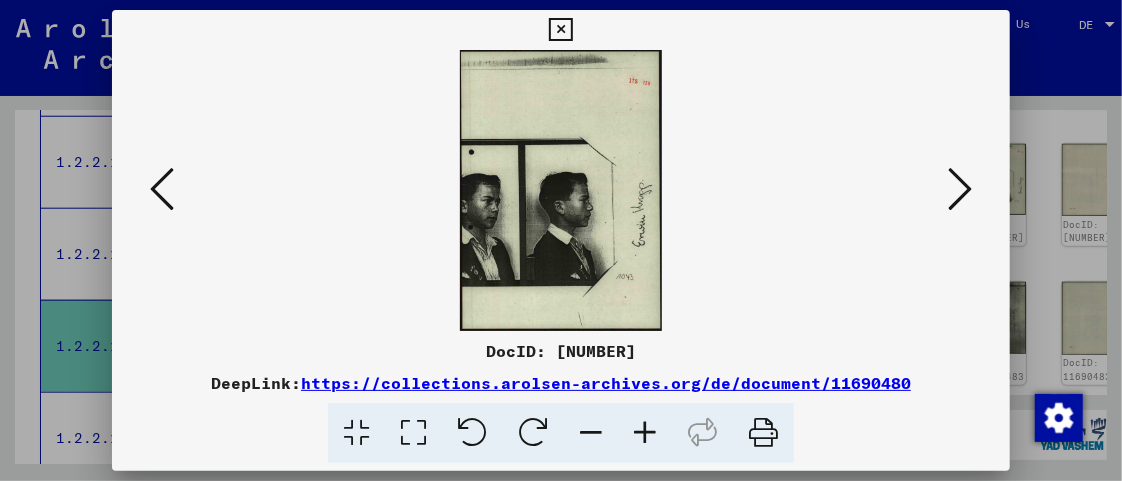 click at bounding box center (533, 433) 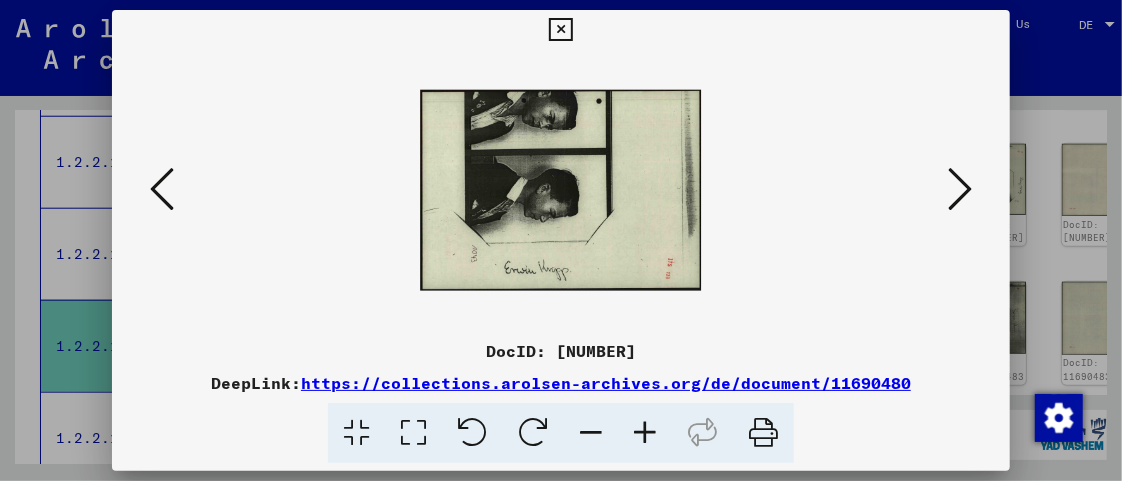click at bounding box center (472, 433) 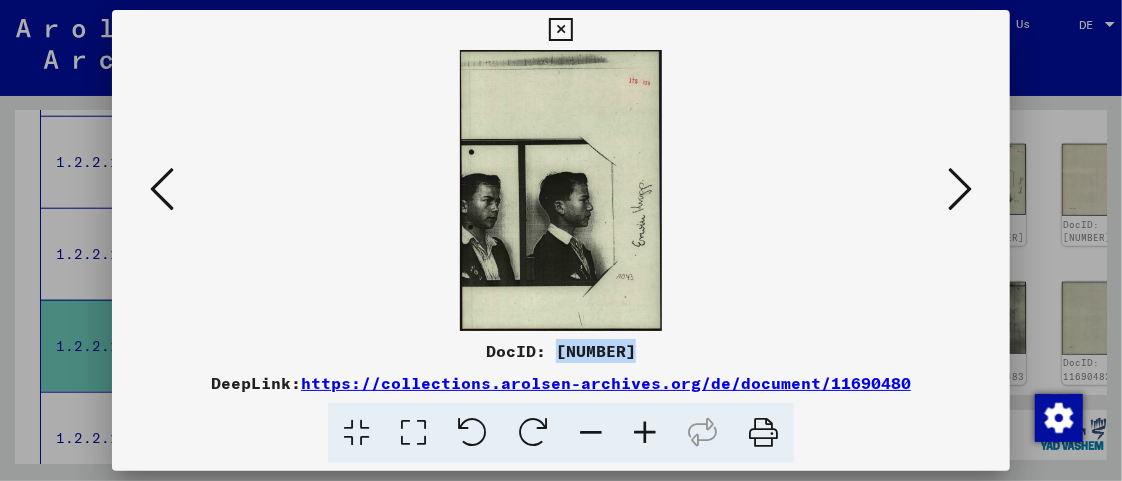 drag, startPoint x: 558, startPoint y: 347, endPoint x: 714, endPoint y: 346, distance: 156.0032 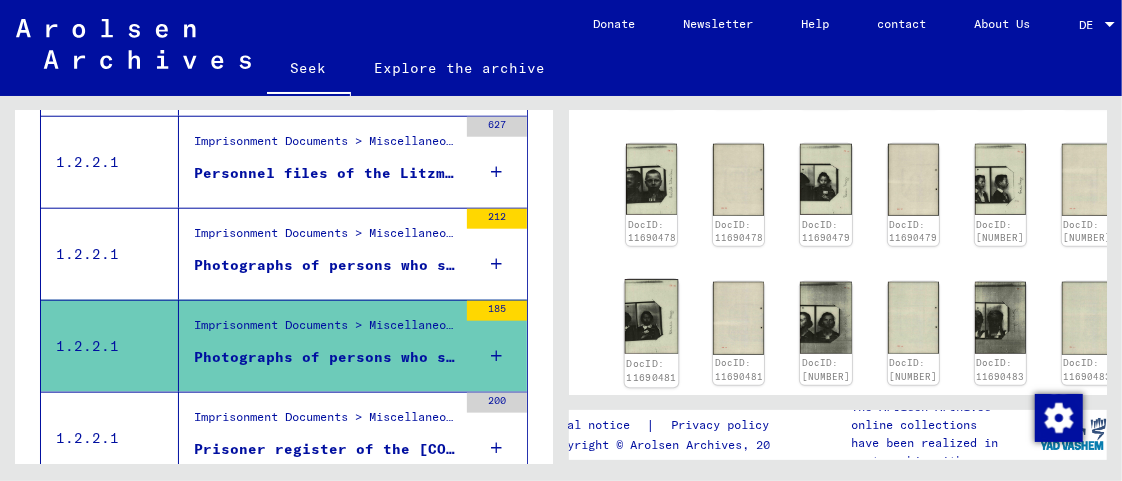 click 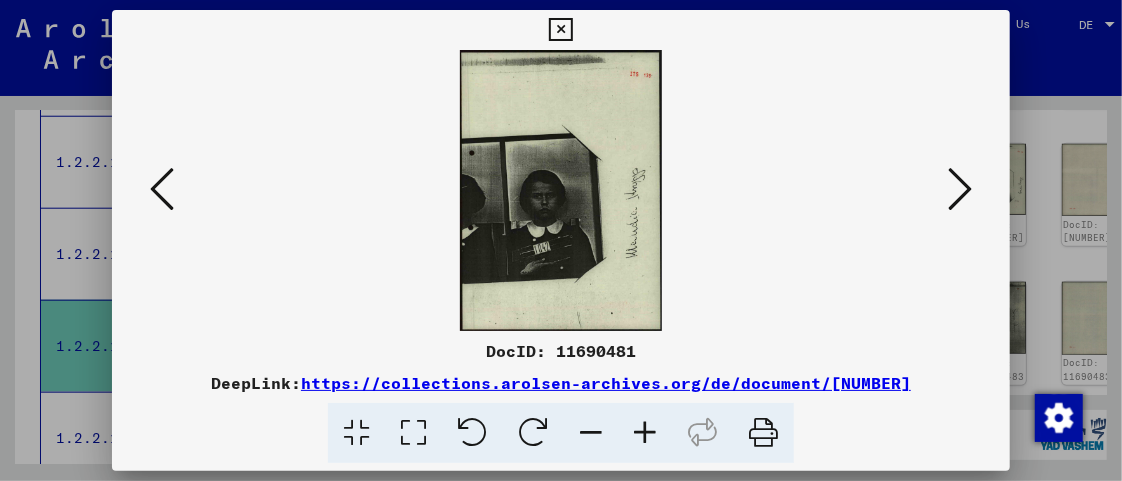 click at bounding box center [533, 433] 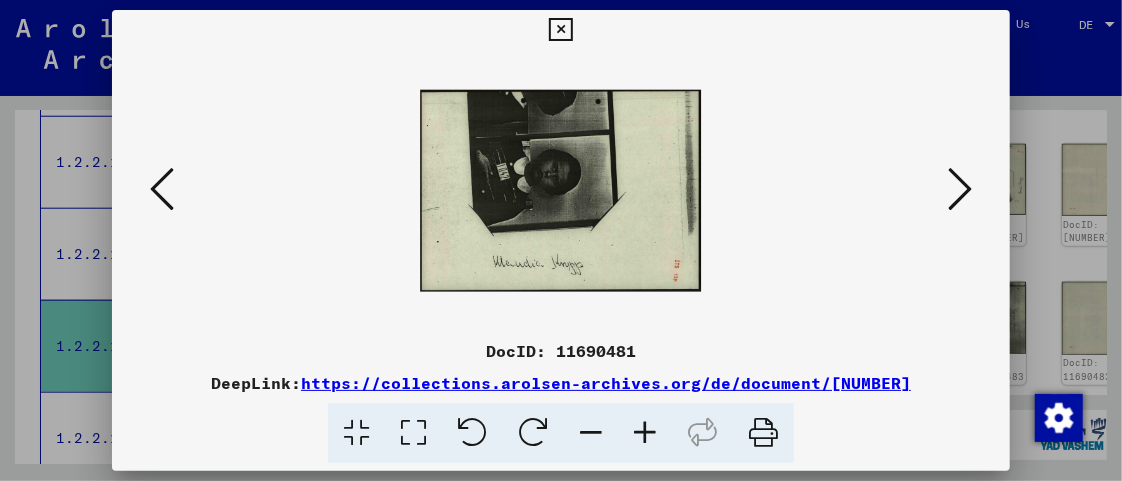 click at bounding box center (645, 433) 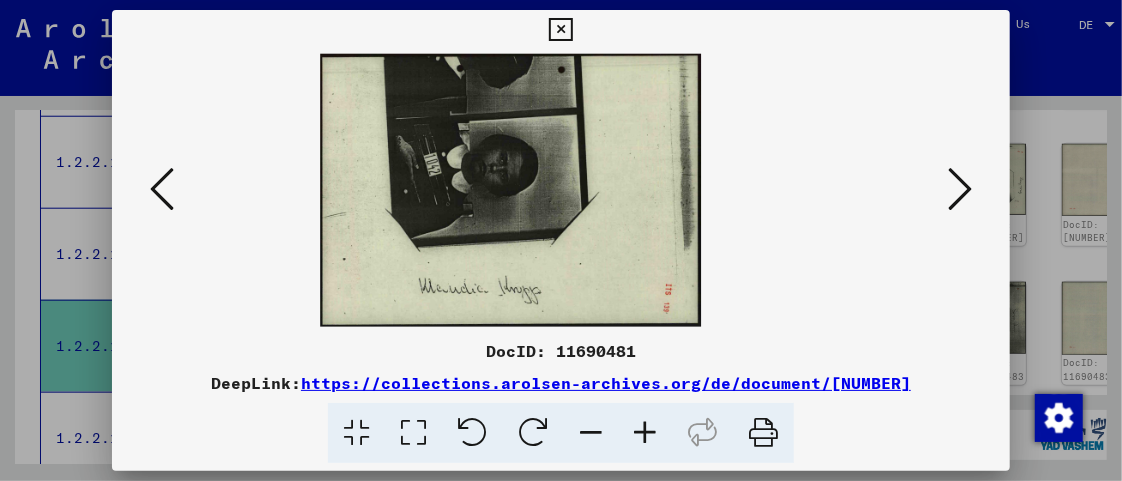 click at bounding box center (645, 433) 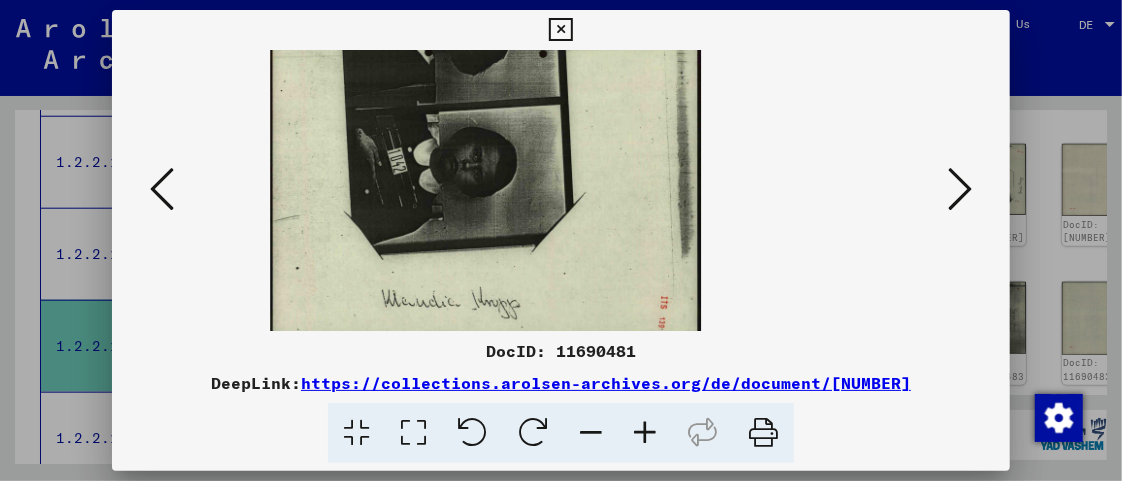 click at bounding box center (645, 433) 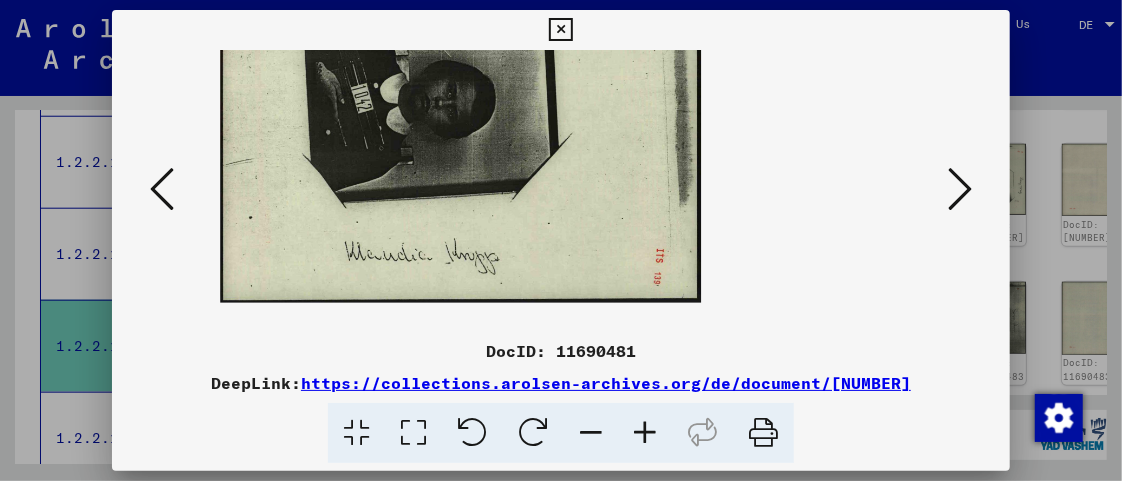 scroll, scrollTop: 70, scrollLeft: 0, axis: vertical 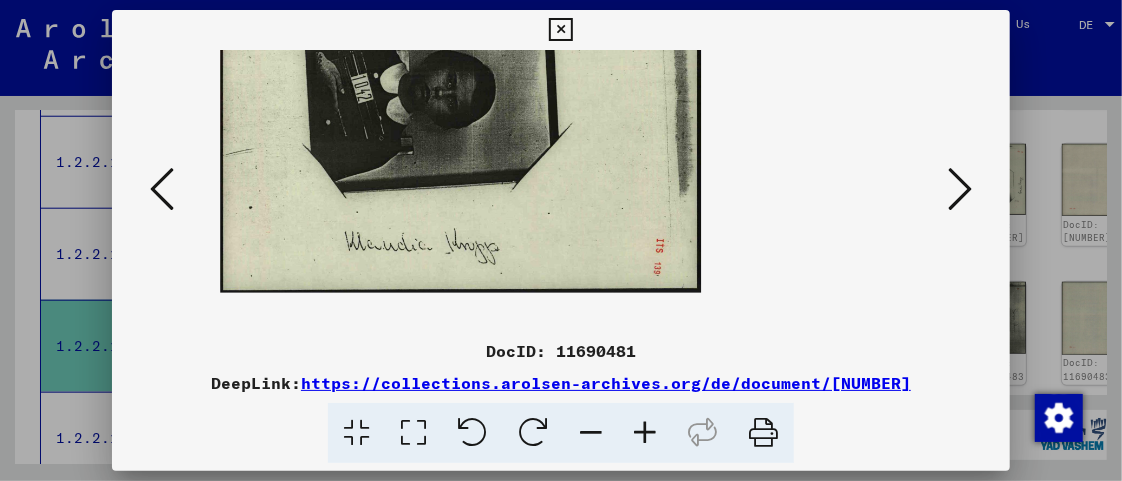 drag, startPoint x: 763, startPoint y: 239, endPoint x: 771, endPoint y: 170, distance: 69.46222 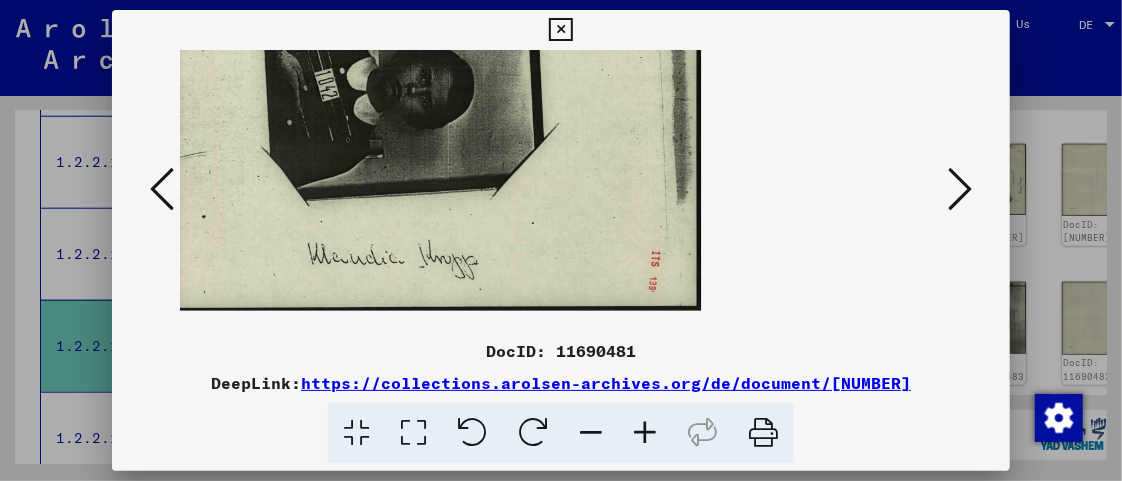 click at bounding box center [645, 433] 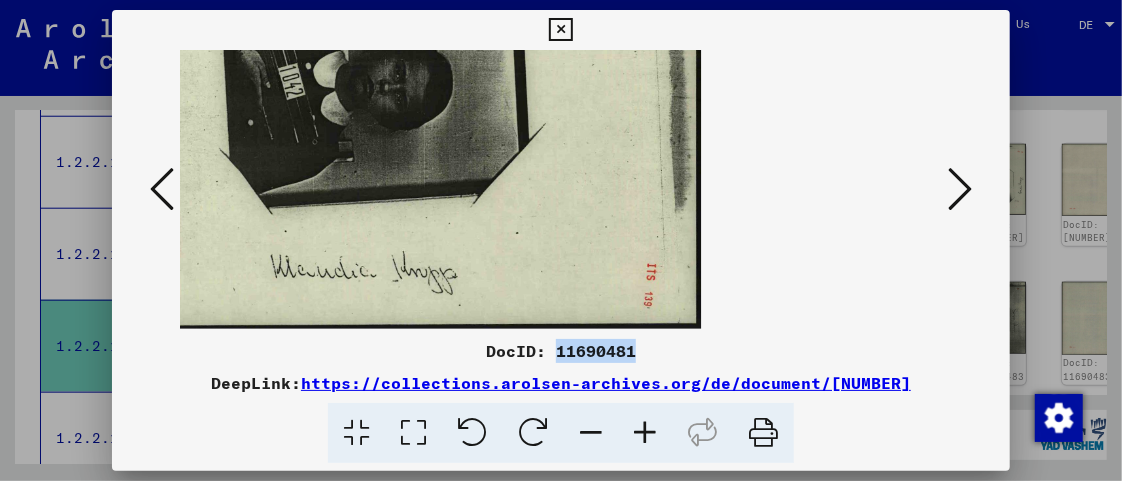 drag, startPoint x: 555, startPoint y: 351, endPoint x: 652, endPoint y: 356, distance: 97.128784 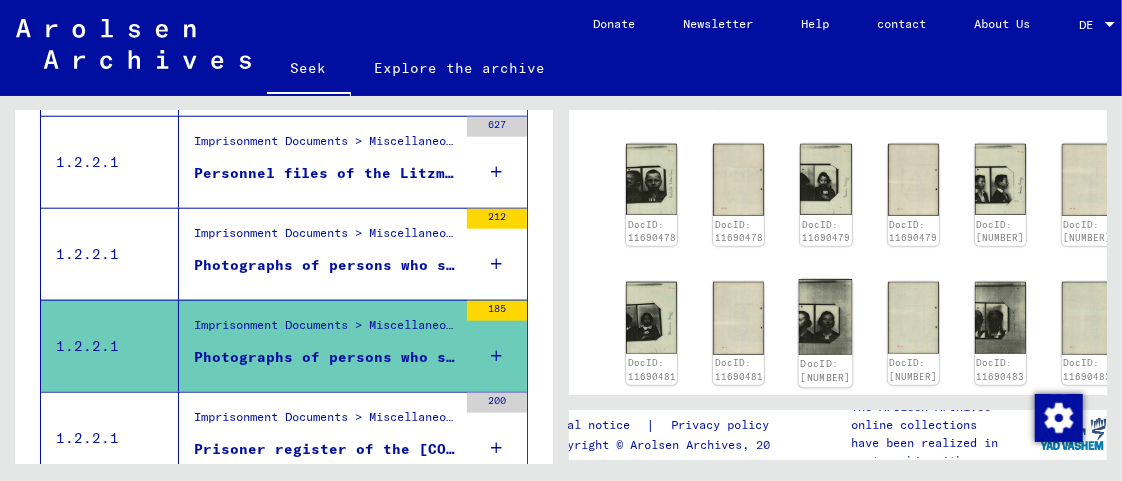 click 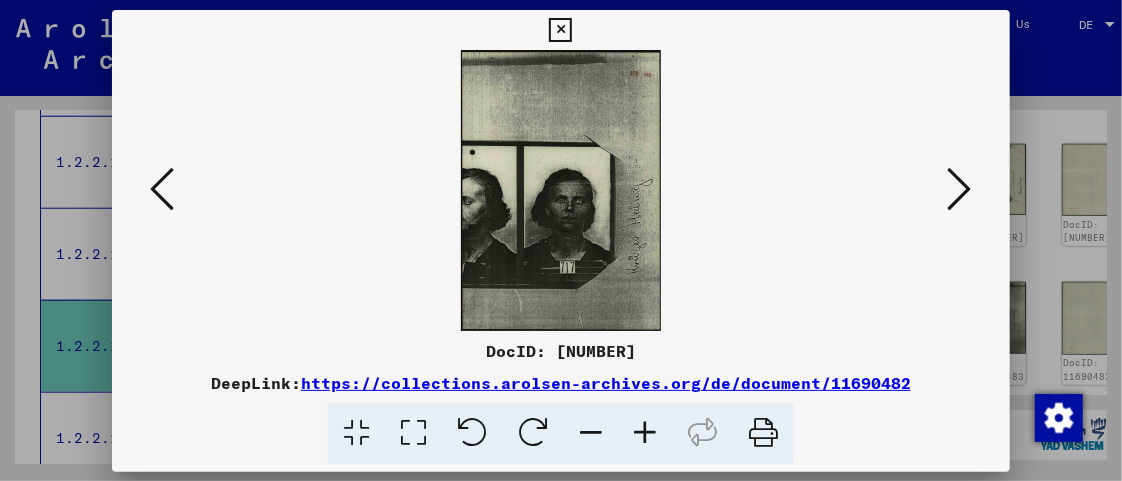 click on "DocID: [NUMBER]  DeepLink: https://collections.arolsen-archives.org/de/document/[NUMBER]" at bounding box center (561, 237) 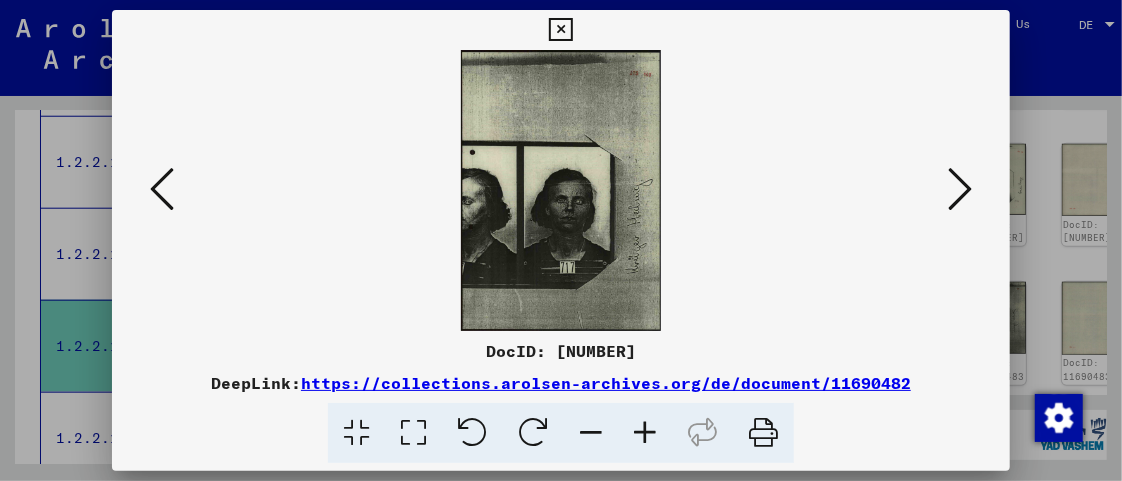 click at bounding box center (533, 433) 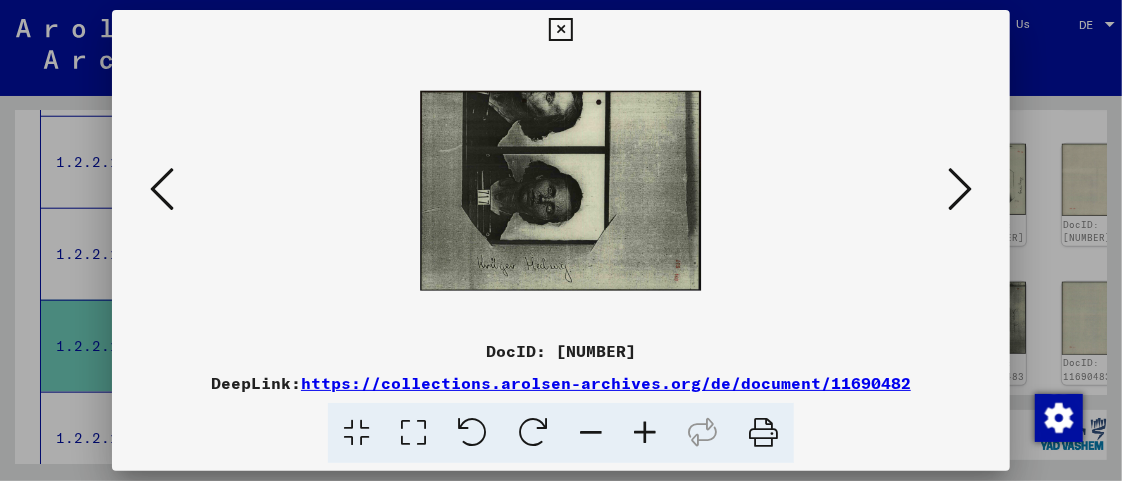 click at bounding box center [645, 433] 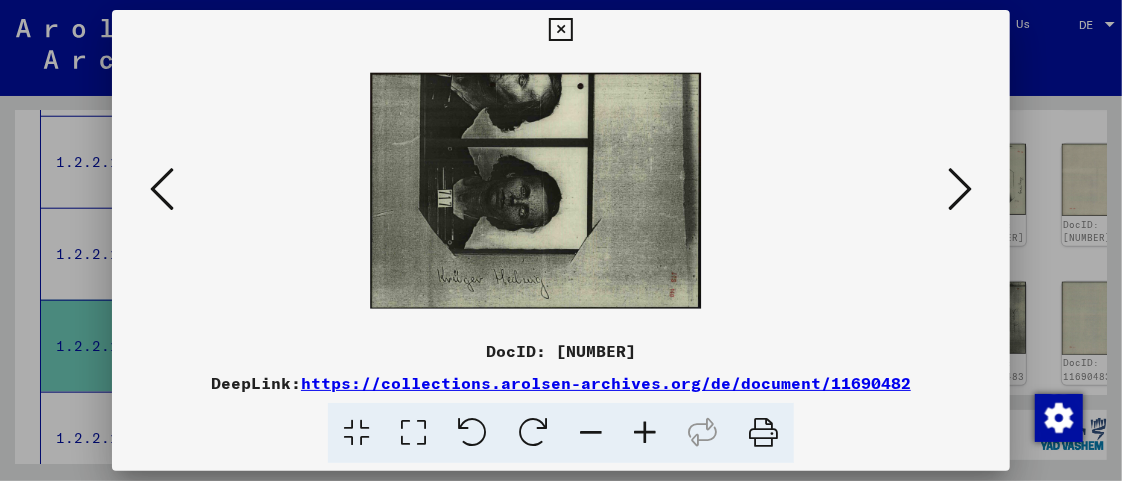 click at bounding box center (645, 433) 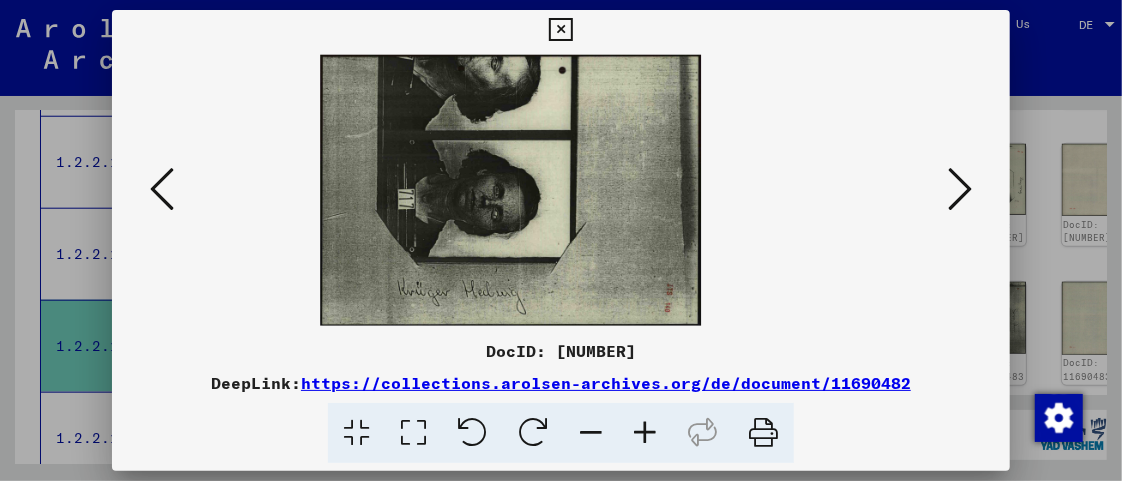 click at bounding box center (645, 433) 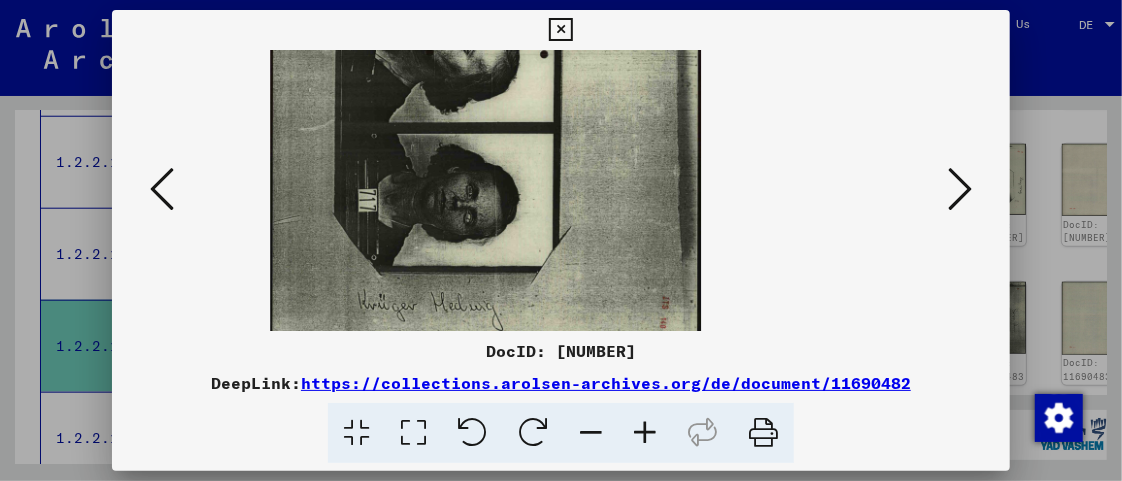 click at bounding box center [645, 433] 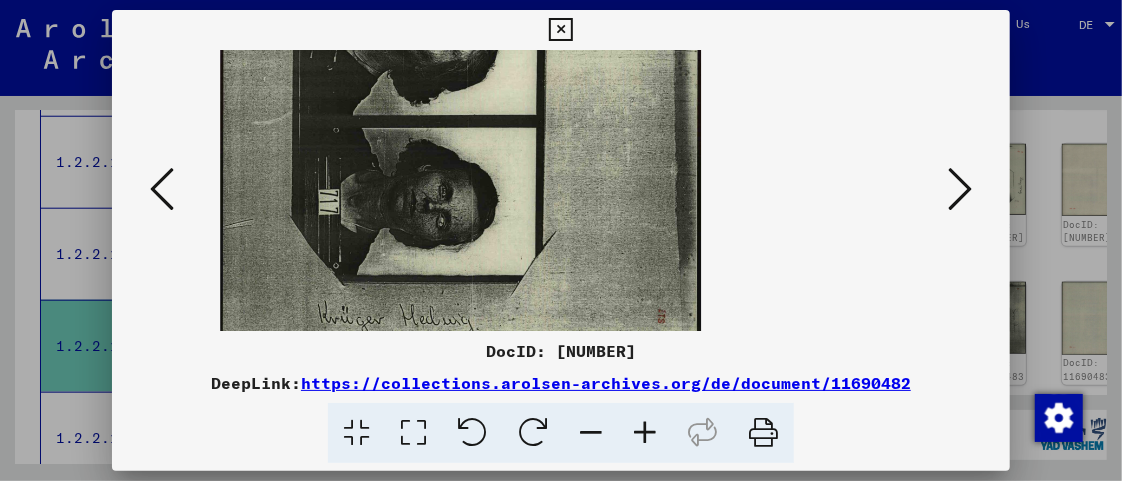 scroll, scrollTop: 54, scrollLeft: 0, axis: vertical 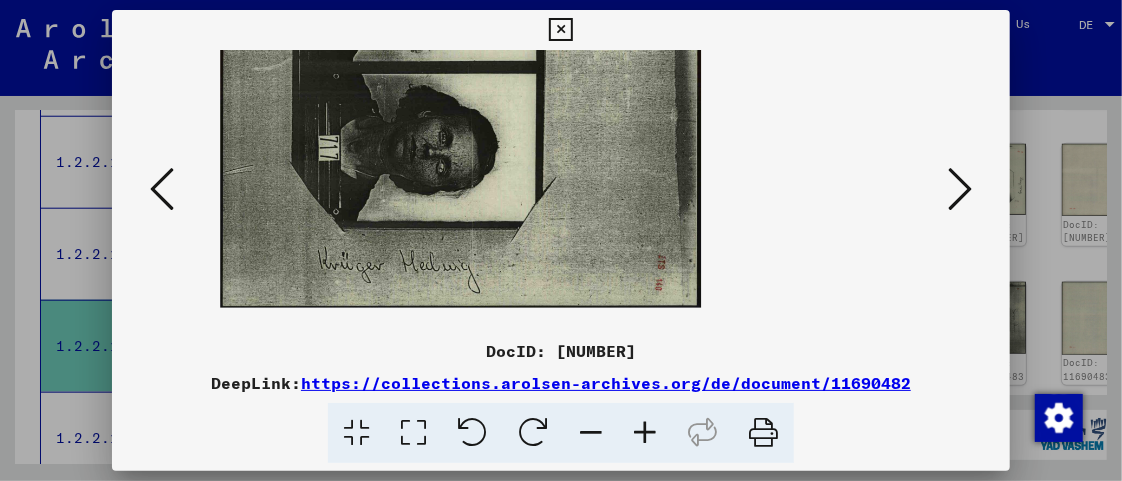 drag, startPoint x: 547, startPoint y: 262, endPoint x: 562, endPoint y: 207, distance: 57.00877 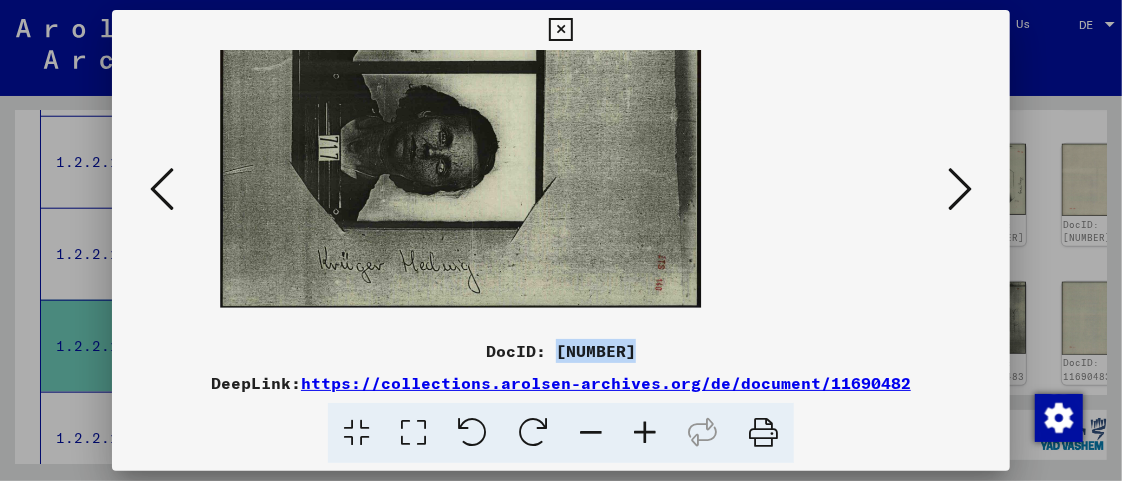drag, startPoint x: 556, startPoint y: 357, endPoint x: 630, endPoint y: 346, distance: 74.8131 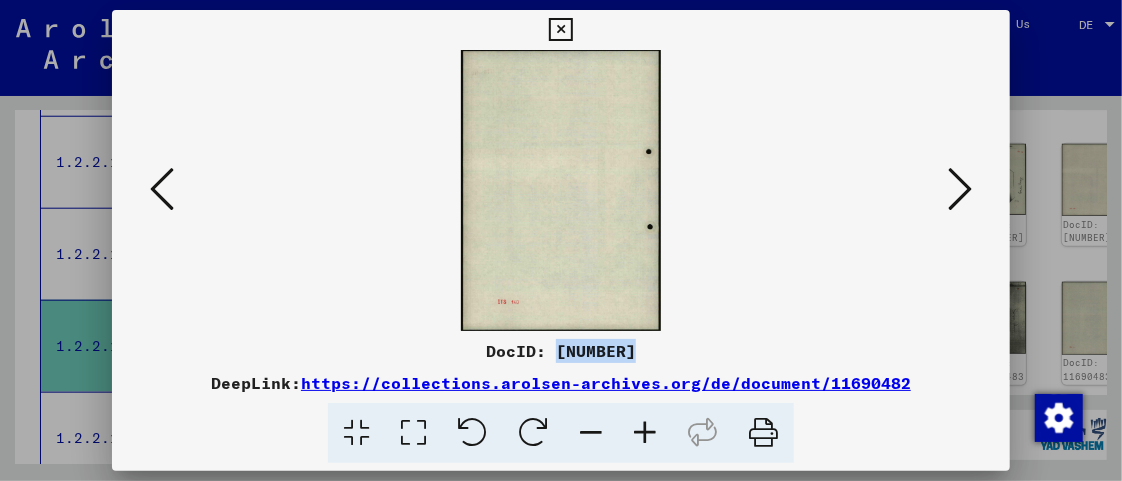 scroll, scrollTop: 0, scrollLeft: 0, axis: both 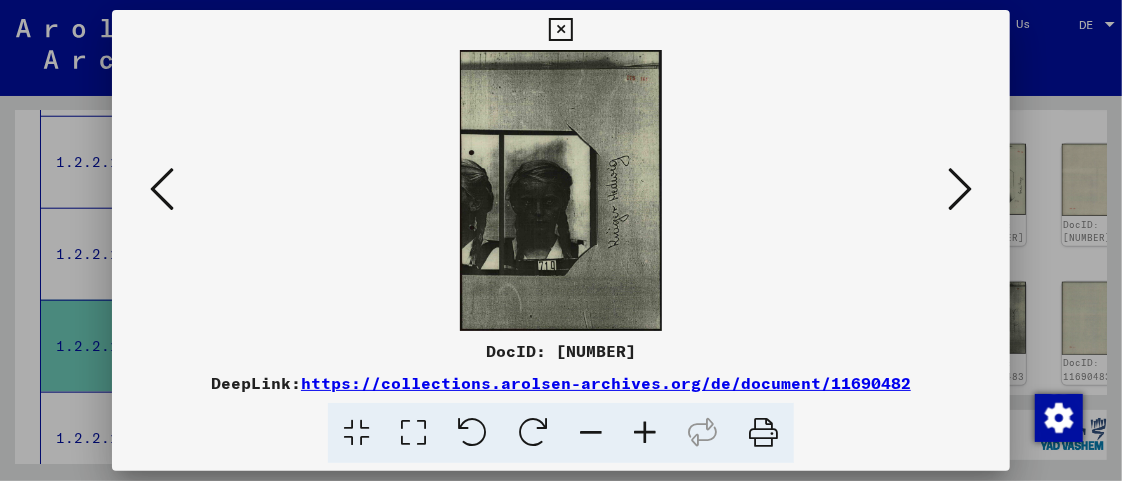 click at bounding box center (533, 433) 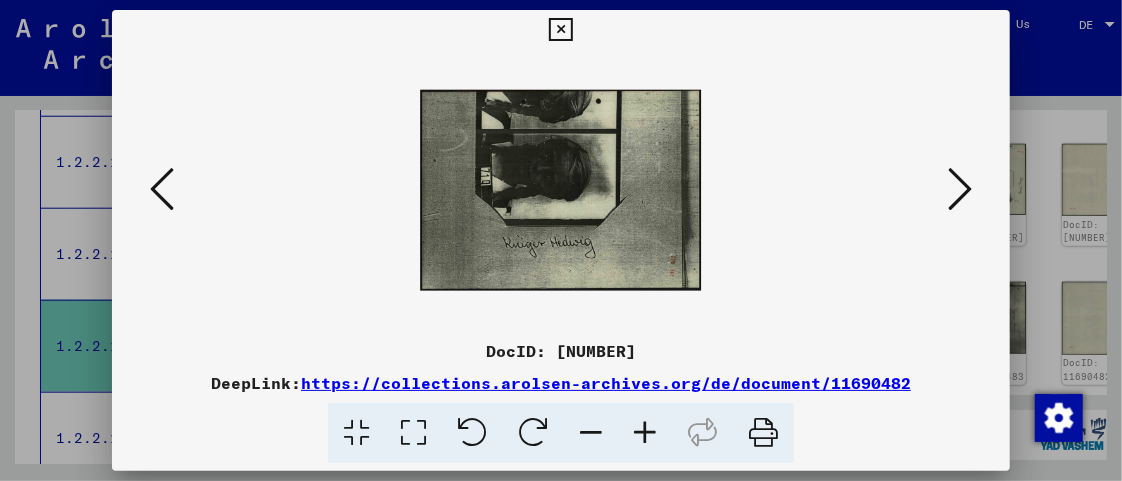 click at bounding box center [645, 433] 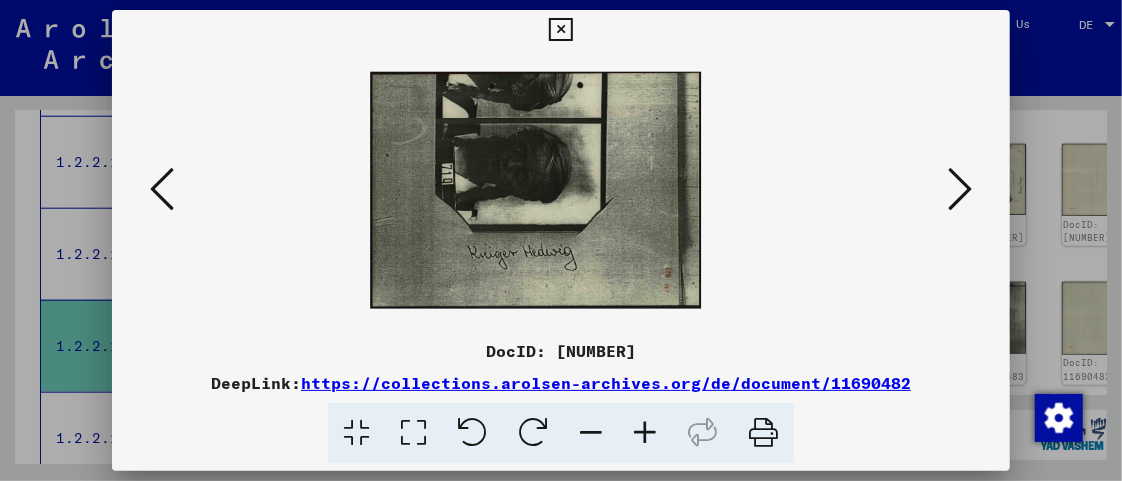 click at bounding box center [645, 433] 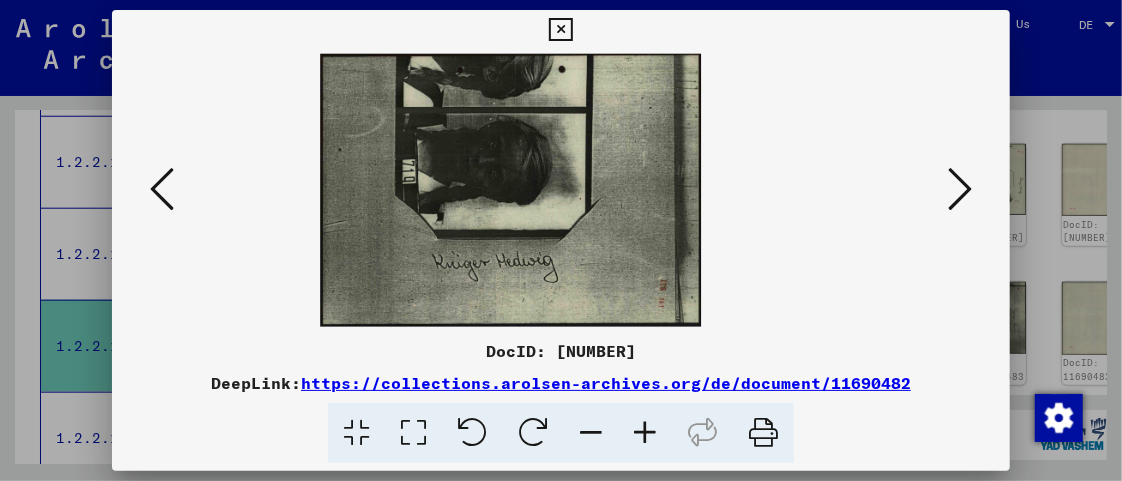 click at bounding box center (645, 433) 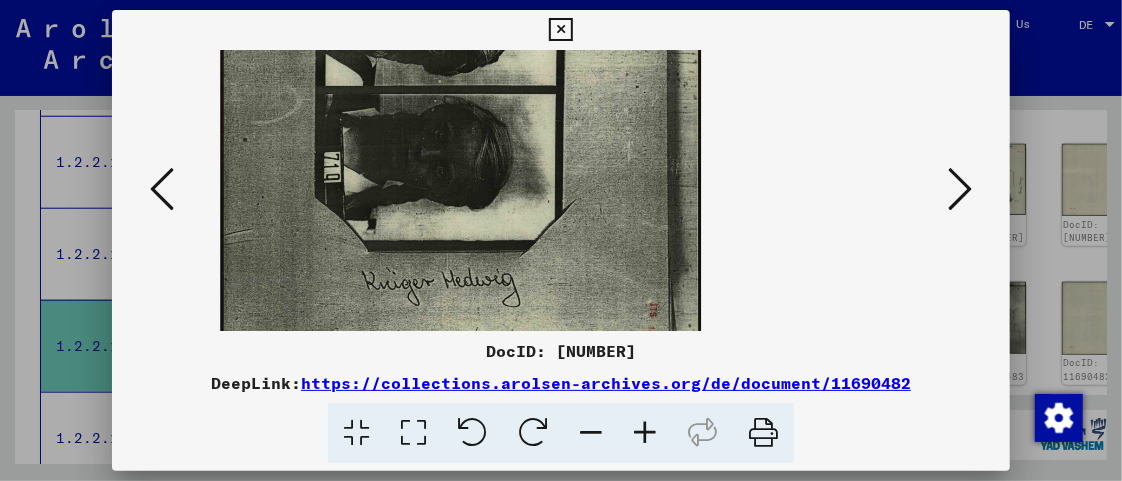 scroll, scrollTop: 29, scrollLeft: 0, axis: vertical 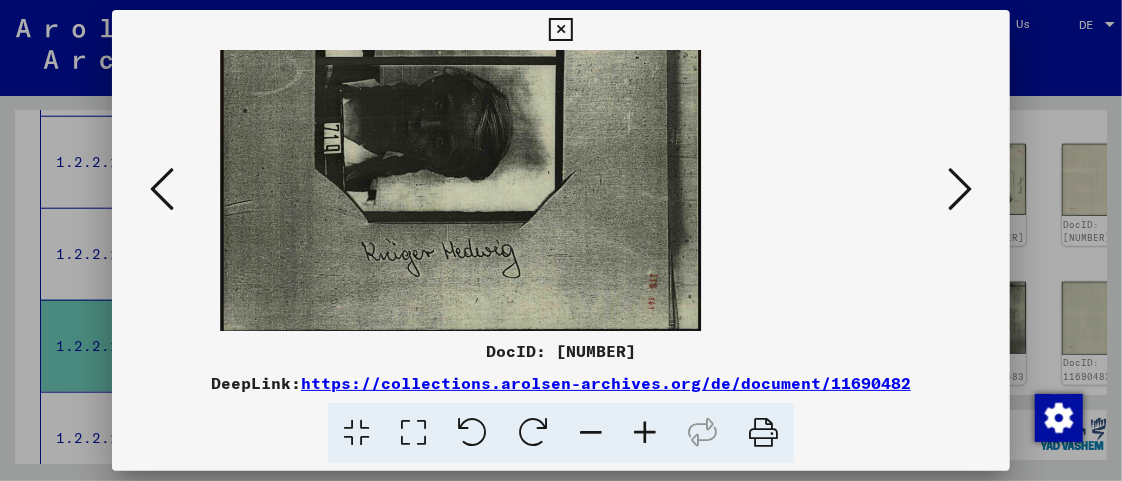 drag, startPoint x: 635, startPoint y: 254, endPoint x: 641, endPoint y: 224, distance: 30.594116 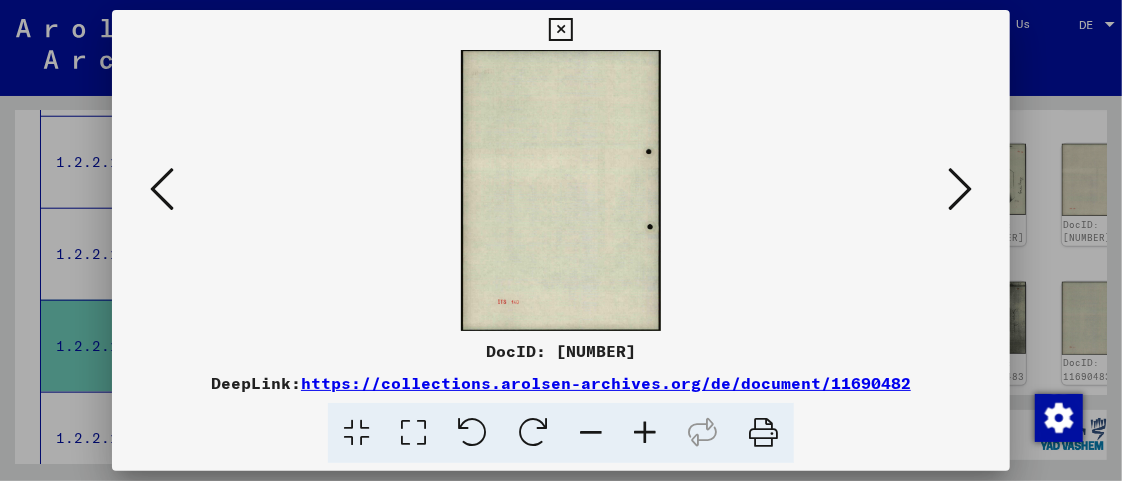 click at bounding box center (162, 189) 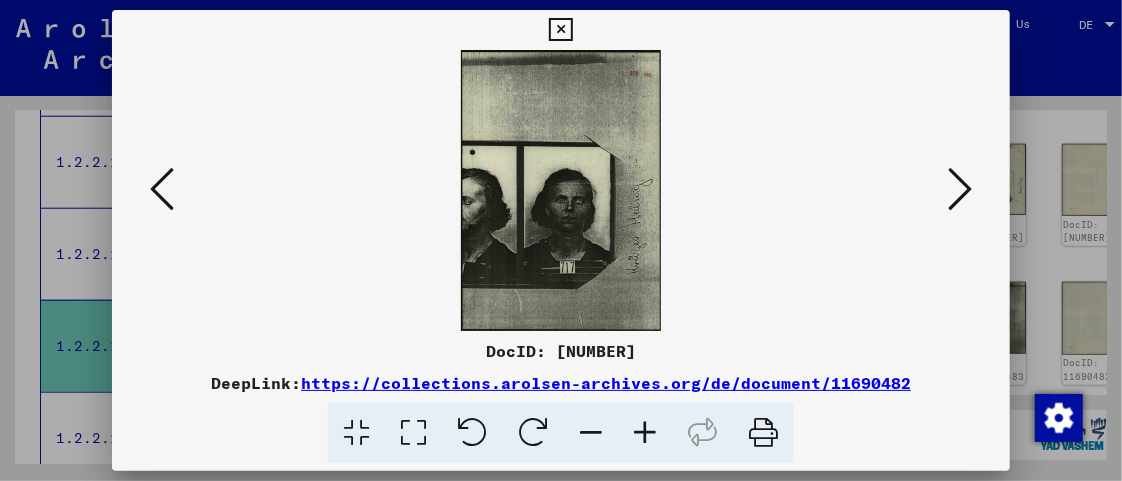 click at bounding box center (960, 189) 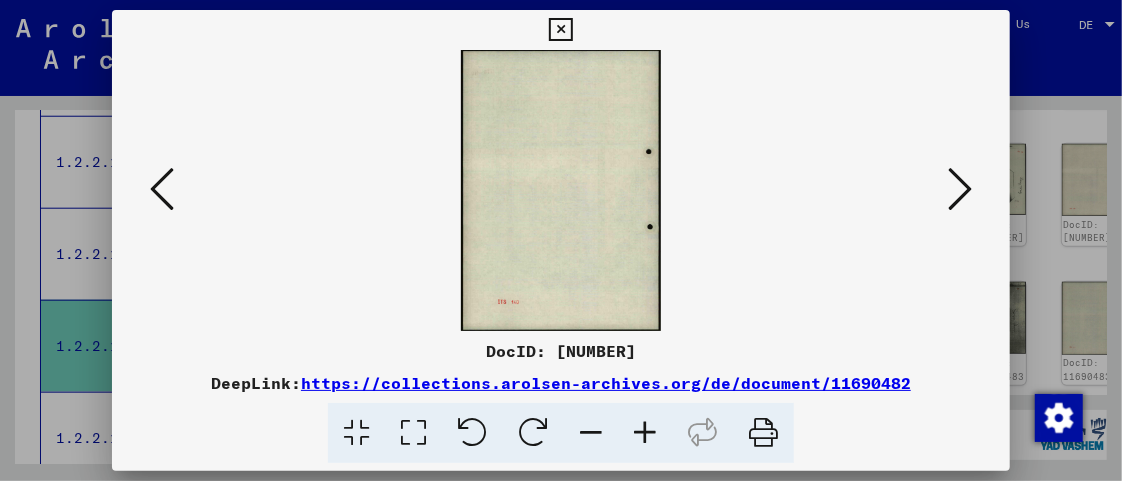 click at bounding box center (960, 189) 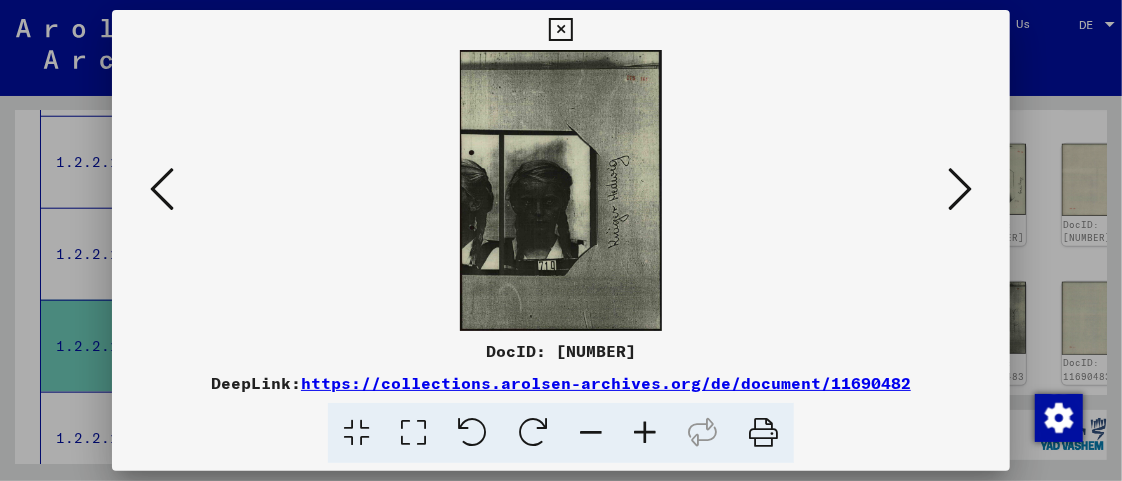 click at bounding box center [533, 433] 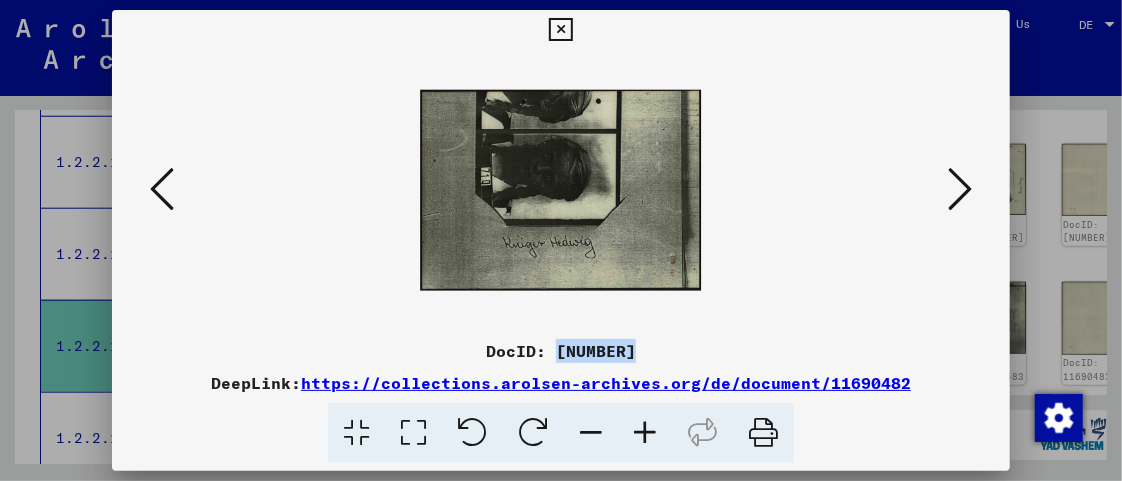drag, startPoint x: 557, startPoint y: 348, endPoint x: 671, endPoint y: 350, distance: 114.01754 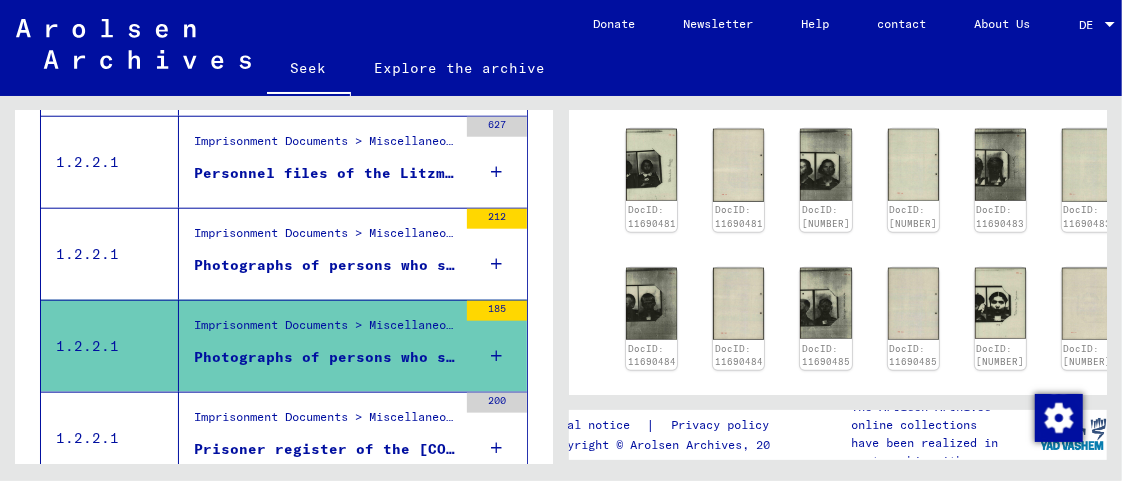 scroll, scrollTop: 968, scrollLeft: 0, axis: vertical 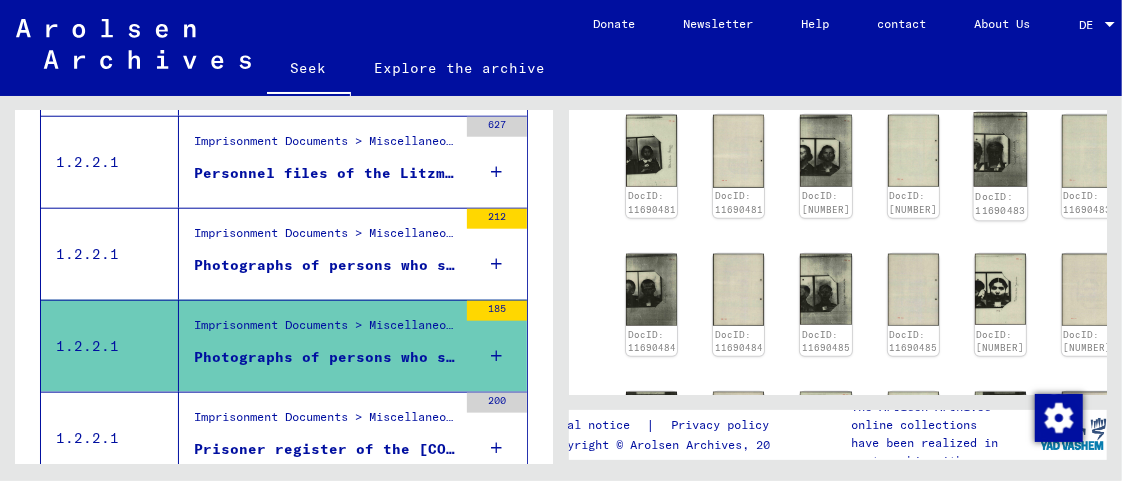 click 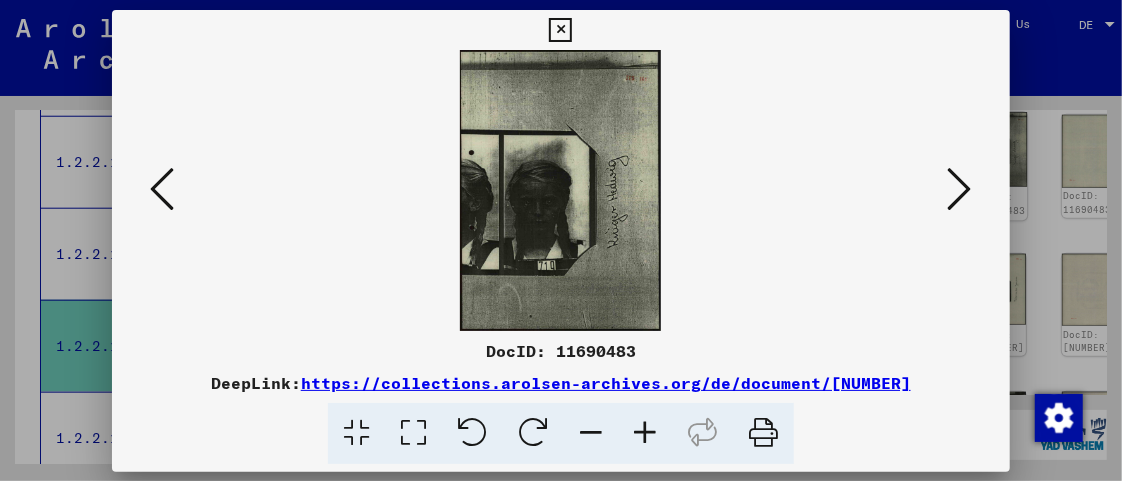 click at bounding box center (561, 190) 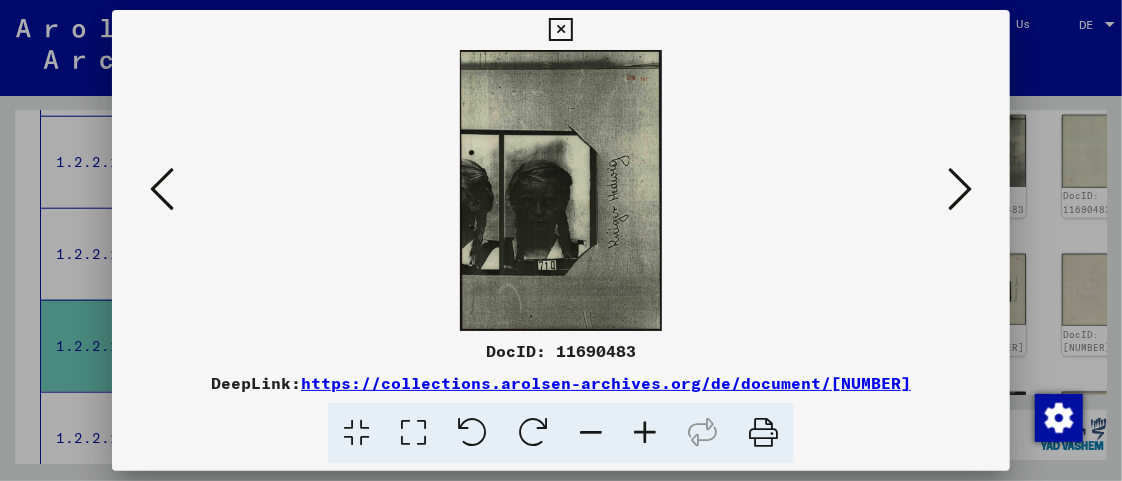 click at bounding box center [560, 30] 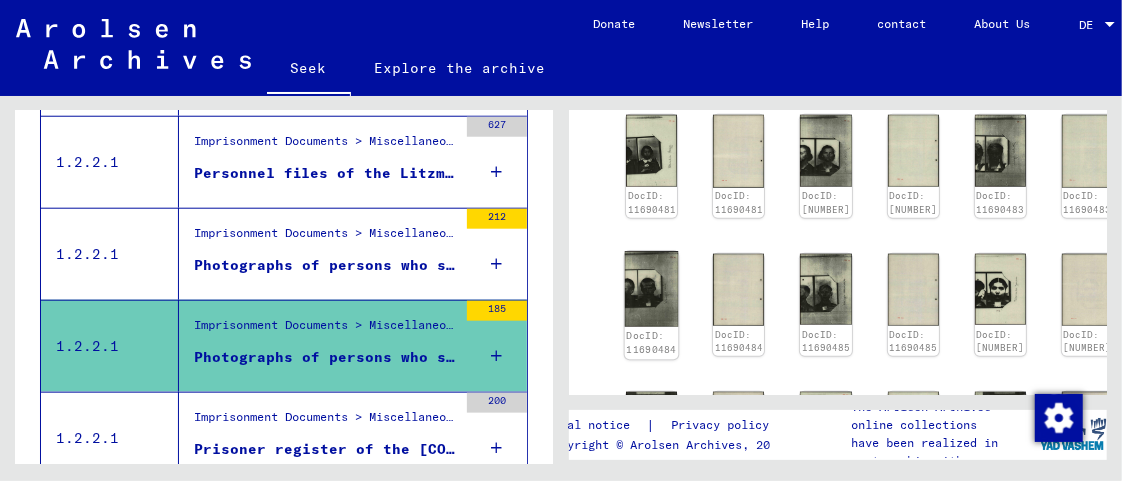 click 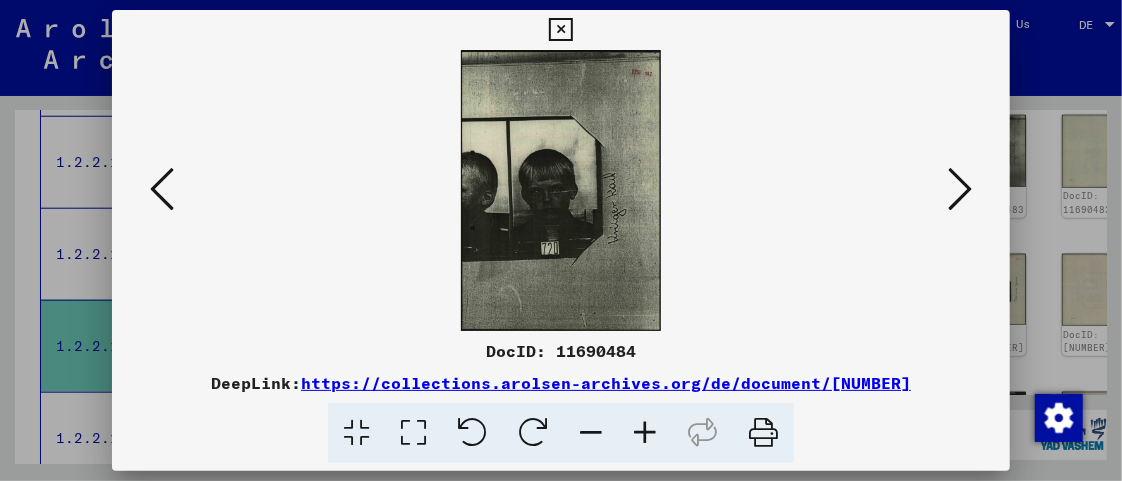 click at bounding box center (533, 433) 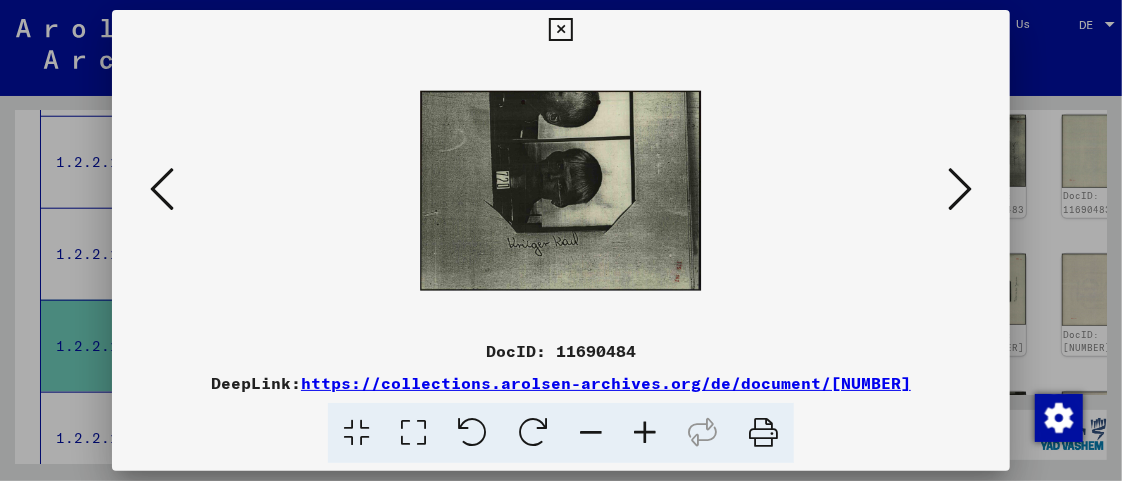 click at bounding box center (645, 433) 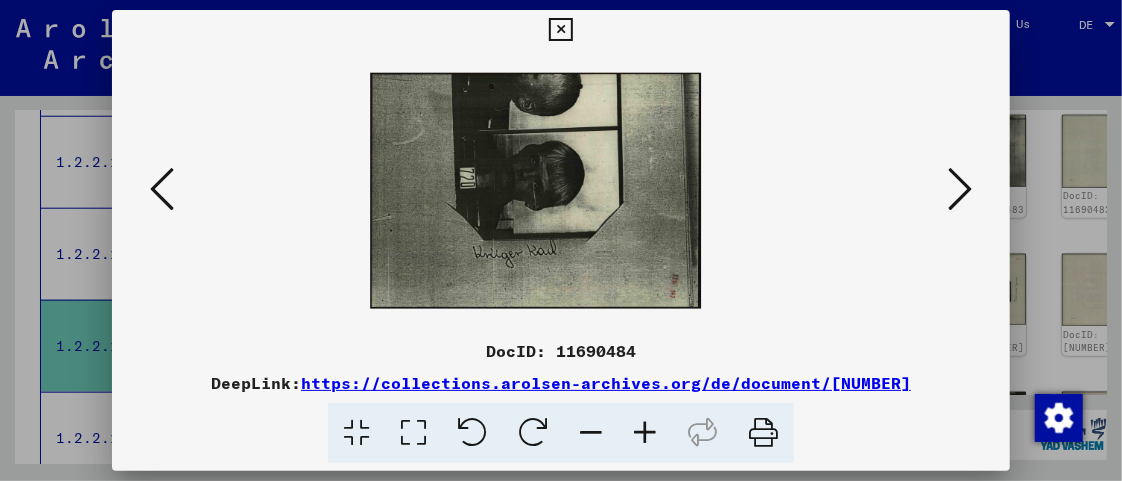 click at bounding box center [645, 433] 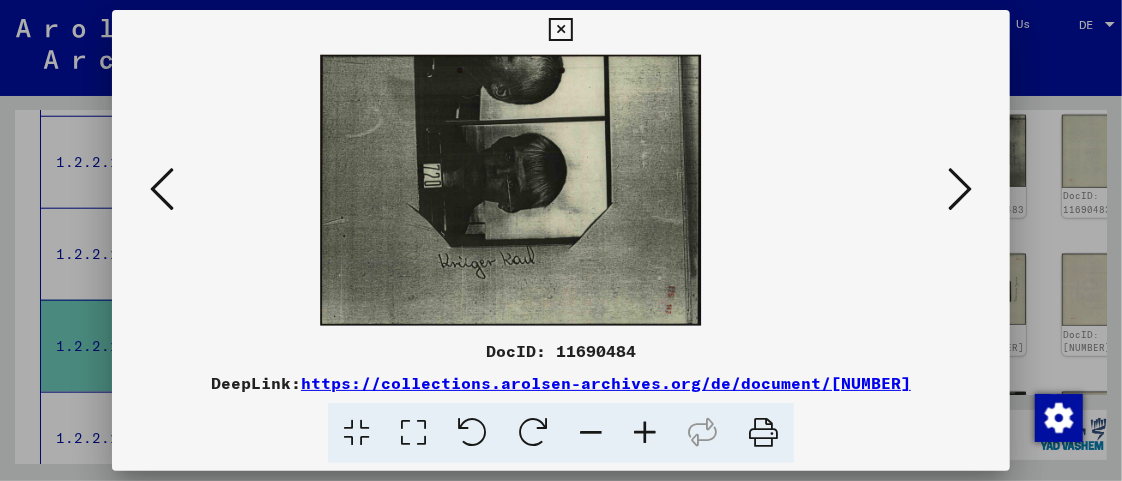 click at bounding box center (645, 433) 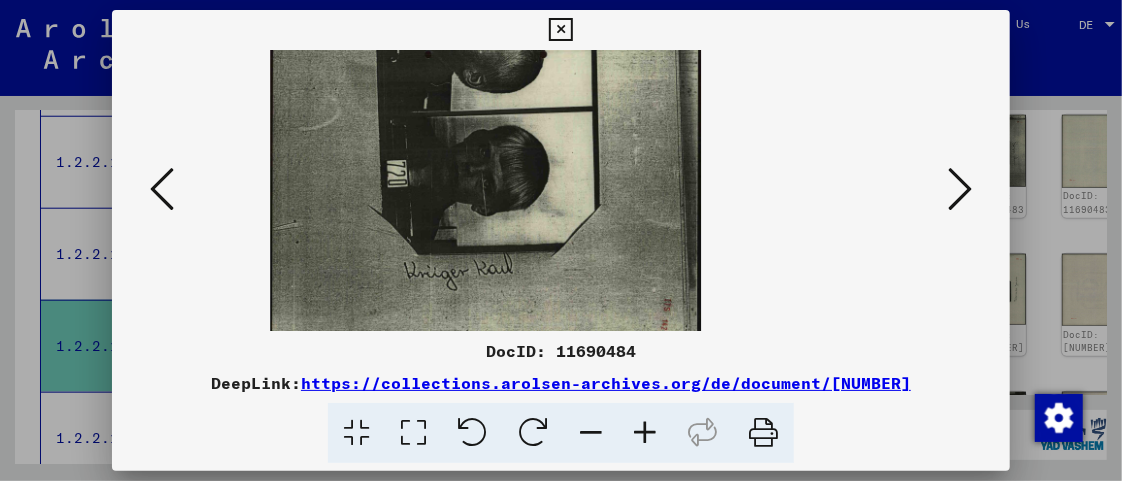 click at bounding box center (645, 433) 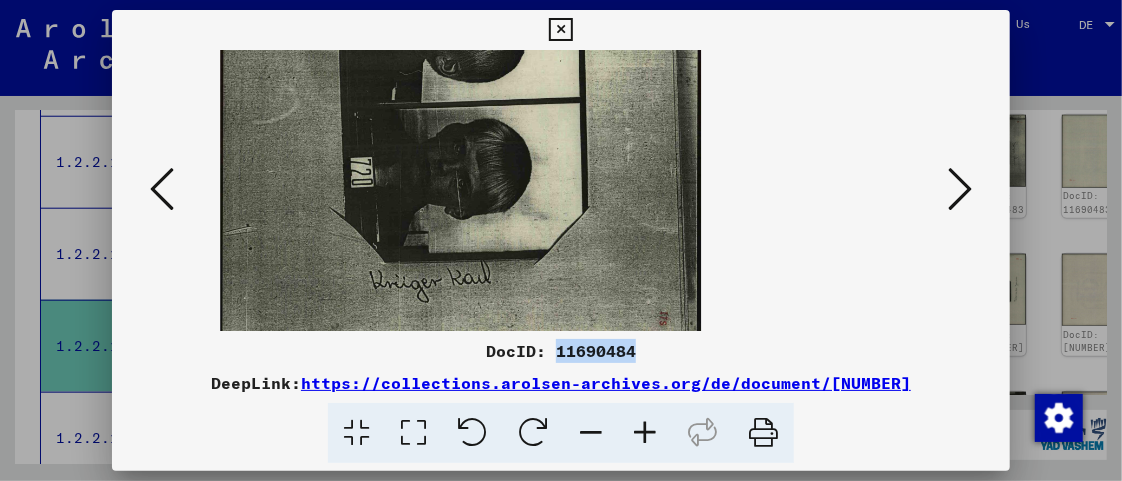 drag, startPoint x: 556, startPoint y: 346, endPoint x: 638, endPoint y: 351, distance: 82.1523 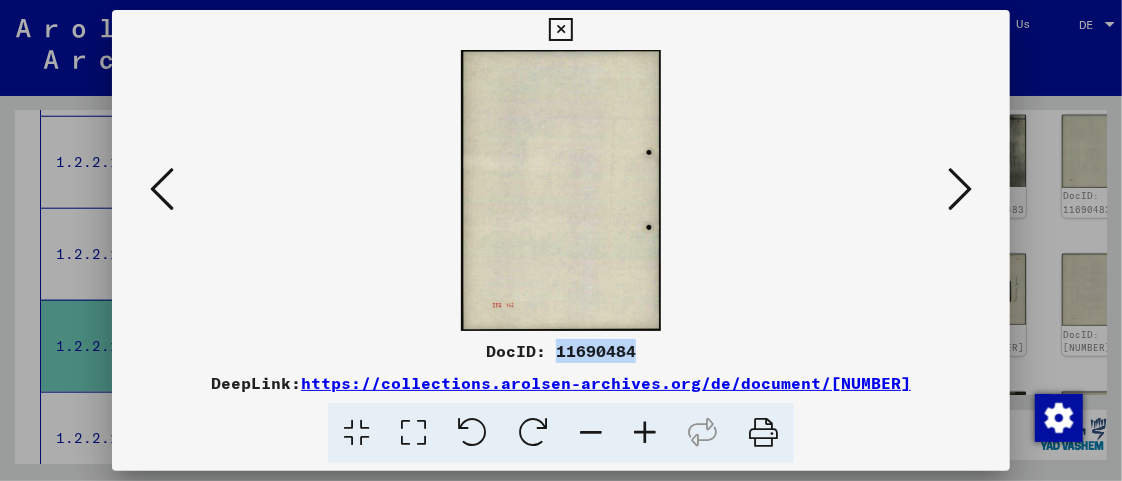 click at bounding box center (560, 30) 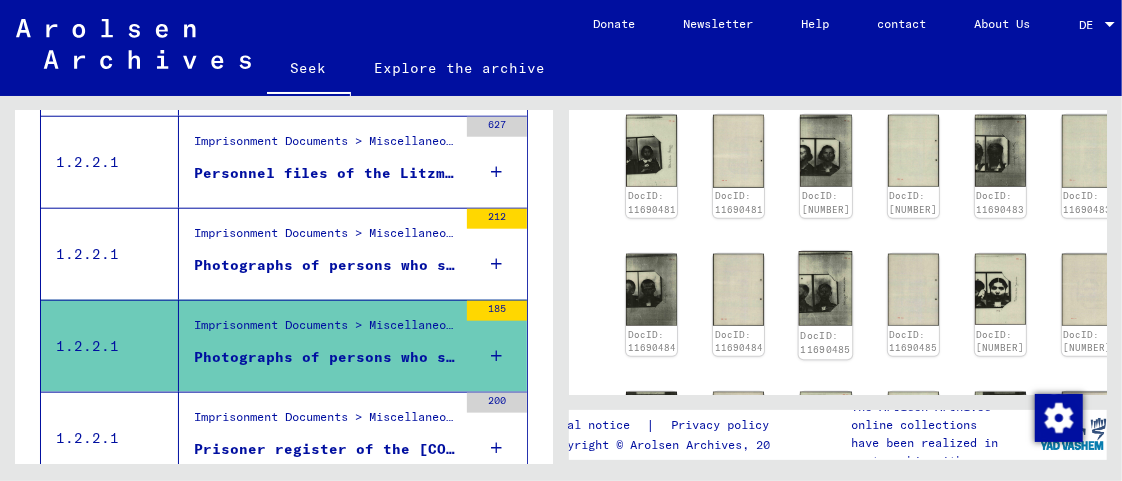 click 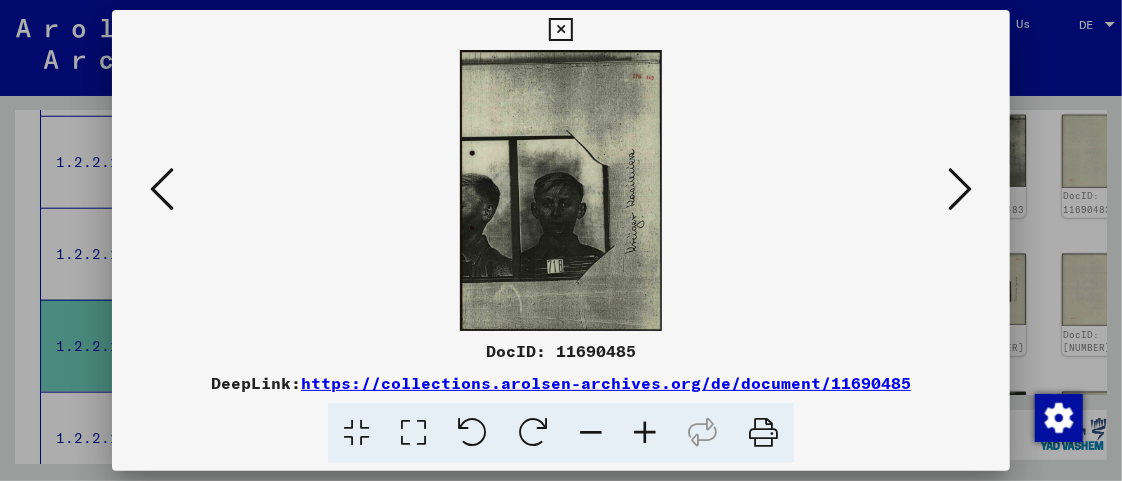 click at bounding box center (533, 433) 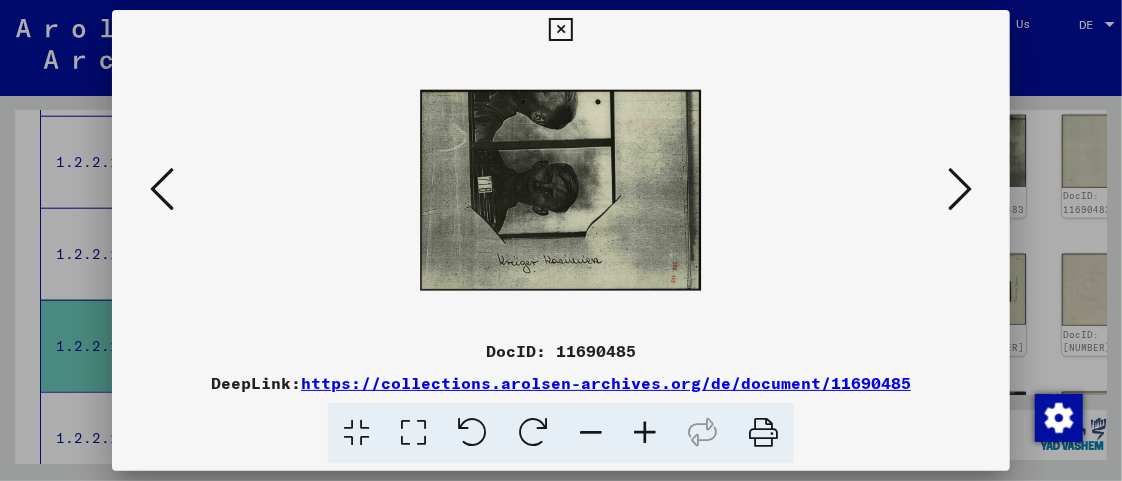 click at bounding box center [645, 433] 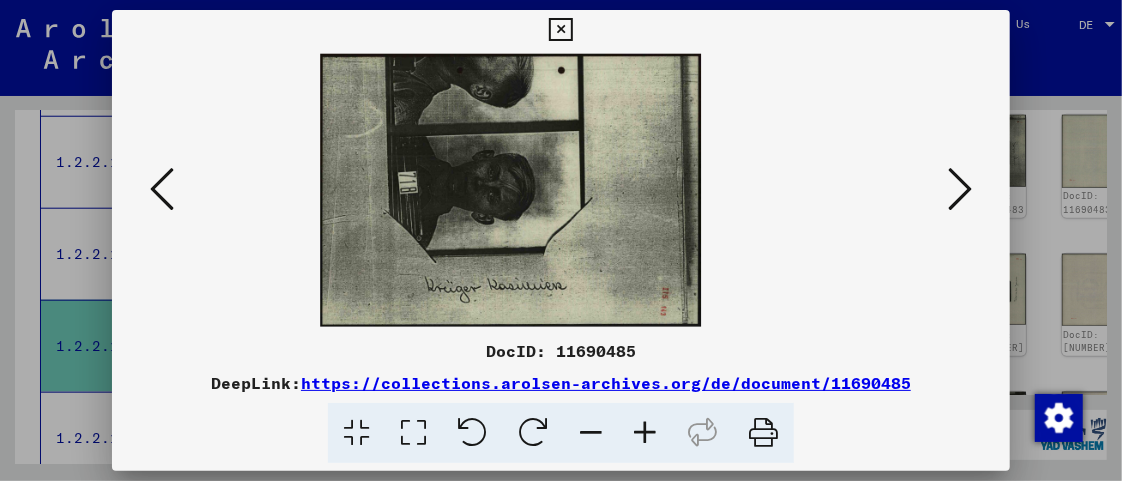 click at bounding box center (645, 433) 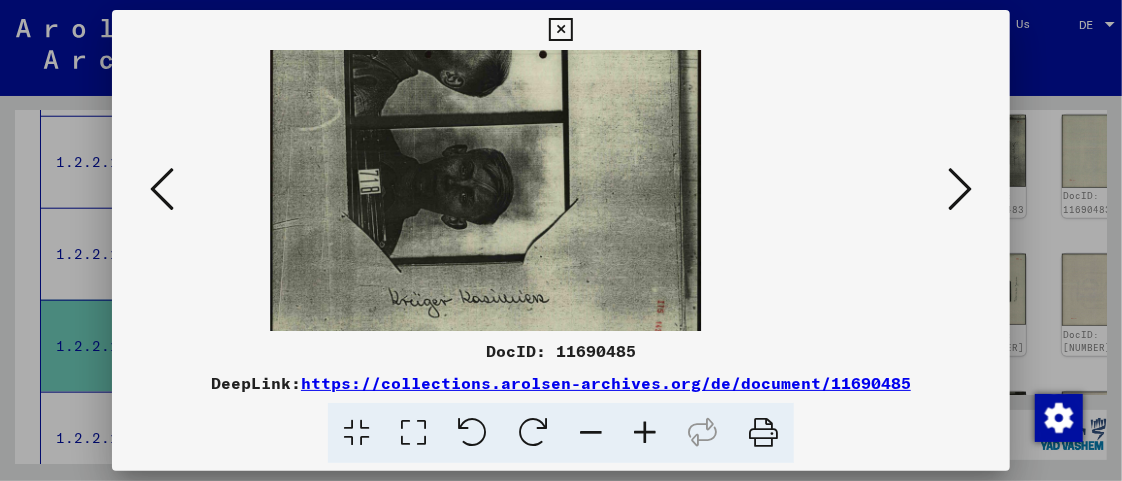 scroll, scrollTop: 26, scrollLeft: 0, axis: vertical 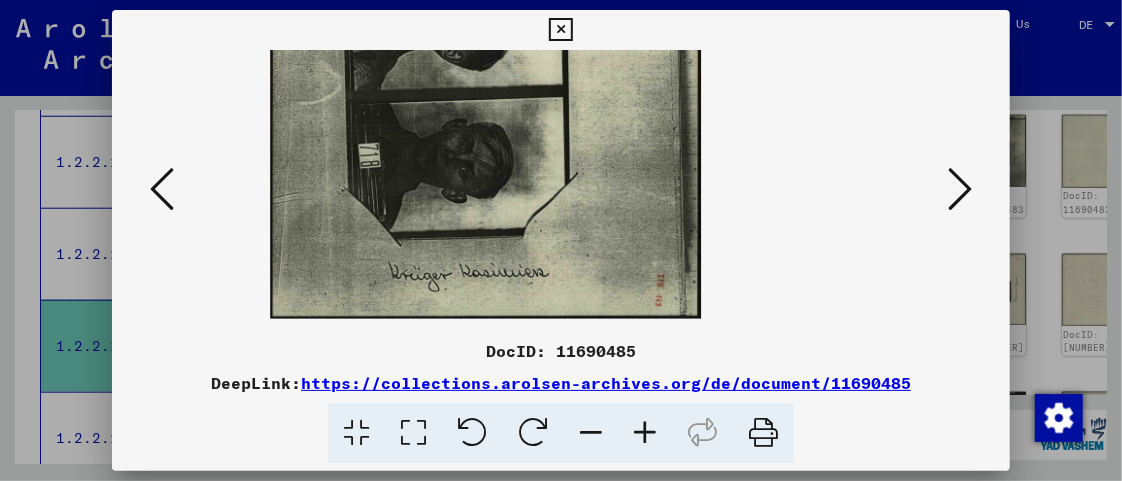 drag, startPoint x: 720, startPoint y: 256, endPoint x: 724, endPoint y: 231, distance: 25.317978 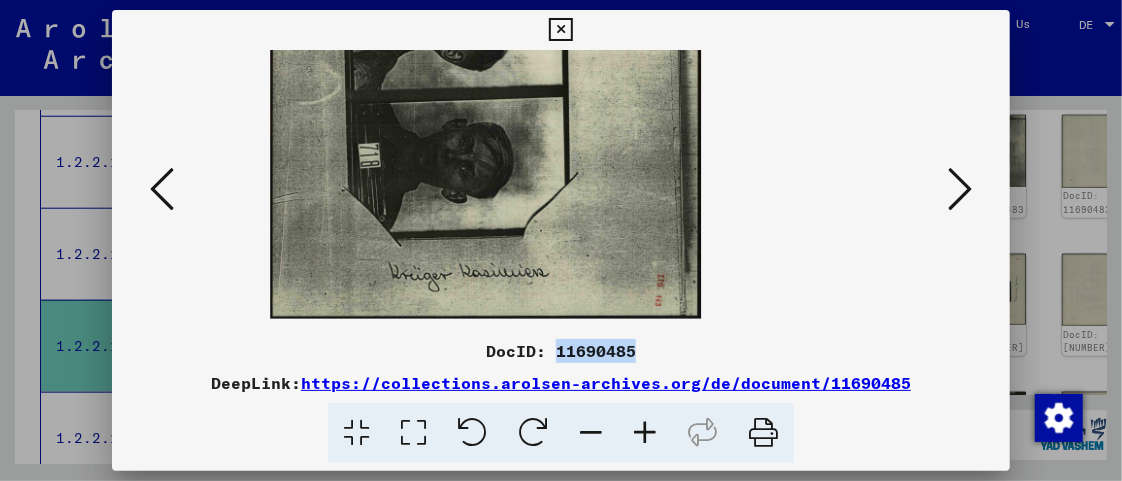 drag, startPoint x: 554, startPoint y: 352, endPoint x: 645, endPoint y: 351, distance: 91.00549 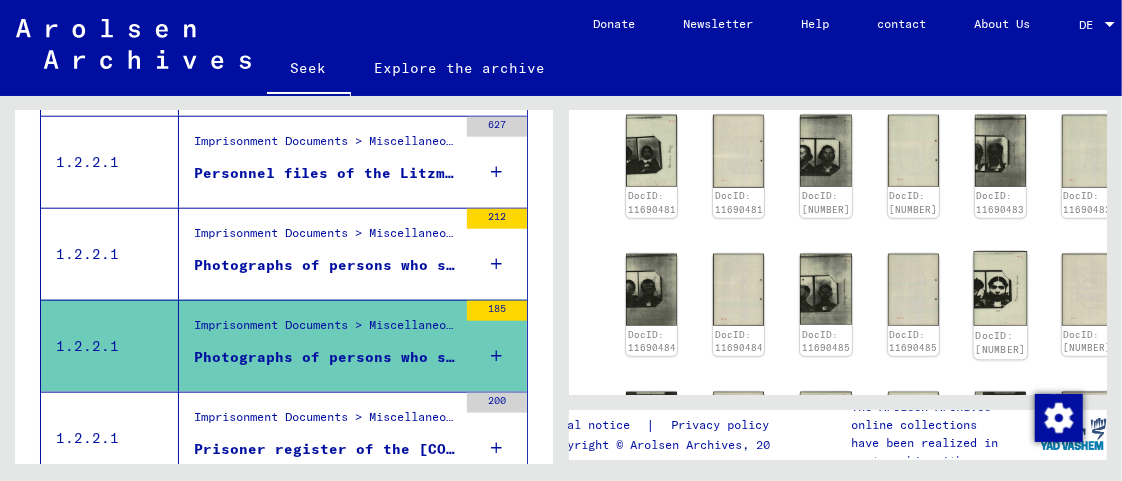 click 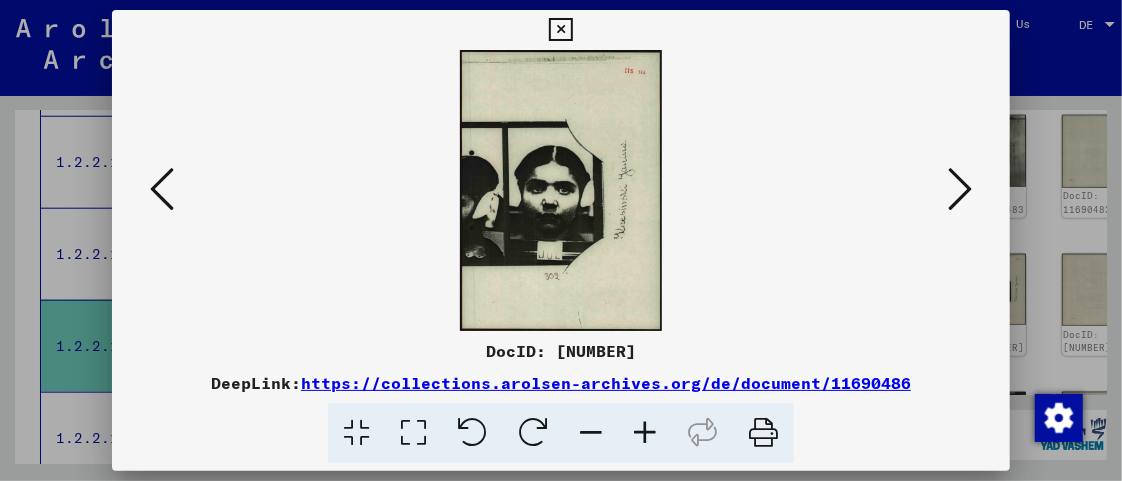 click at bounding box center (561, 190) 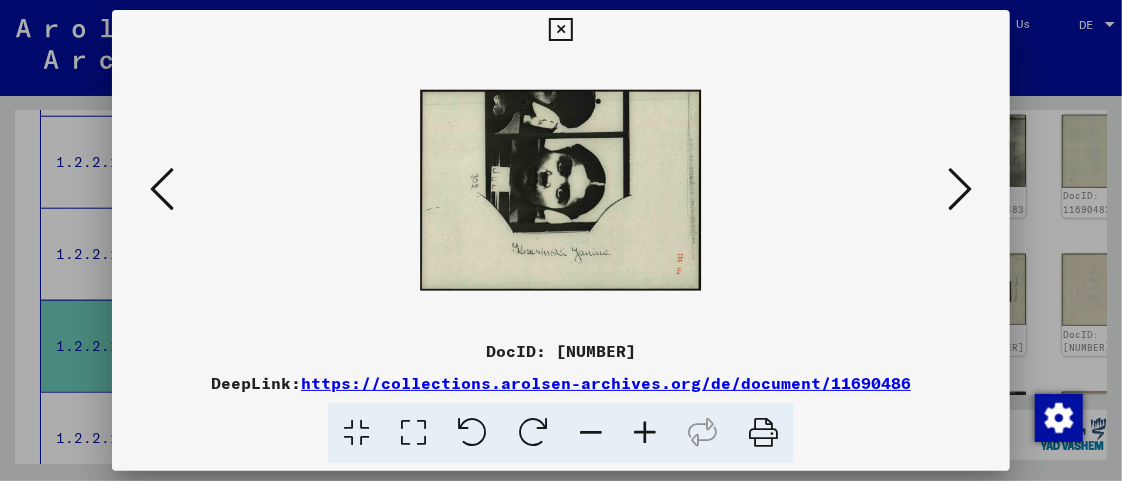 click at bounding box center [645, 433] 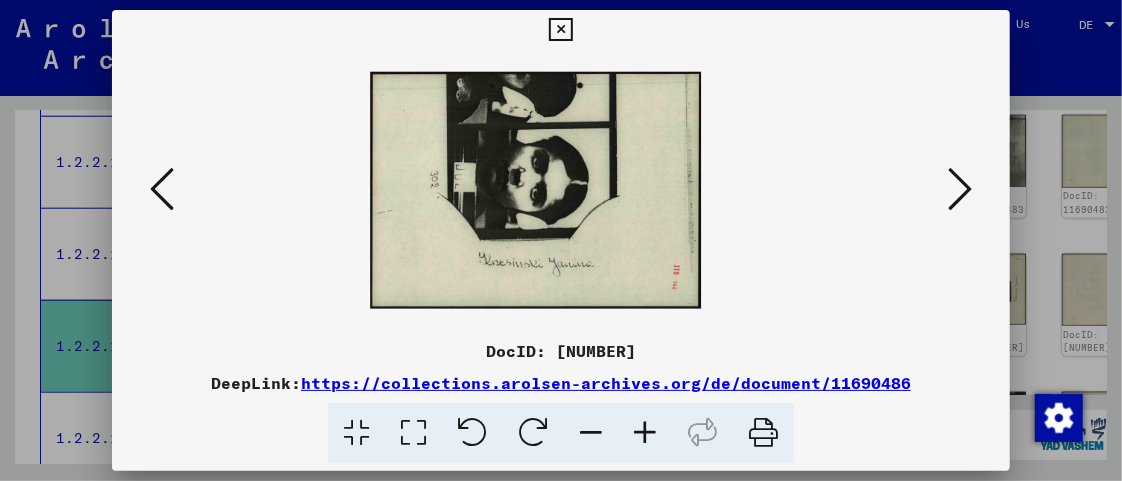 click at bounding box center (645, 433) 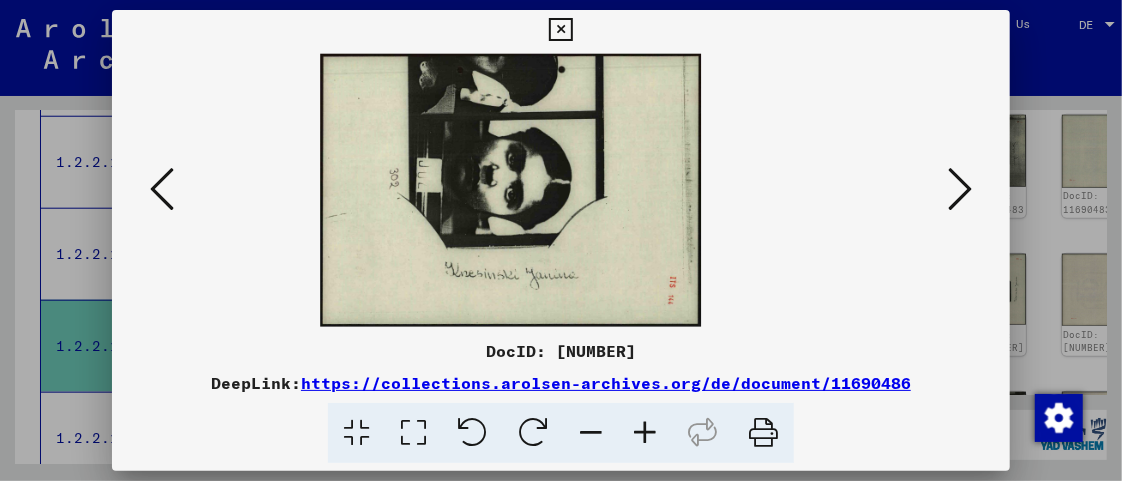 click at bounding box center [645, 433] 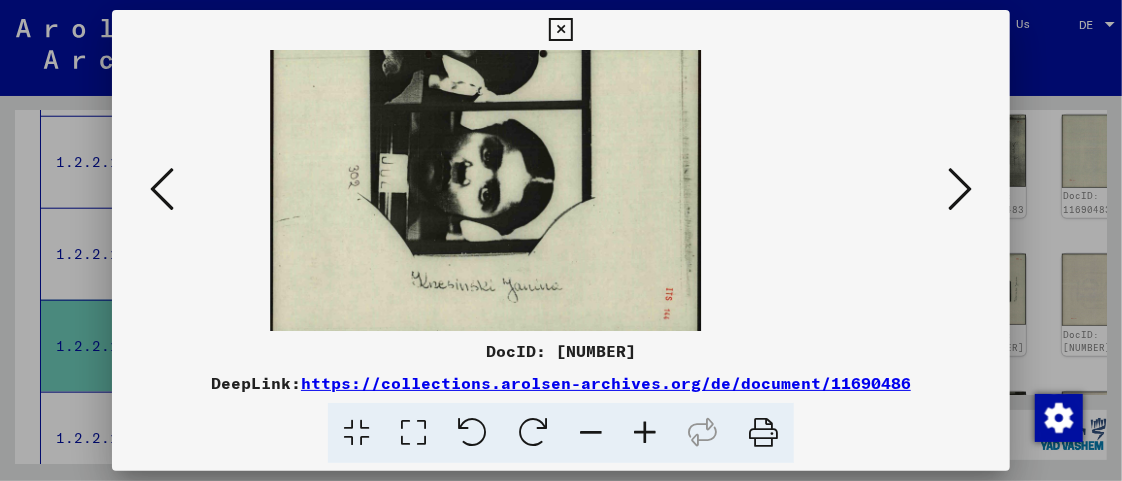 click at bounding box center (645, 433) 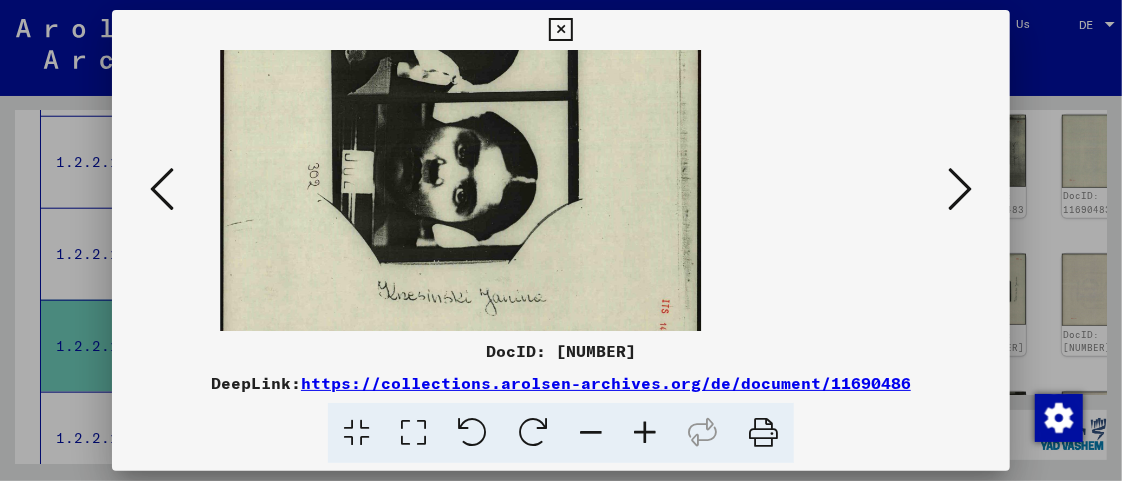 drag, startPoint x: 603, startPoint y: 273, endPoint x: 613, endPoint y: 229, distance: 45.122055 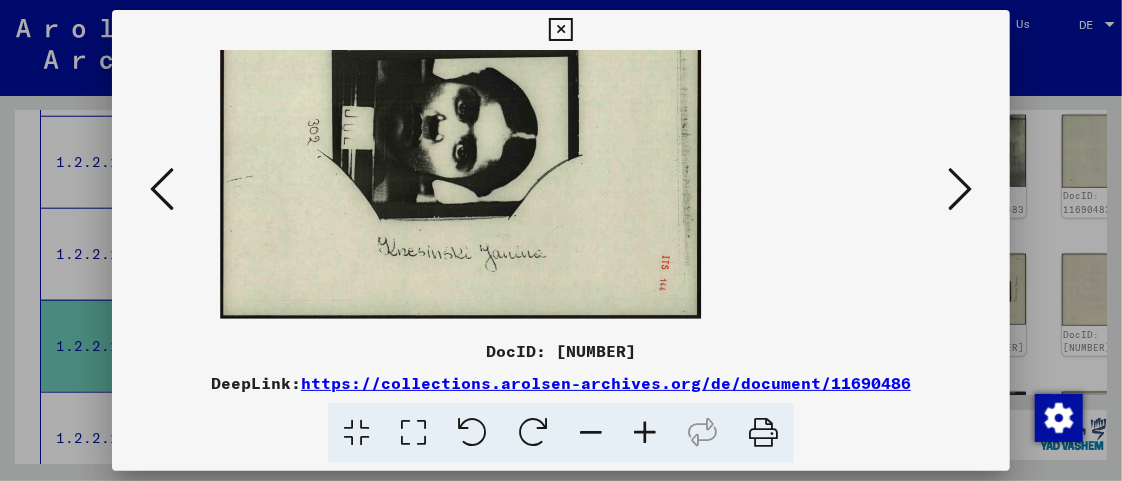 click on "DocID: [NUMBER]" at bounding box center [561, 351] 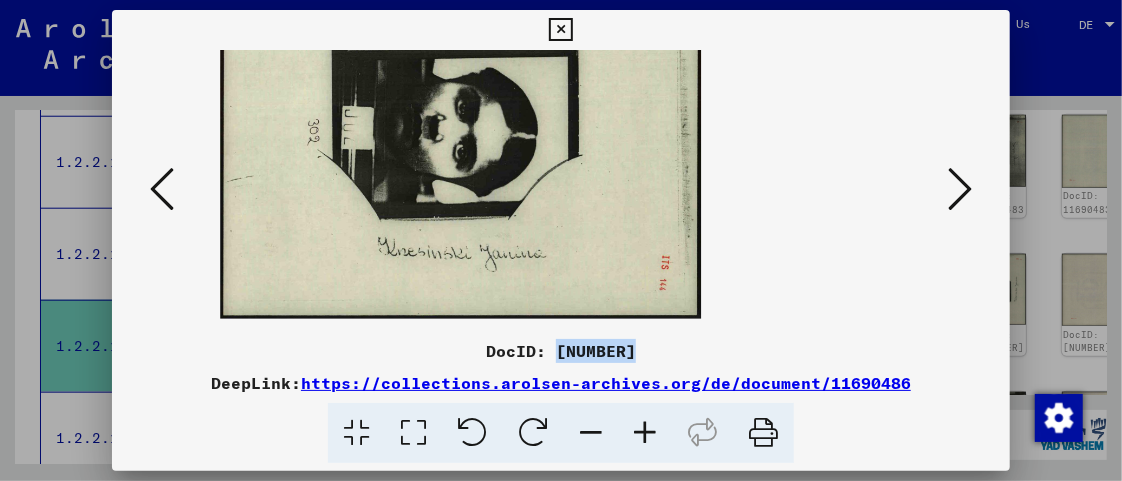 drag, startPoint x: 554, startPoint y: 350, endPoint x: 662, endPoint y: 360, distance: 108.461975 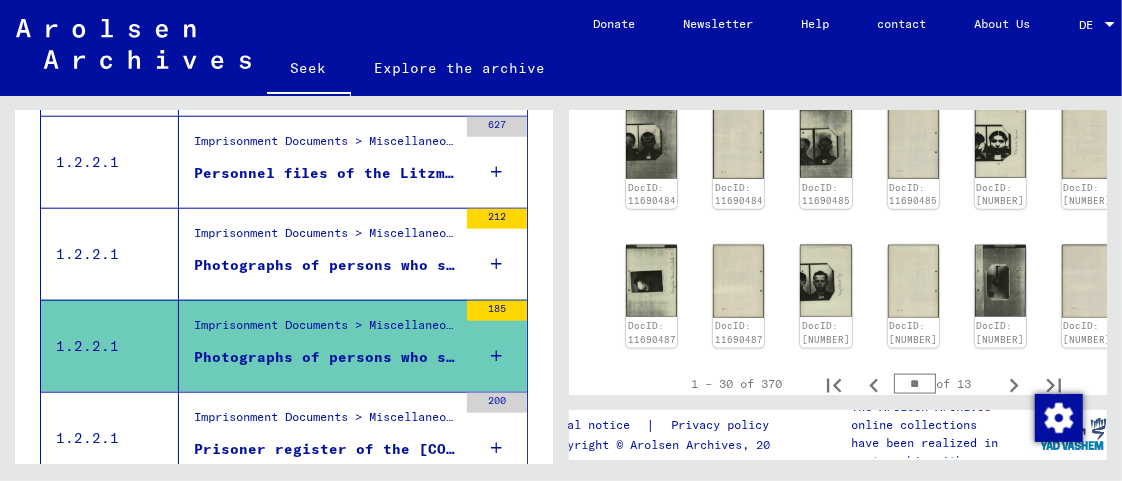 scroll, scrollTop: 1134, scrollLeft: 0, axis: vertical 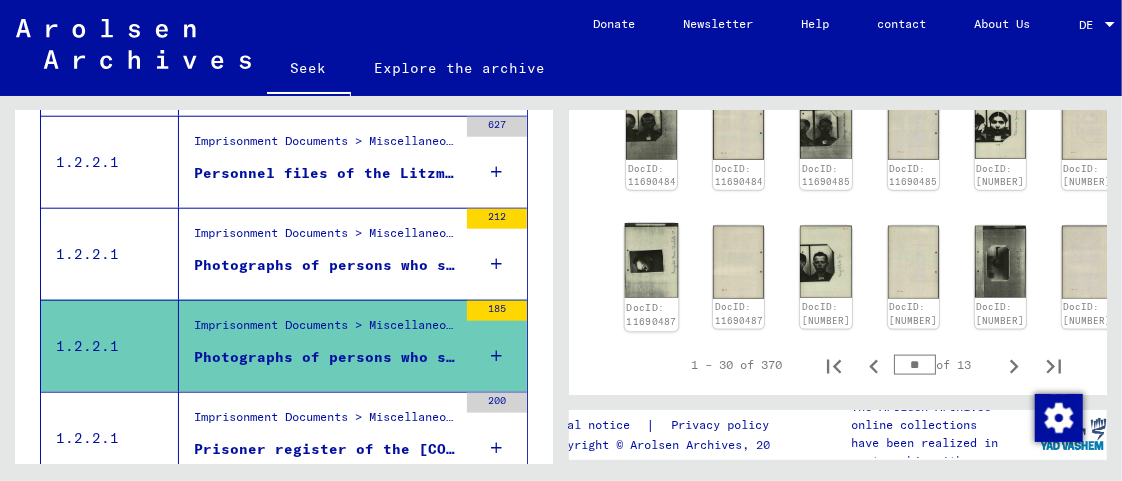 click 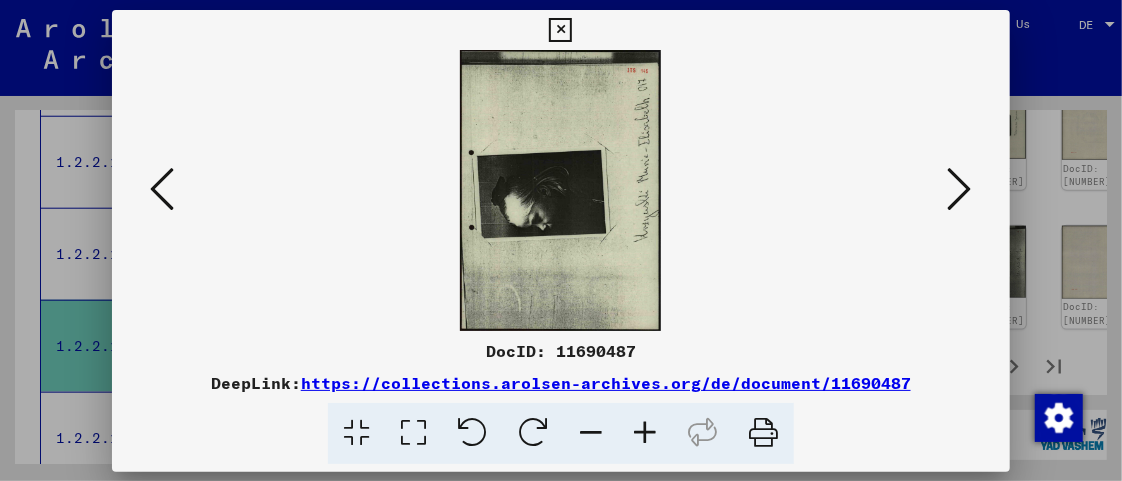 click at bounding box center [561, 190] 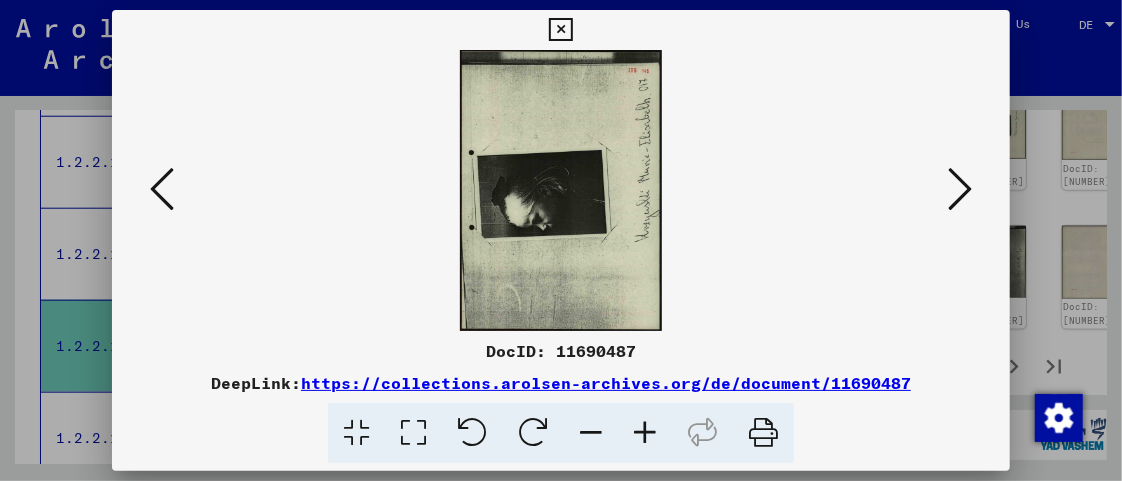 click at bounding box center [533, 433] 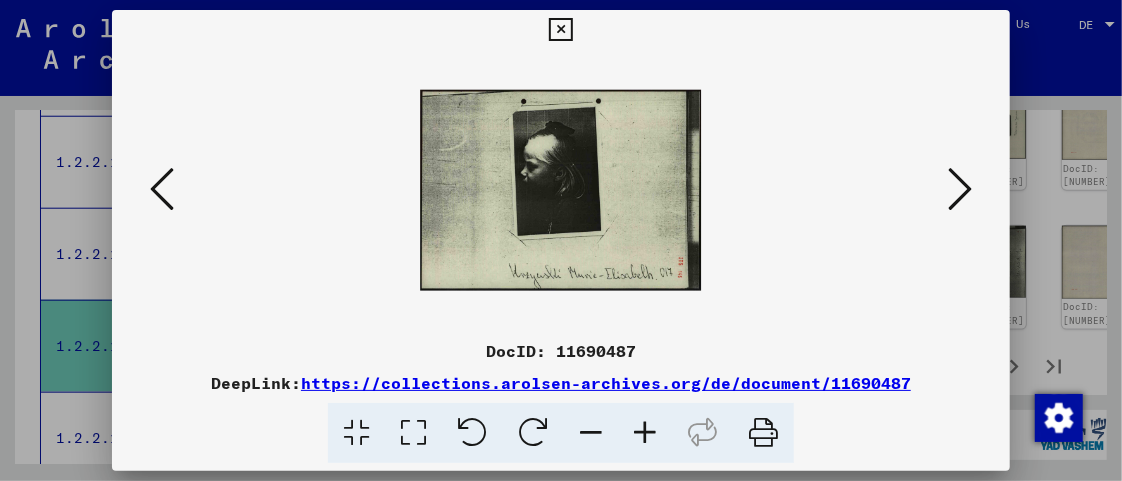 click at bounding box center (645, 433) 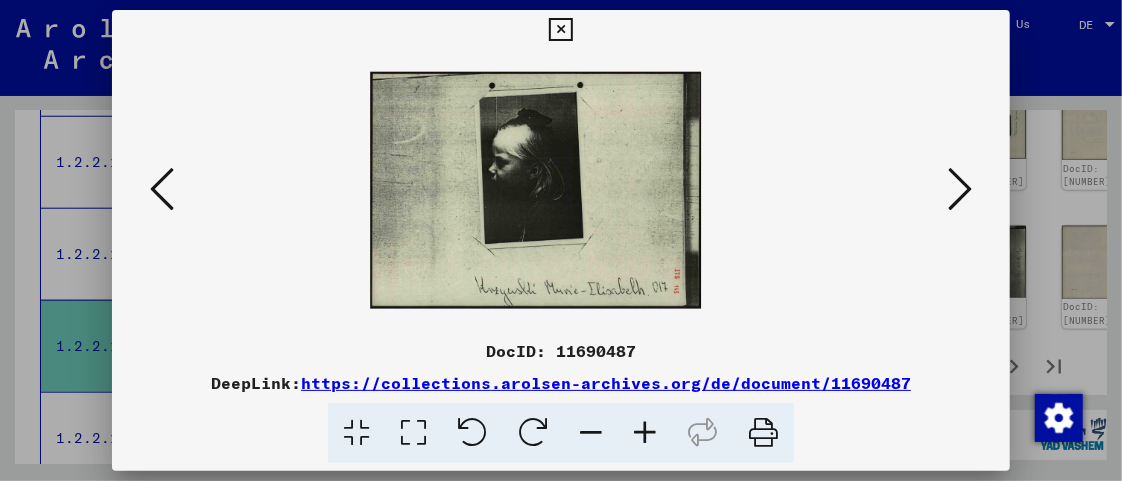 click at bounding box center (645, 433) 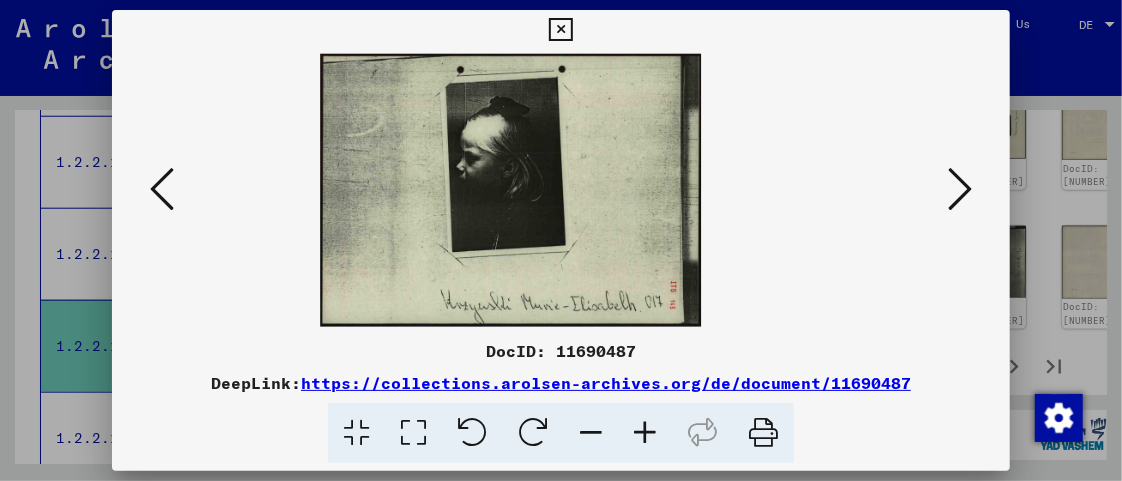 click at bounding box center (645, 433) 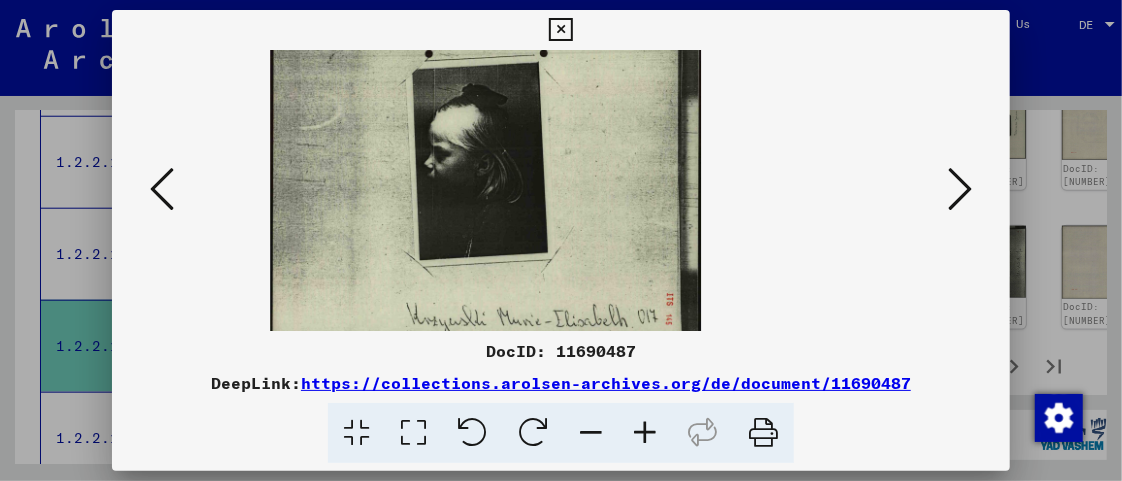 click at bounding box center [645, 433] 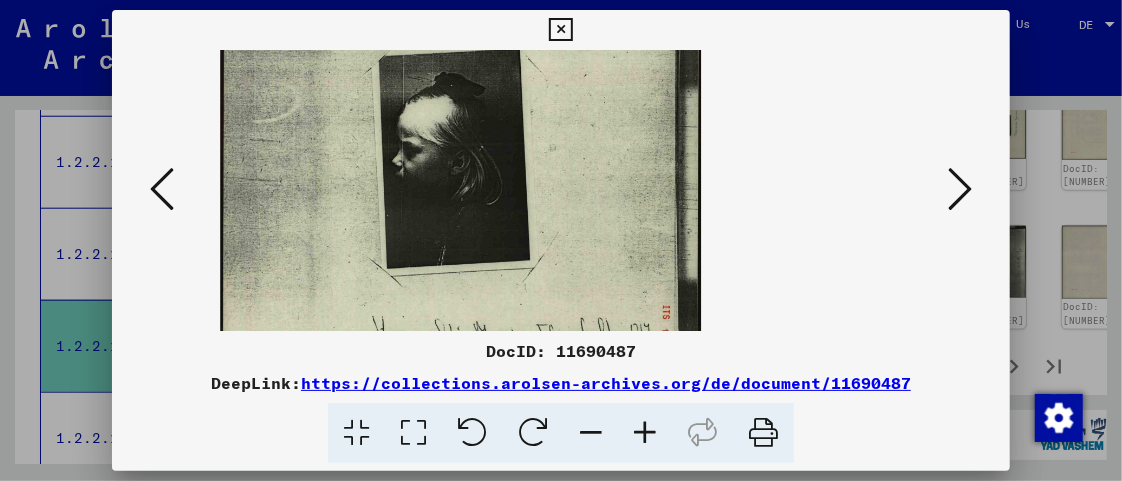 scroll, scrollTop: 101, scrollLeft: 0, axis: vertical 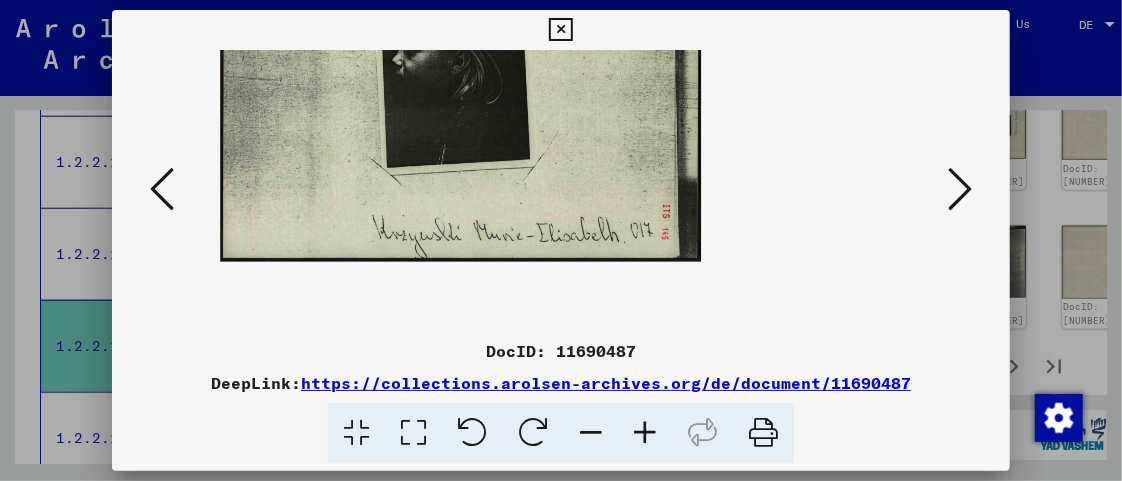 drag, startPoint x: 566, startPoint y: 235, endPoint x: 572, endPoint y: 134, distance: 101.17806 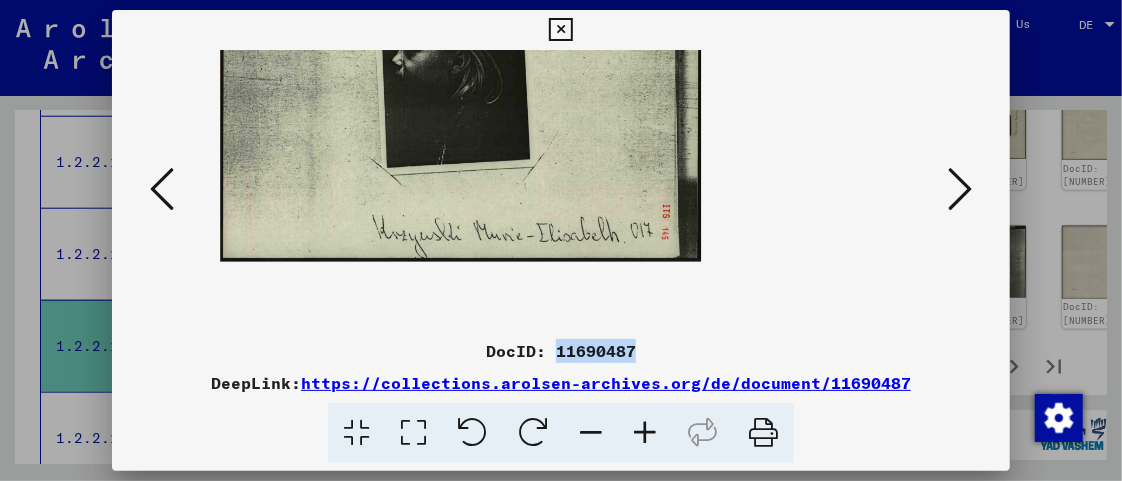 drag, startPoint x: 557, startPoint y: 348, endPoint x: 648, endPoint y: 349, distance: 91.00549 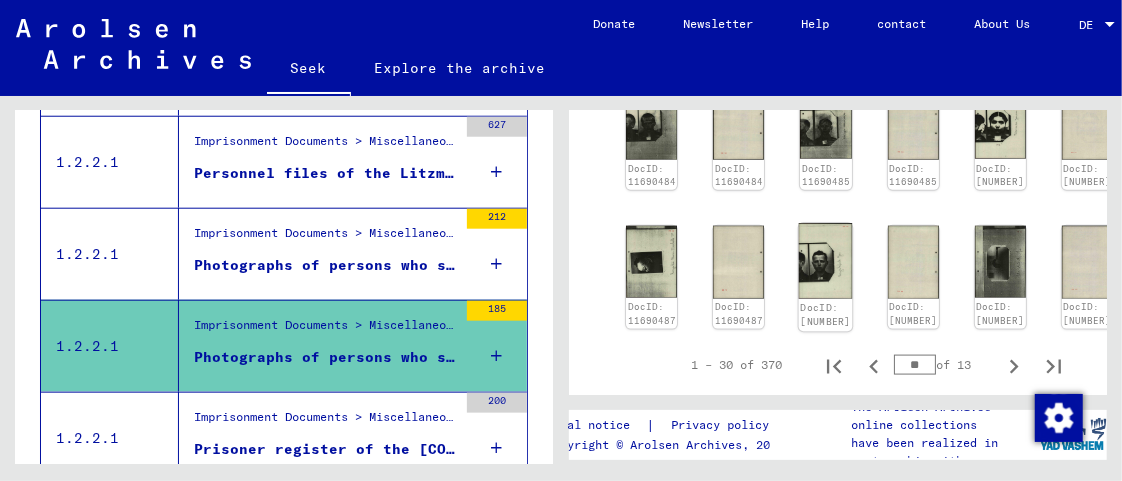 click 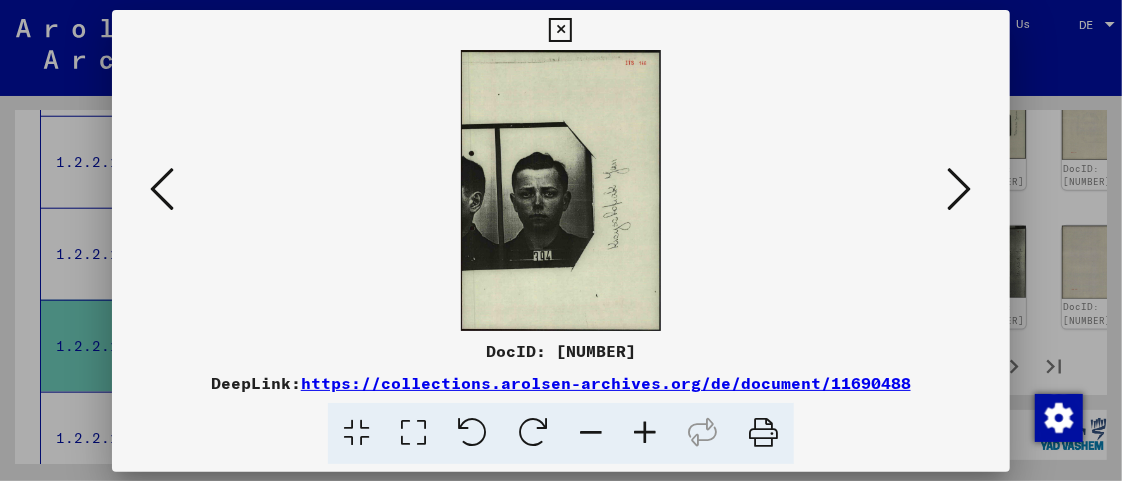 click at bounding box center [561, 190] 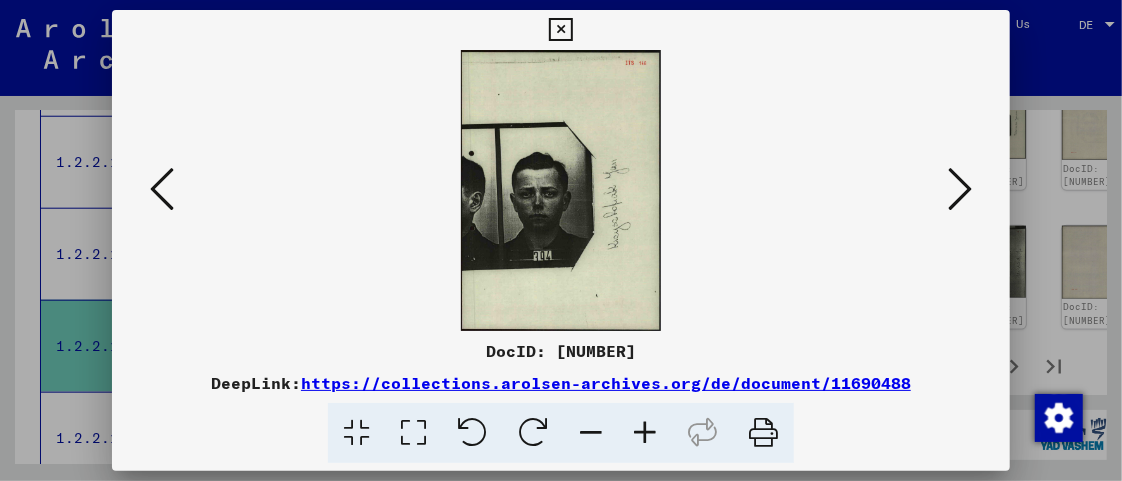 click at bounding box center [533, 433] 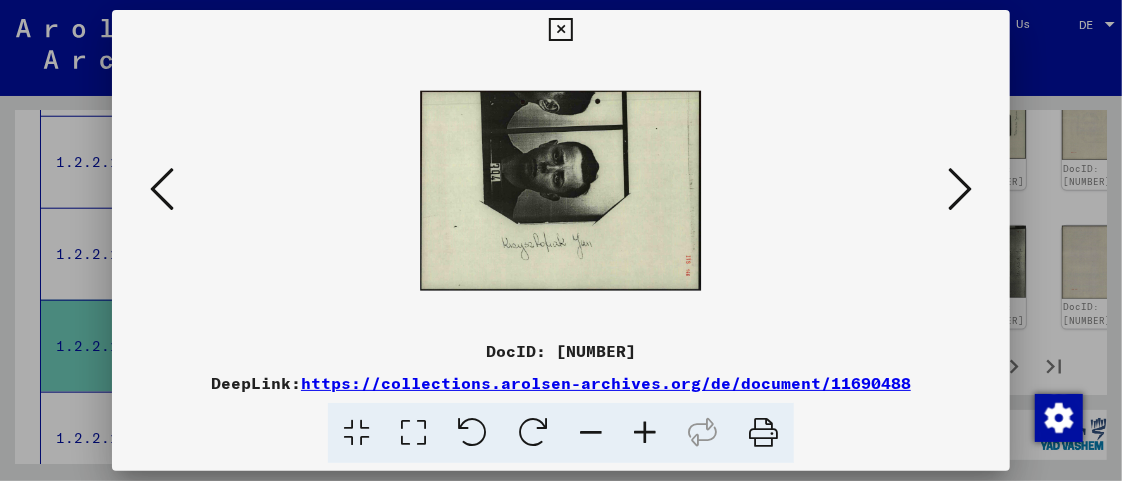 click at bounding box center [645, 433] 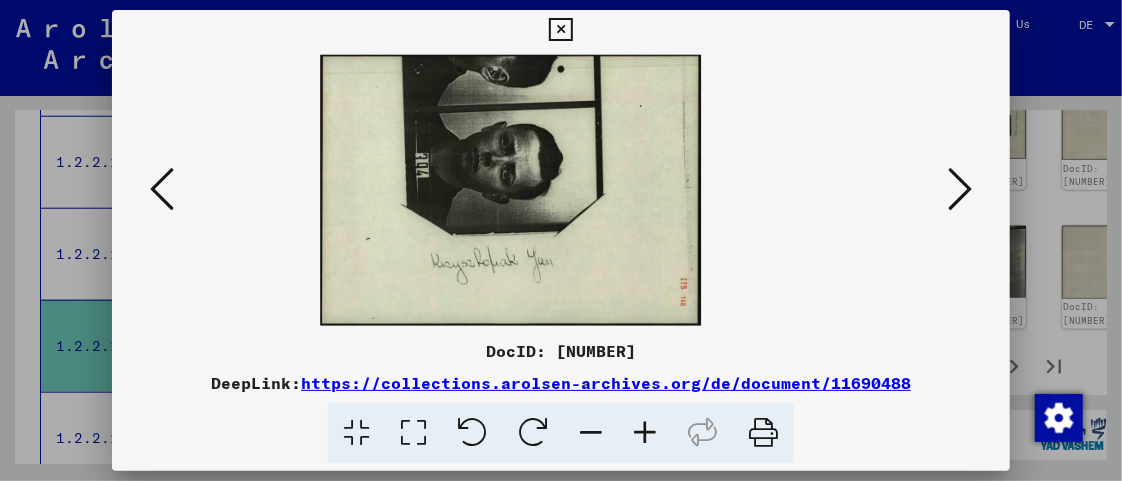click at bounding box center [645, 433] 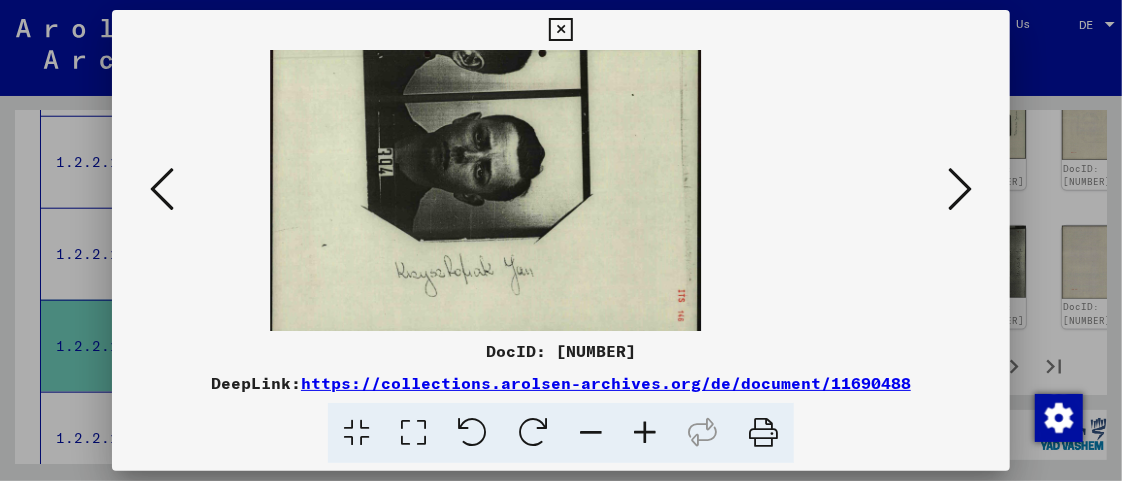 click at bounding box center (645, 433) 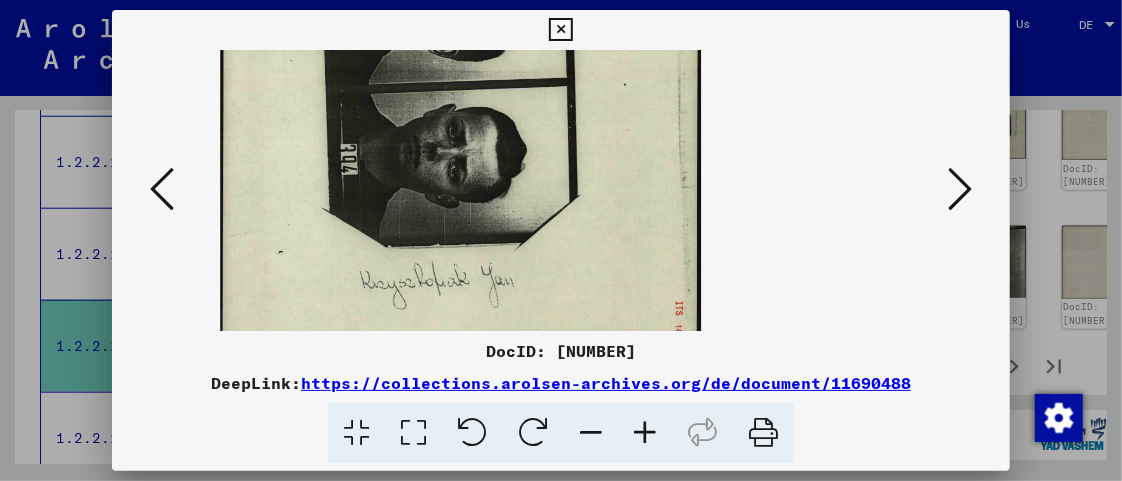 scroll, scrollTop: 36, scrollLeft: 0, axis: vertical 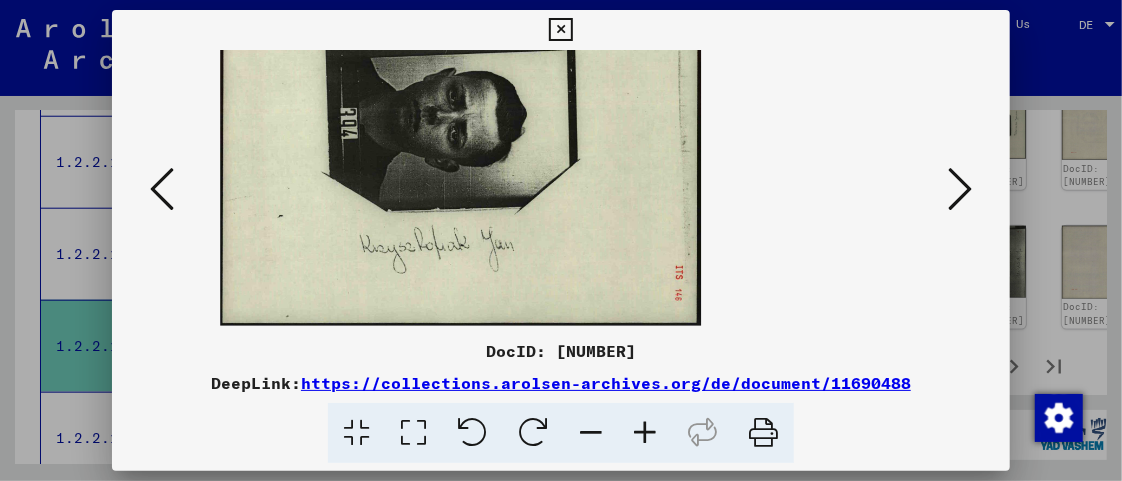 drag, startPoint x: 689, startPoint y: 227, endPoint x: 696, endPoint y: 190, distance: 37.65634 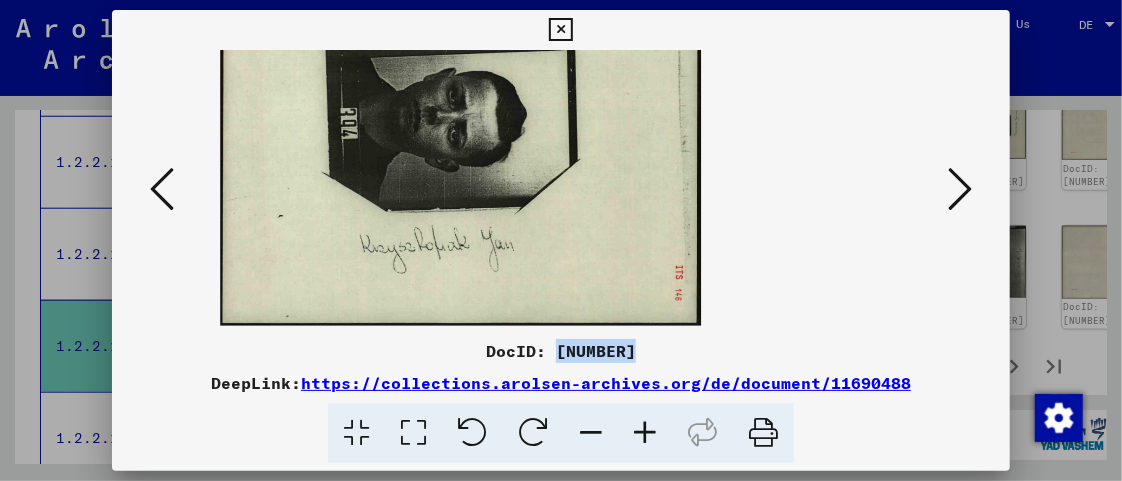 drag, startPoint x: 556, startPoint y: 349, endPoint x: 613, endPoint y: 347, distance: 57.035076 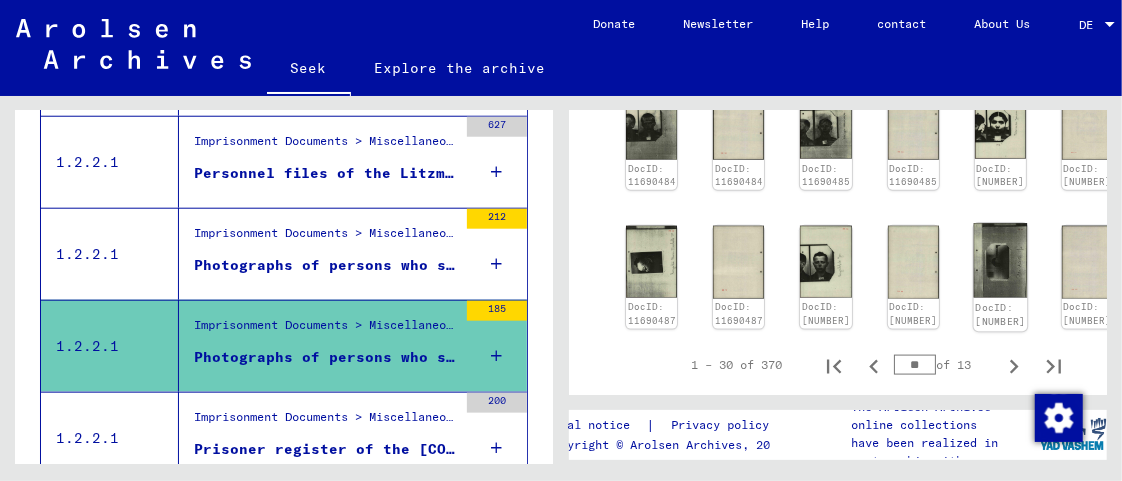 click 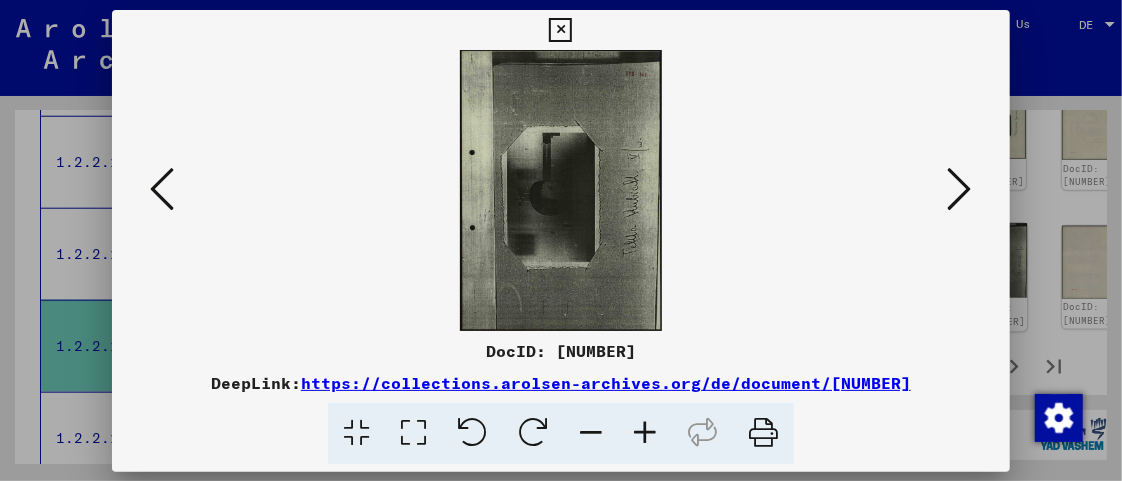 click on "DocID: 11690489  DeepLink:  https://collections.arolsen-archives.org/de/document/11690489" at bounding box center (561, 241) 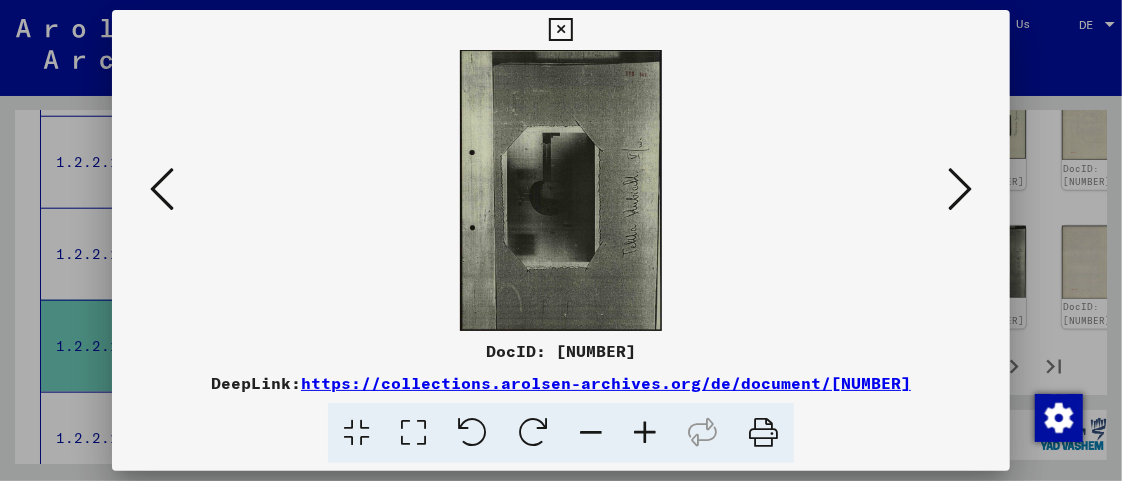 click on "DocID: [NUMBER]" at bounding box center [561, 351] 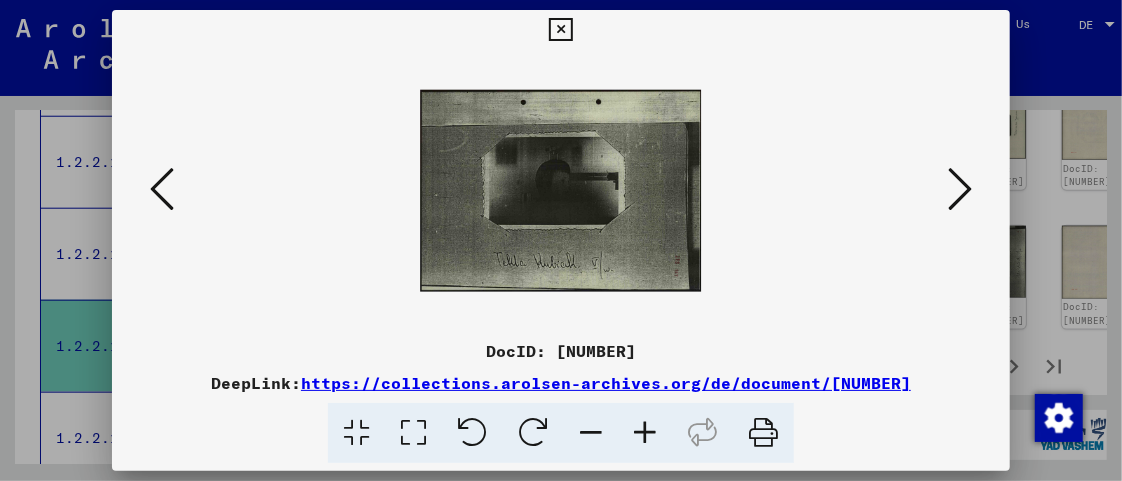 click at bounding box center [645, 433] 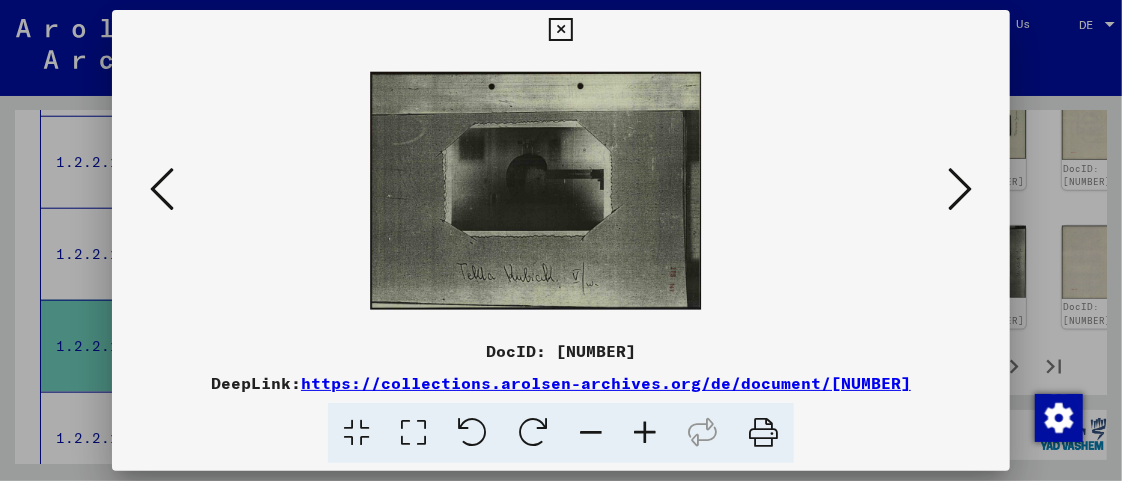 click at bounding box center [645, 433] 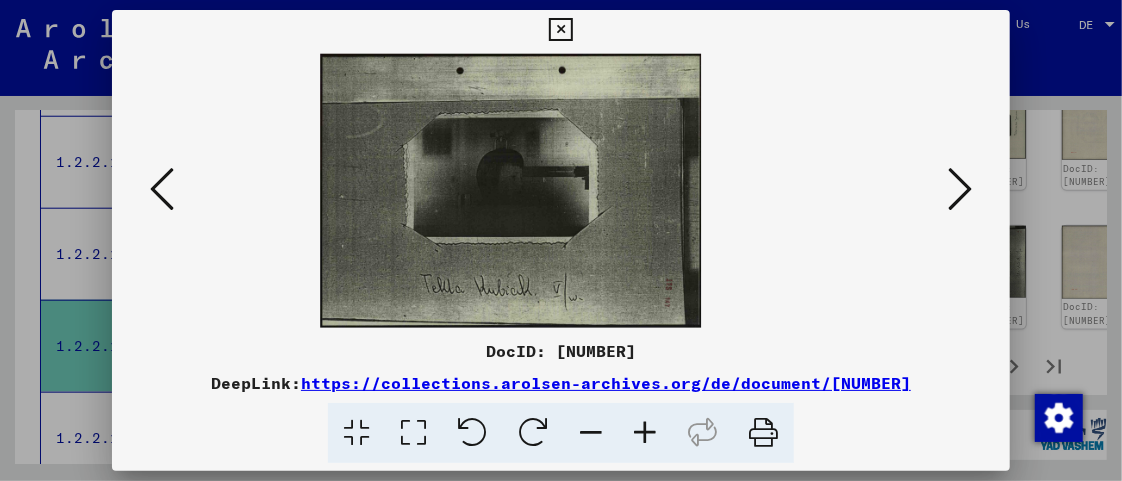 click at bounding box center [645, 433] 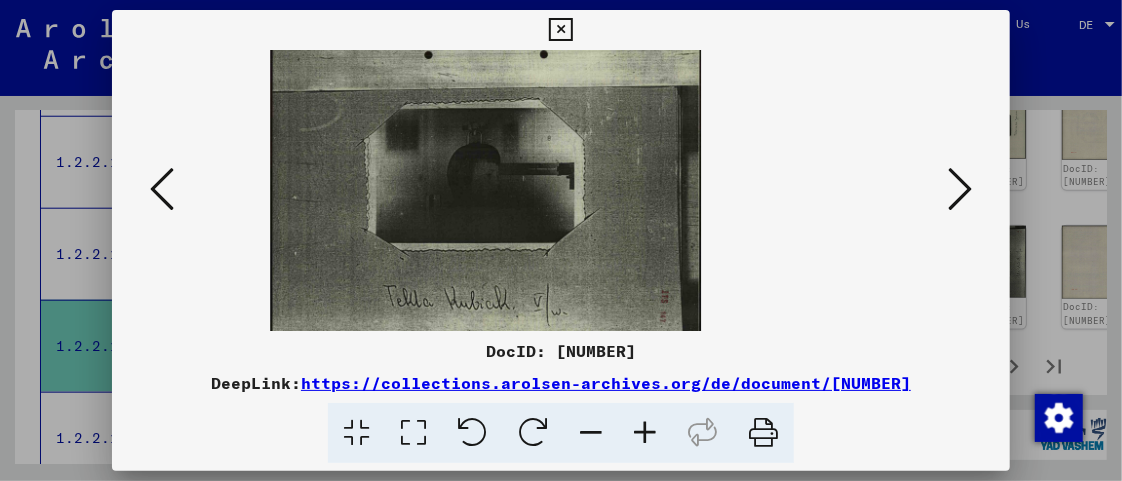 click at bounding box center (645, 433) 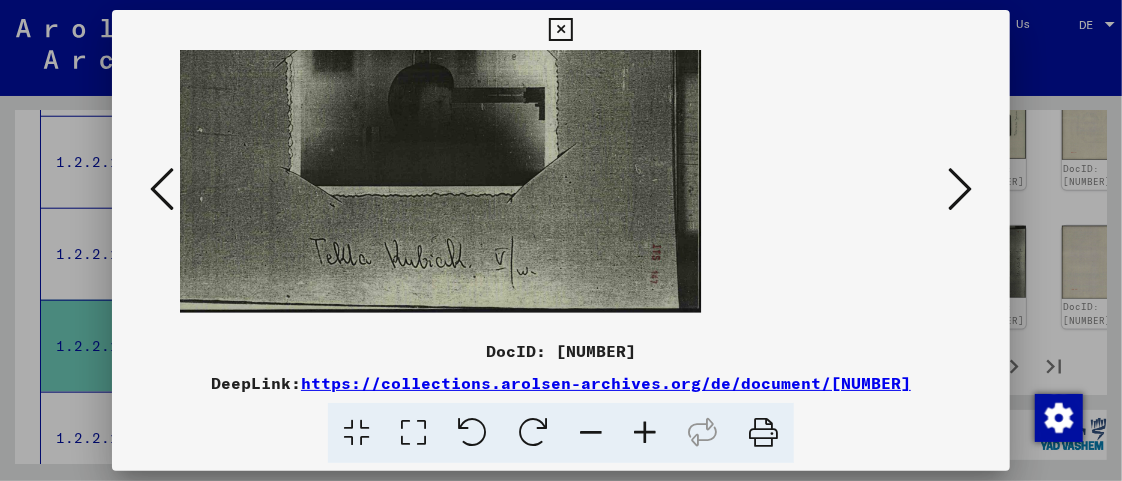 scroll, scrollTop: 70, scrollLeft: 0, axis: vertical 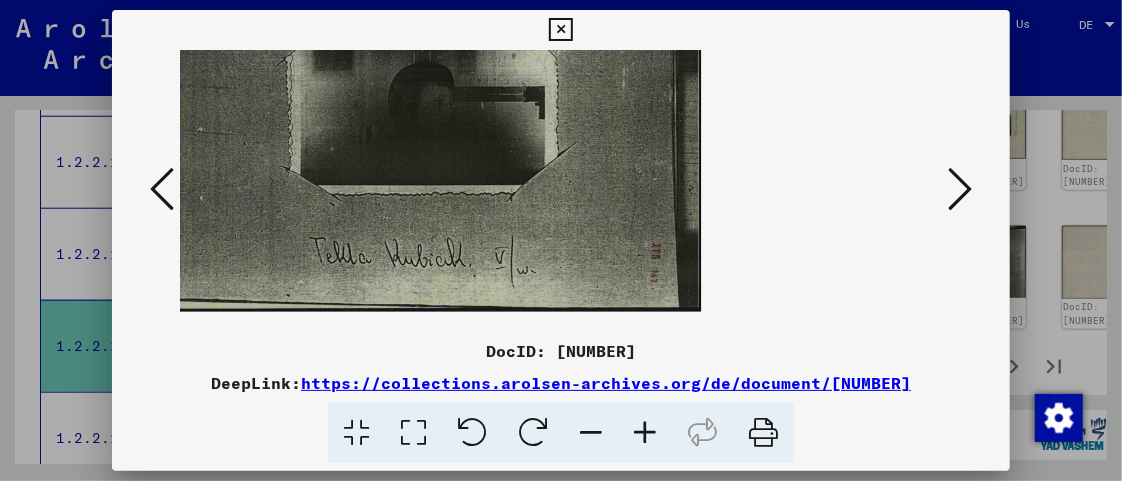 drag, startPoint x: 539, startPoint y: 283, endPoint x: 561, endPoint y: 214, distance: 72.42237 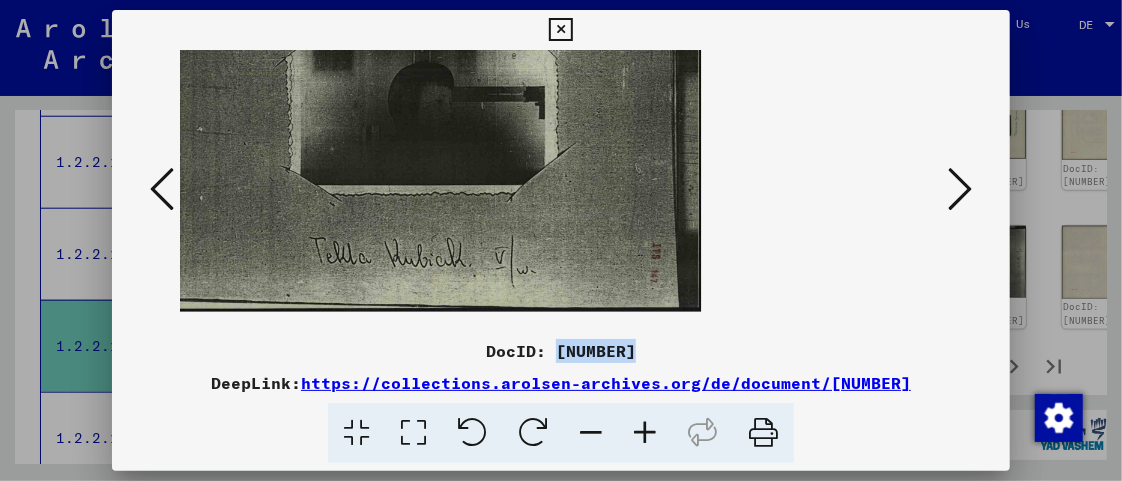 drag, startPoint x: 556, startPoint y: 352, endPoint x: 632, endPoint y: 349, distance: 76.05919 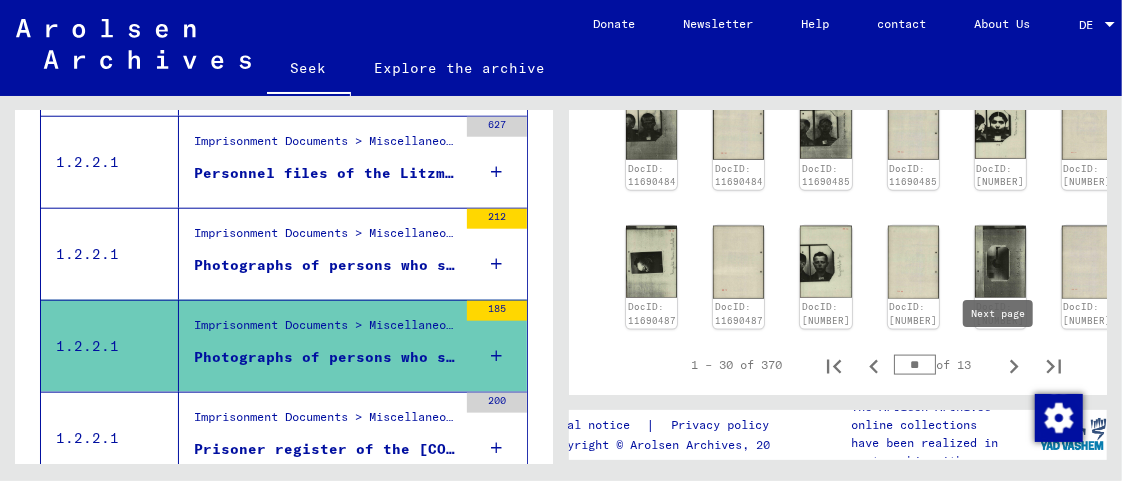 click 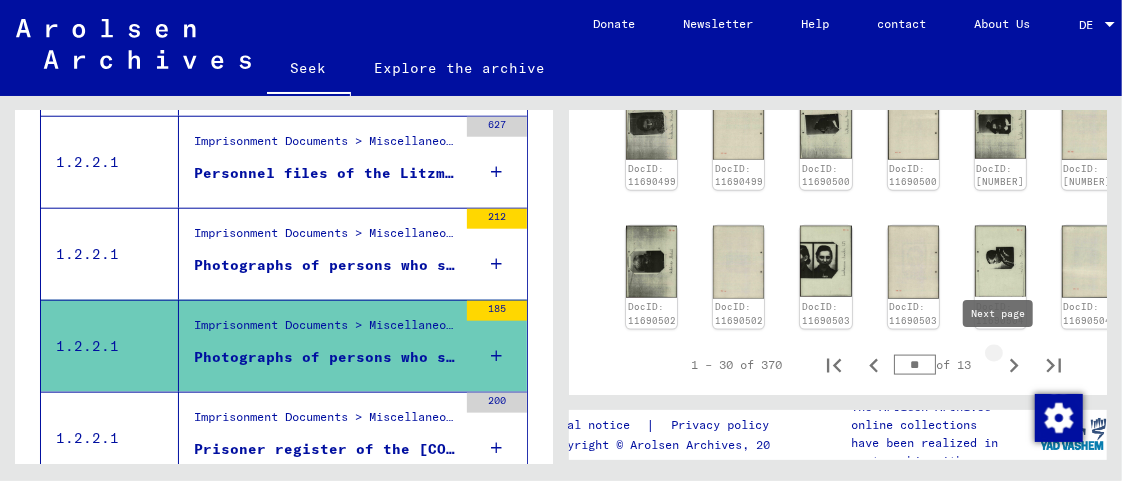 type on "**" 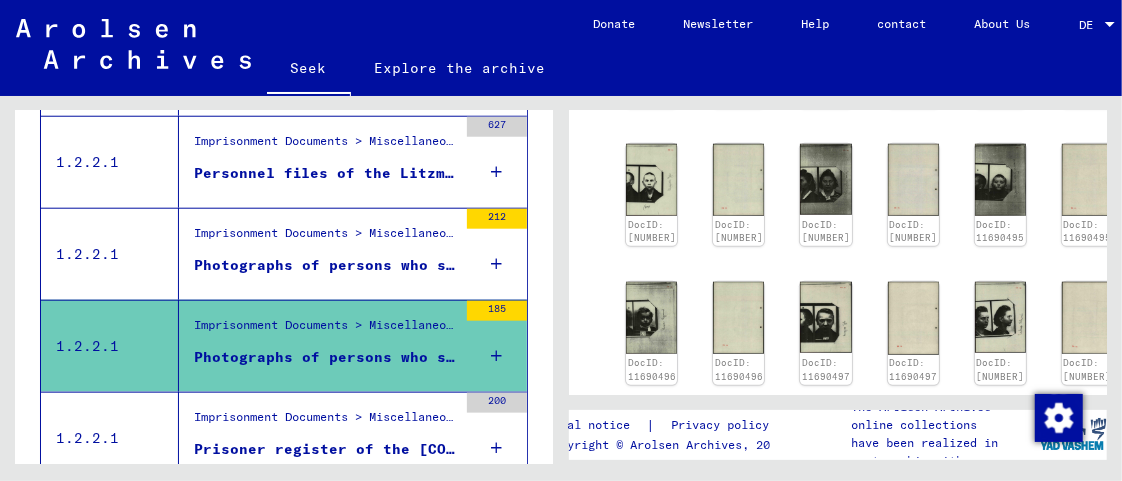 scroll, scrollTop: 634, scrollLeft: 0, axis: vertical 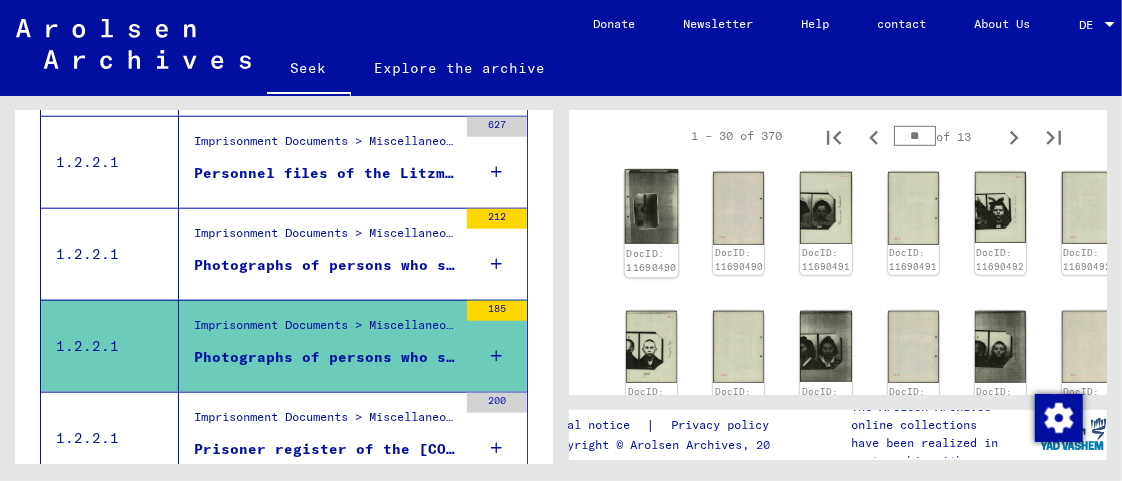 click 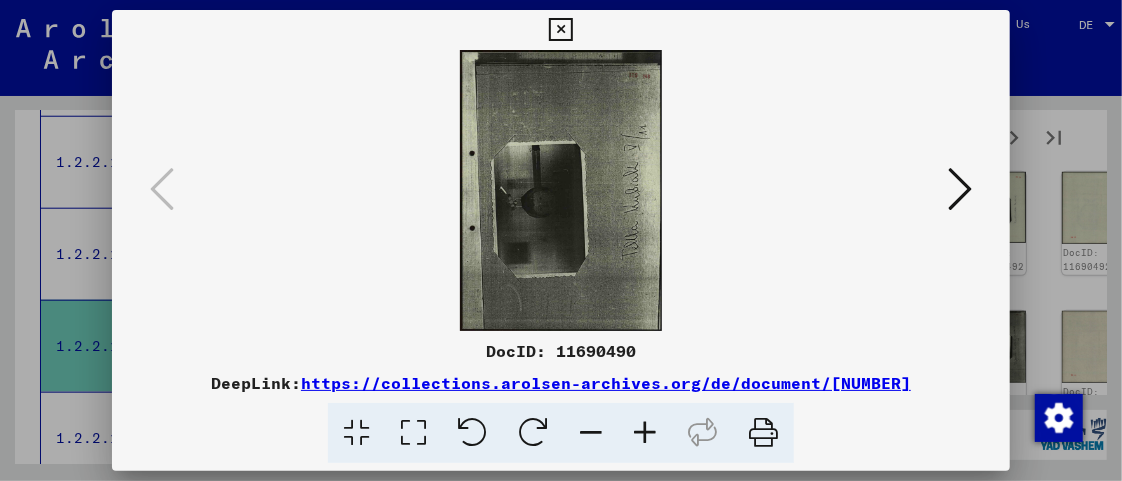 click at bounding box center (533, 433) 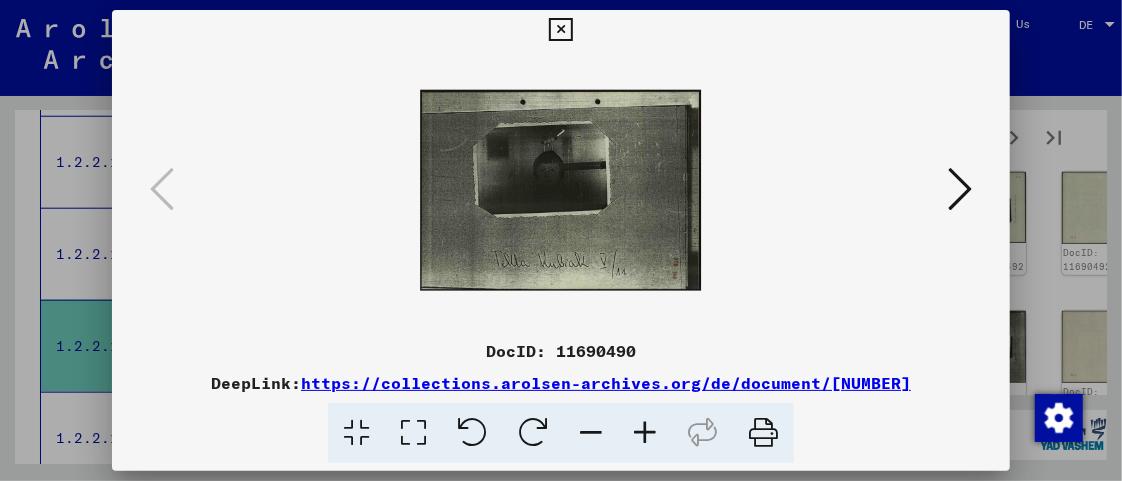 click at bounding box center [645, 433] 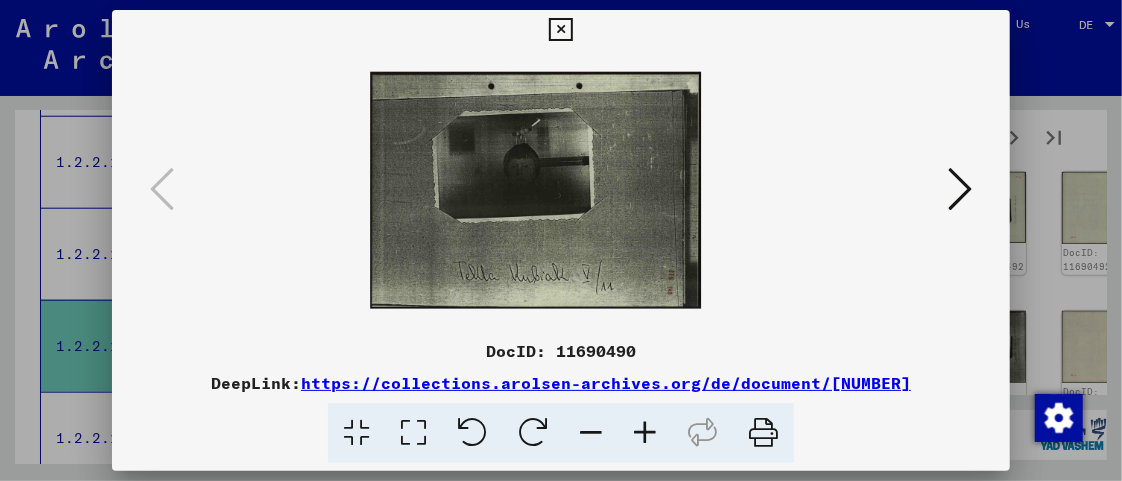 click at bounding box center (645, 433) 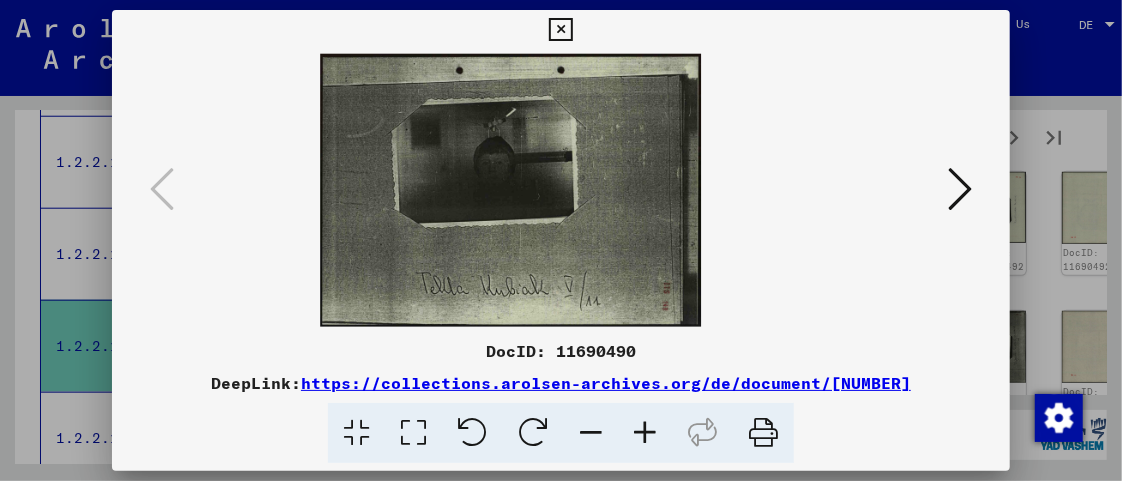 click at bounding box center [645, 433] 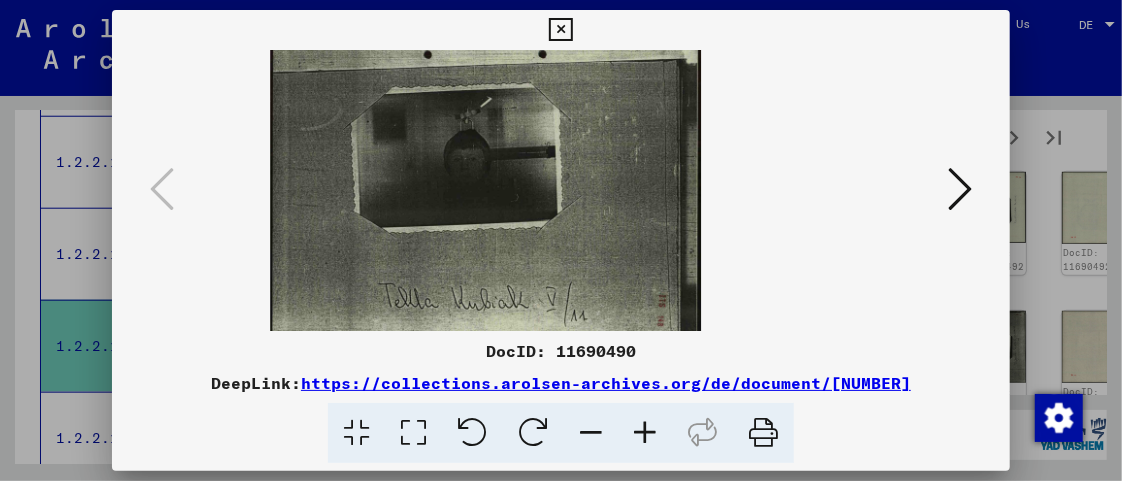 click at bounding box center (645, 433) 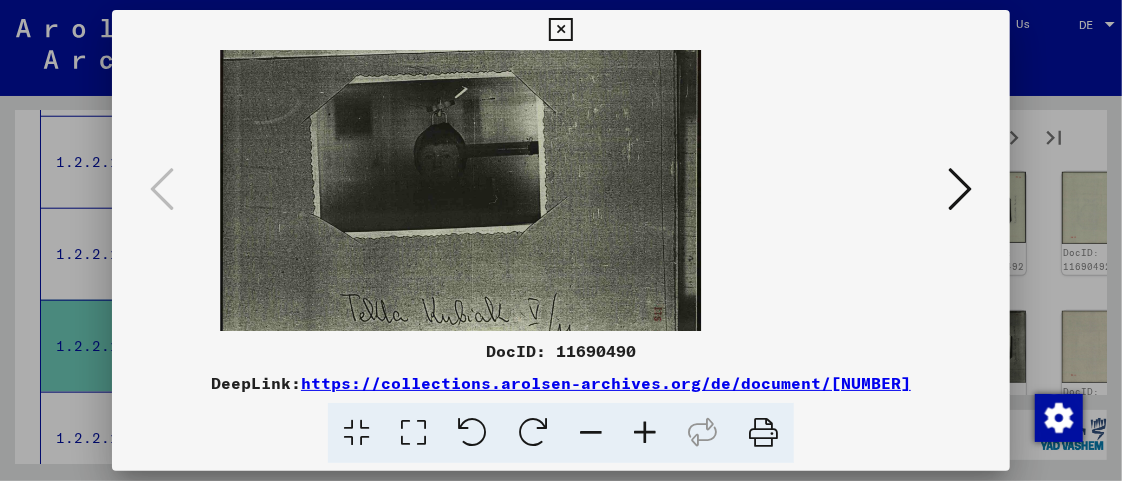 scroll, scrollTop: 41, scrollLeft: 0, axis: vertical 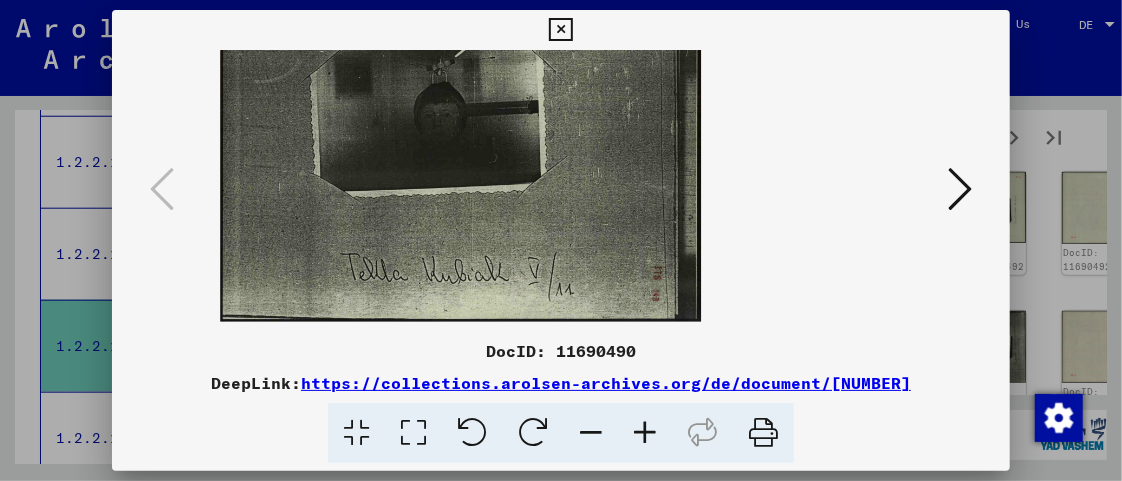 drag, startPoint x: 632, startPoint y: 284, endPoint x: 635, endPoint y: 242, distance: 42.107006 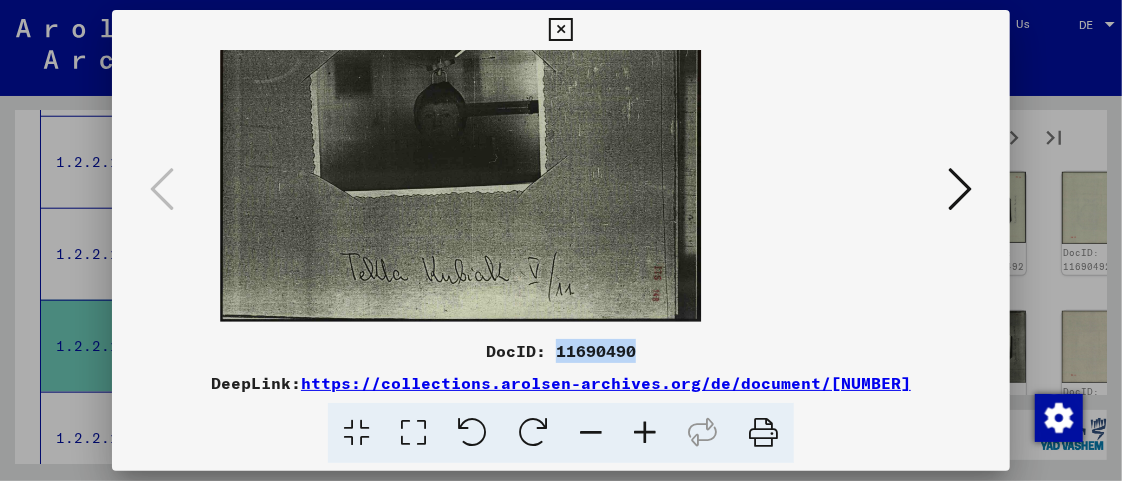 drag, startPoint x: 555, startPoint y: 350, endPoint x: 679, endPoint y: 350, distance: 124 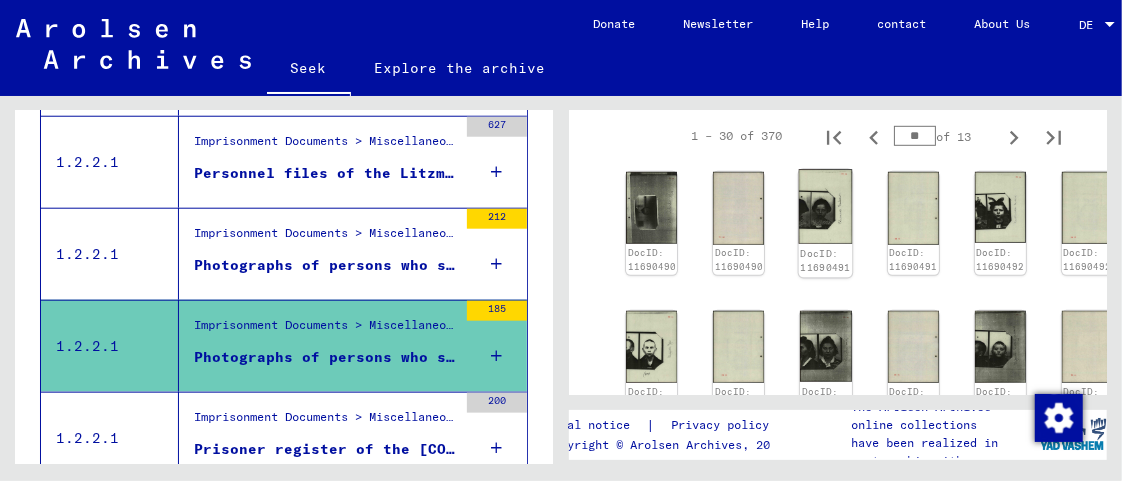 click 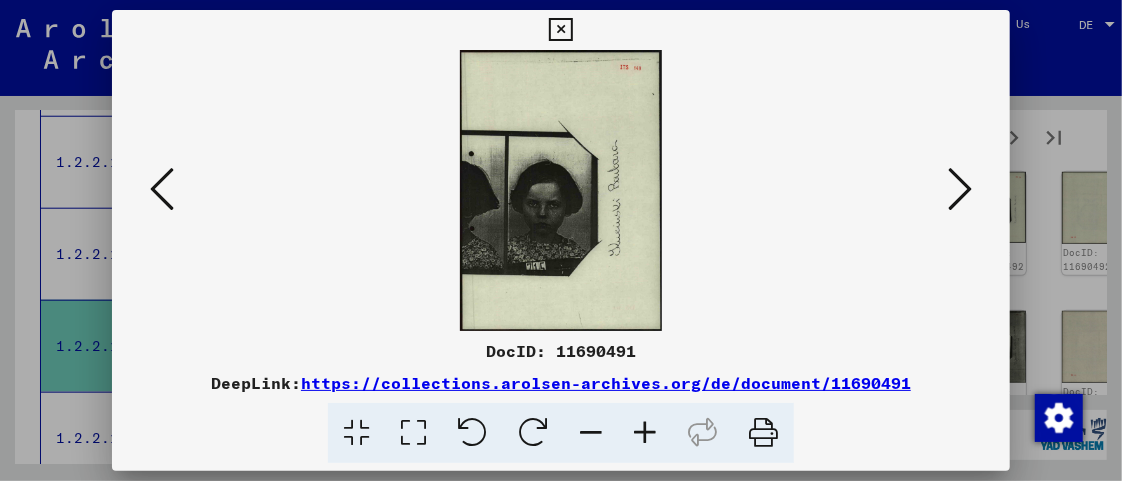 click at bounding box center (533, 433) 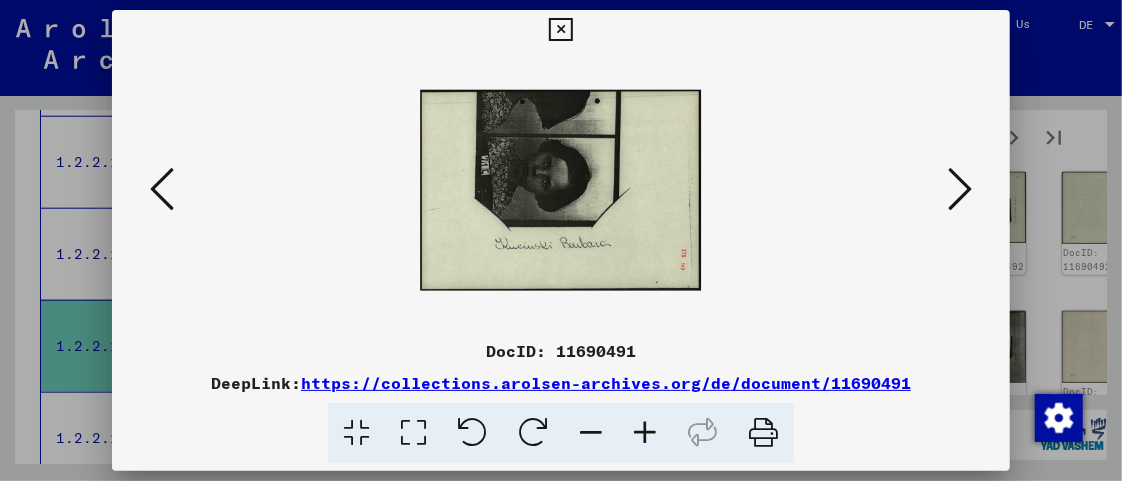 click at bounding box center [645, 433] 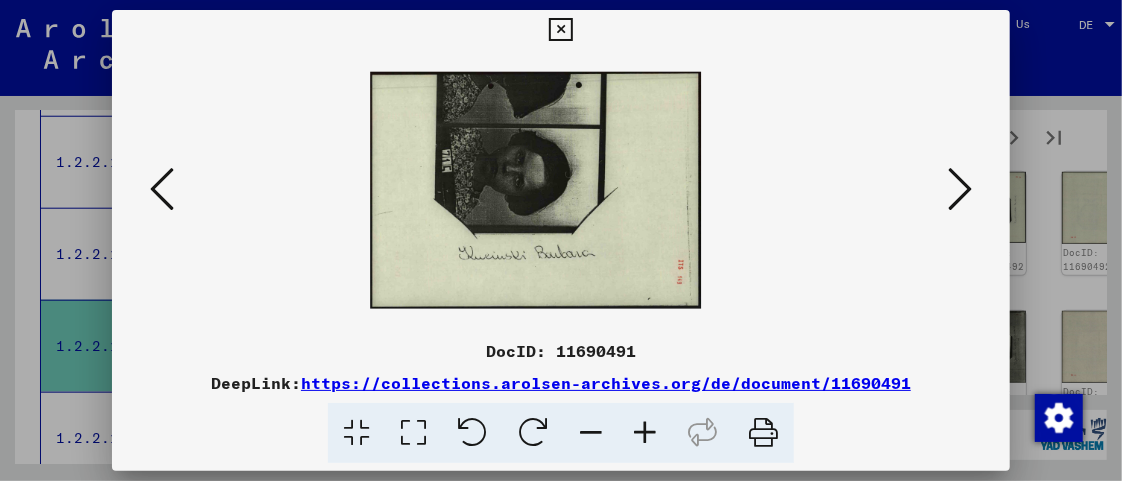 click at bounding box center (645, 433) 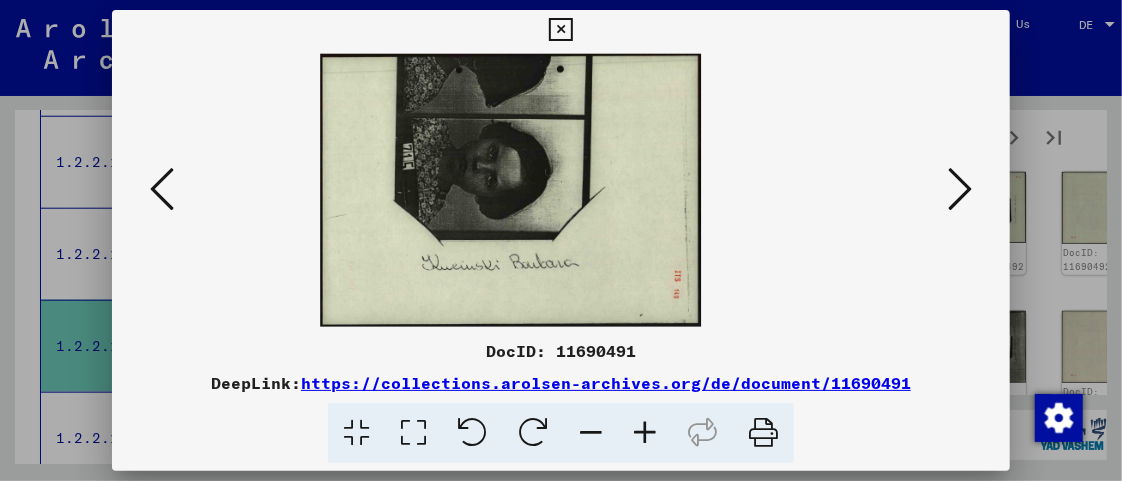 click at bounding box center [645, 433] 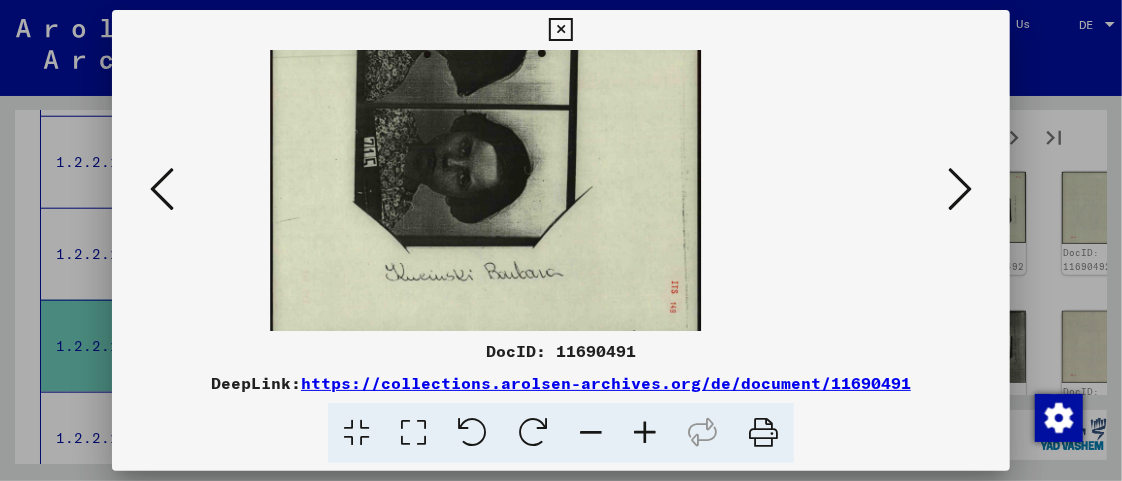click at bounding box center (645, 433) 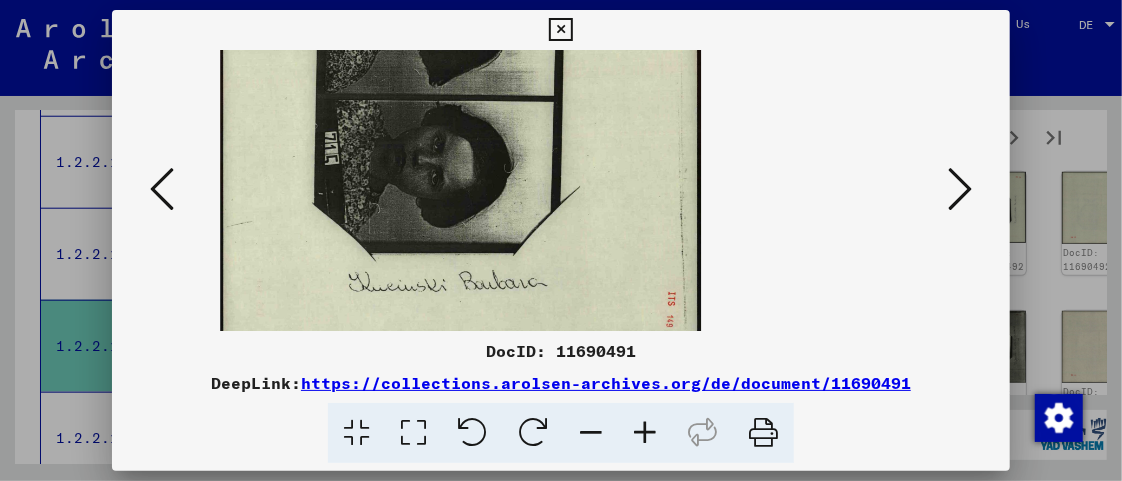 click at bounding box center [645, 433] 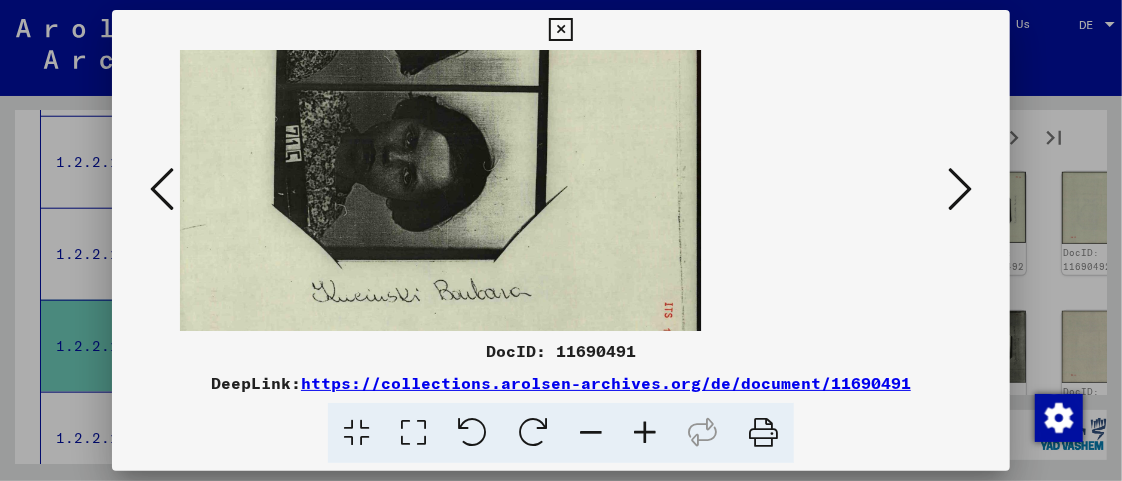 click at bounding box center [645, 433] 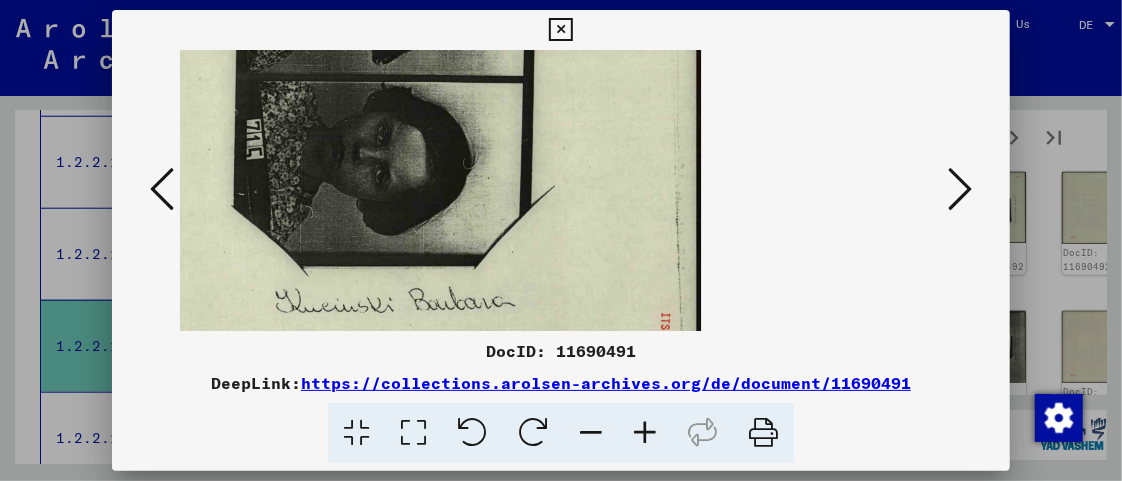 drag, startPoint x: 529, startPoint y: 255, endPoint x: 564, endPoint y: 205, distance: 61.03278 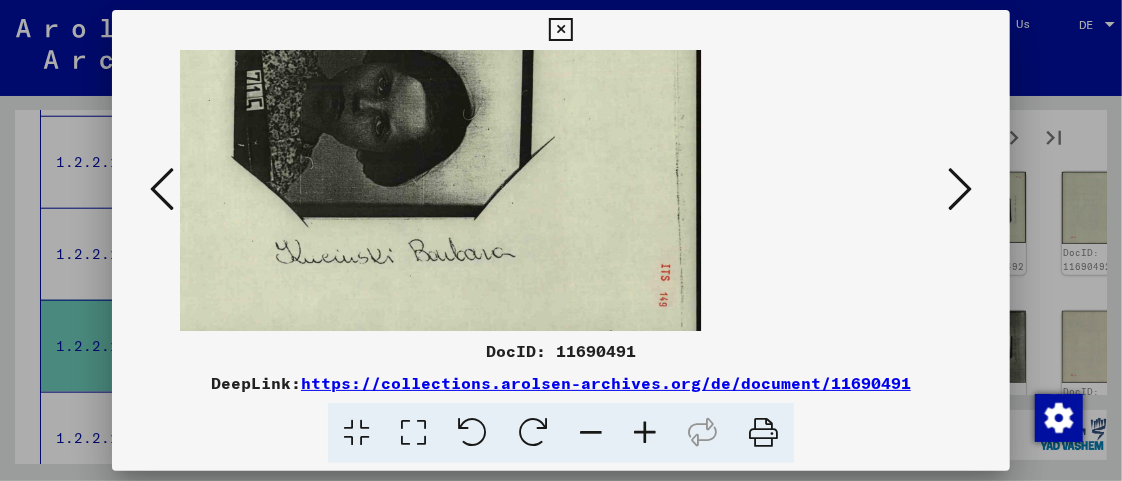 scroll, scrollTop: 0, scrollLeft: 0, axis: both 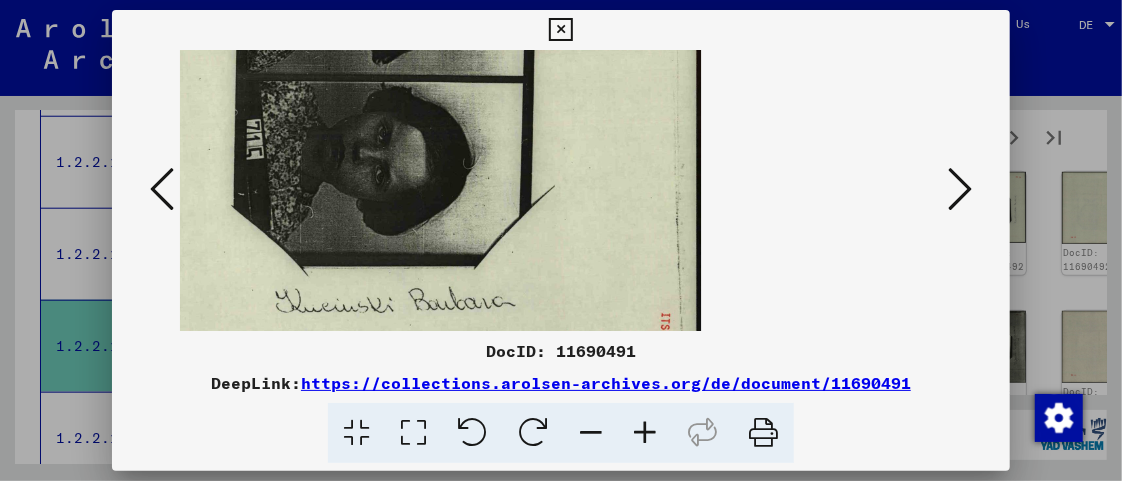 drag, startPoint x: 322, startPoint y: 173, endPoint x: 341, endPoint y: 235, distance: 64.84597 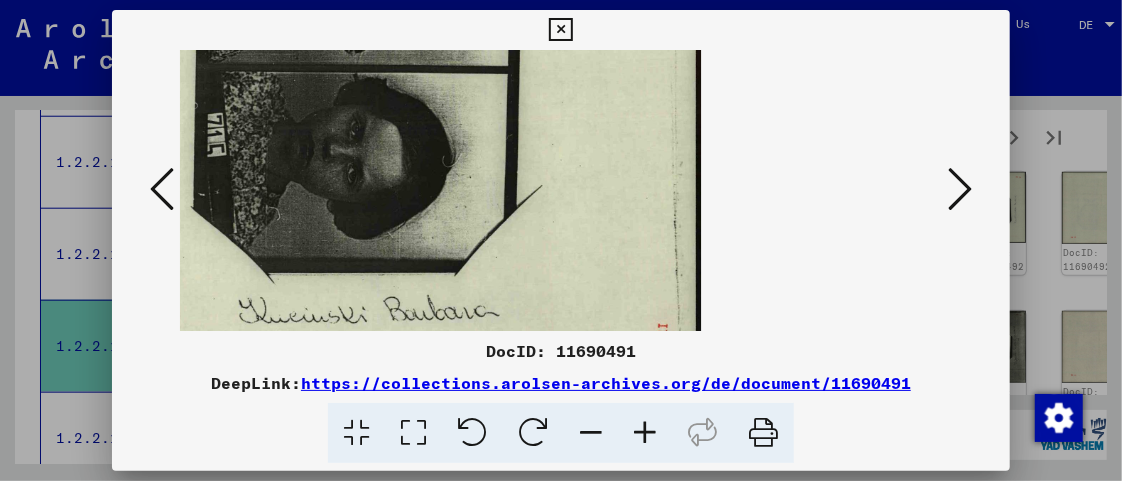 click at bounding box center [645, 433] 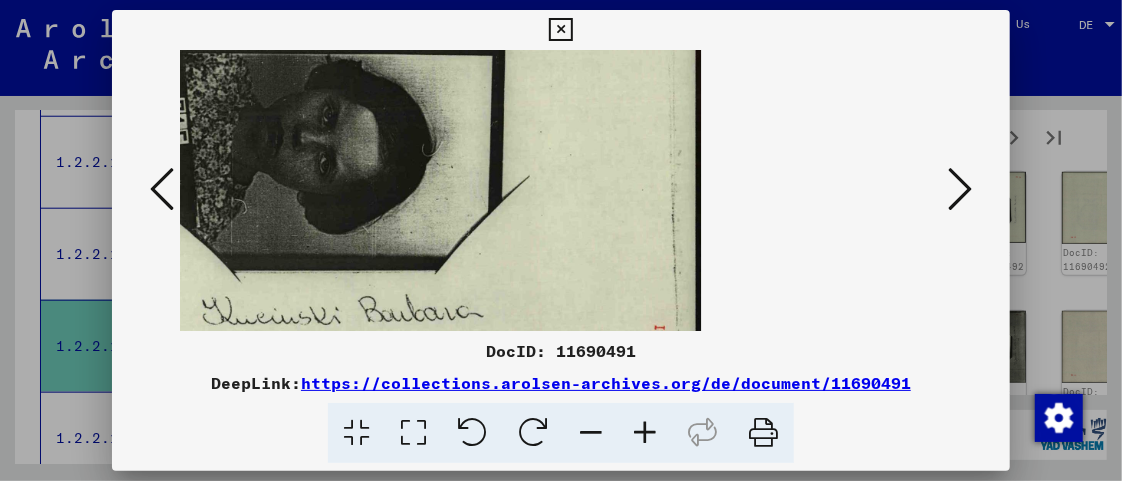 drag, startPoint x: 424, startPoint y: 235, endPoint x: 548, endPoint y: 228, distance: 124.197426 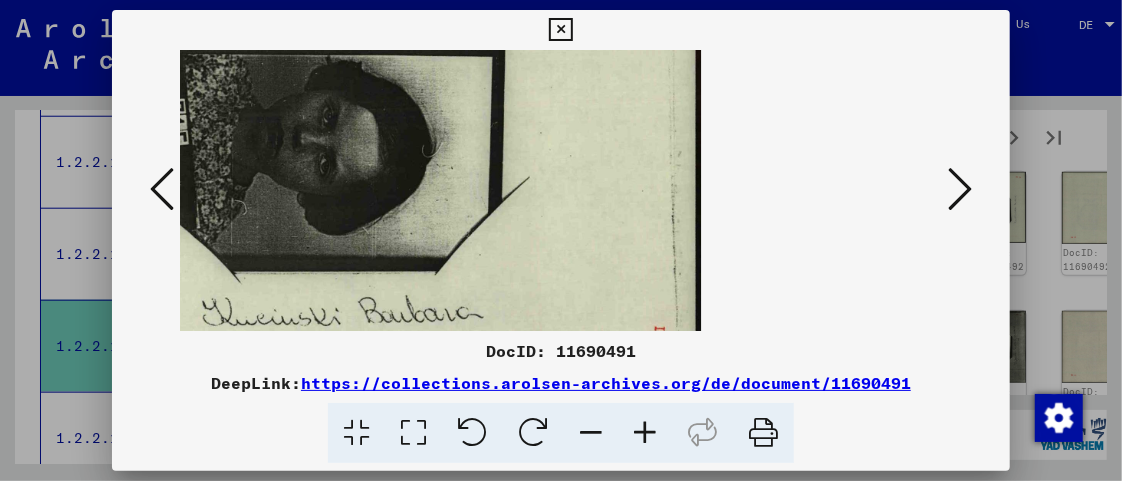 drag, startPoint x: 391, startPoint y: 217, endPoint x: 438, endPoint y: 217, distance: 47 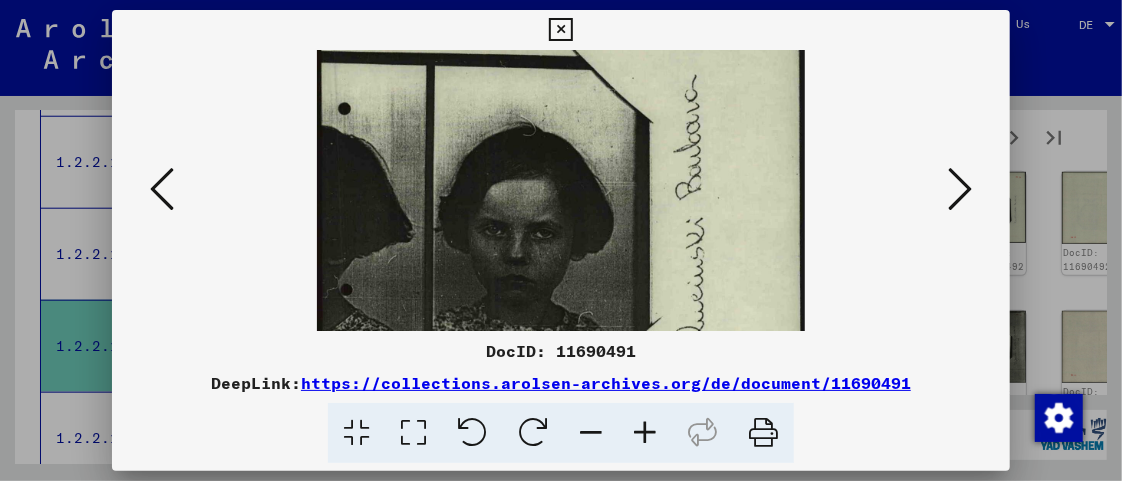 drag, startPoint x: 548, startPoint y: 265, endPoint x: 556, endPoint y: 82, distance: 183.17477 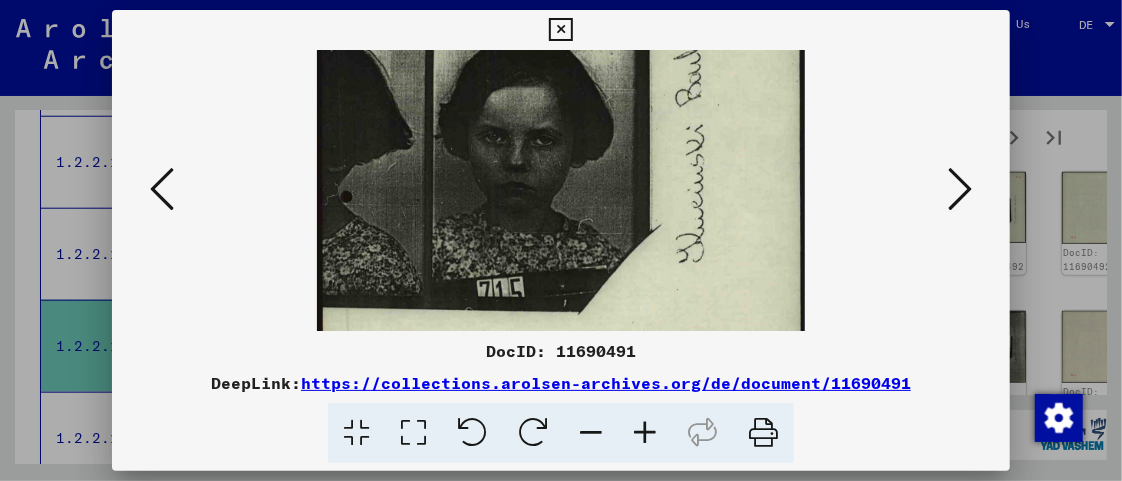 scroll, scrollTop: 291, scrollLeft: 0, axis: vertical 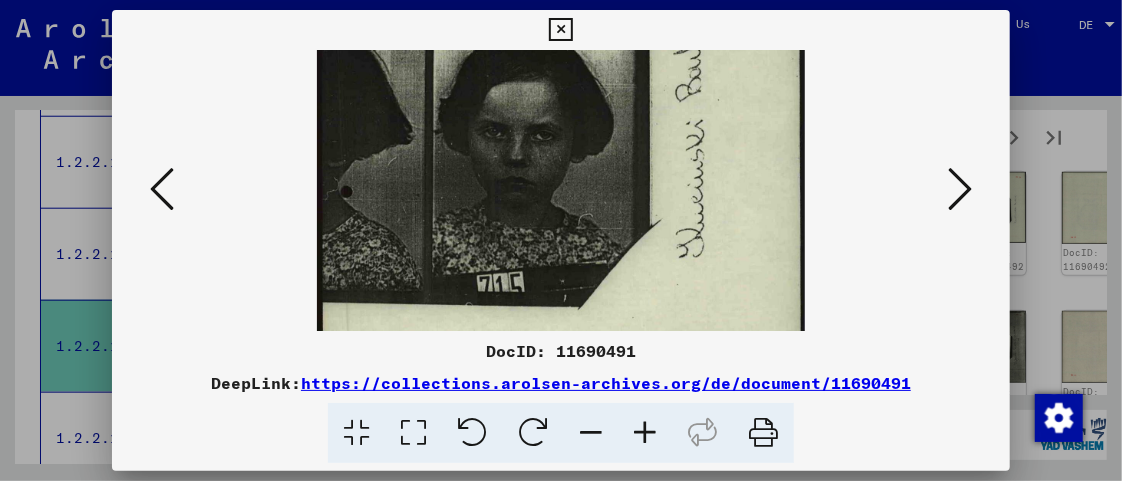drag, startPoint x: 531, startPoint y: 199, endPoint x: 536, endPoint y: 102, distance: 97.128784 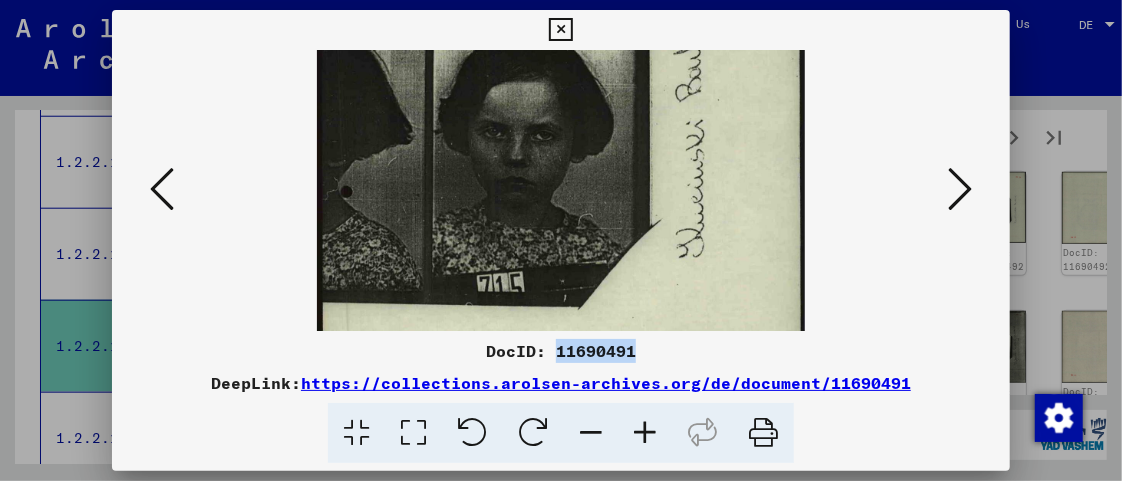 drag, startPoint x: 560, startPoint y: 352, endPoint x: 650, endPoint y: 355, distance: 90.04999 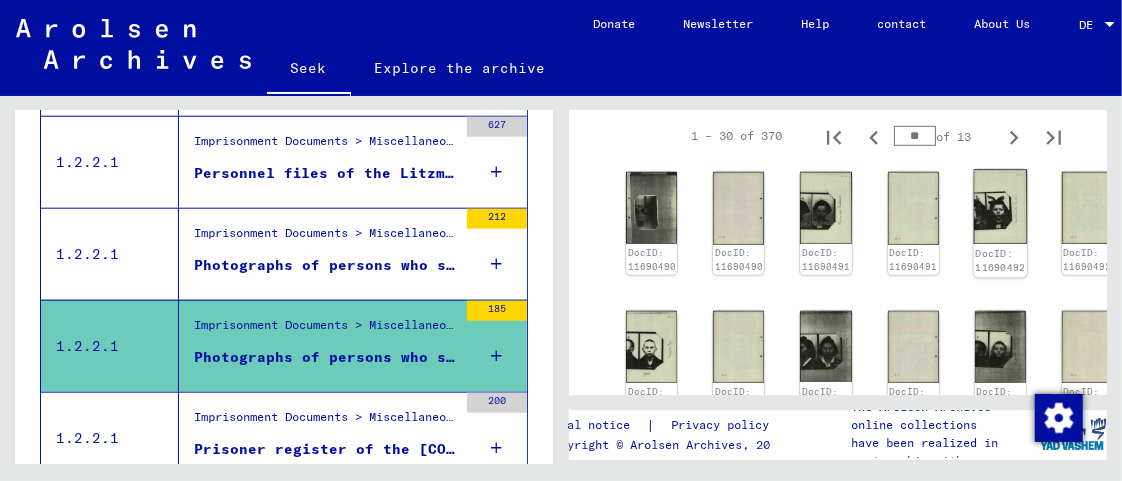 click 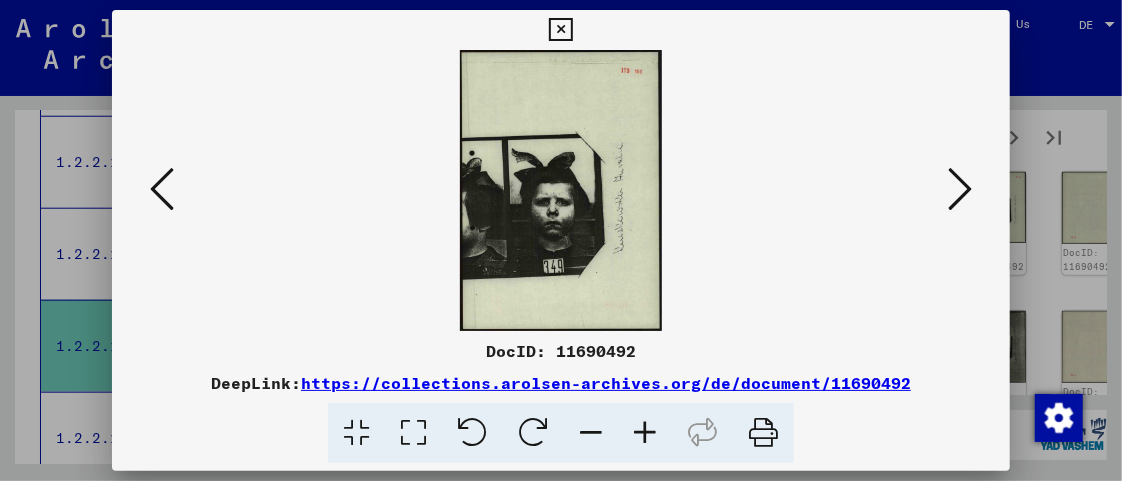 click at bounding box center [533, 433] 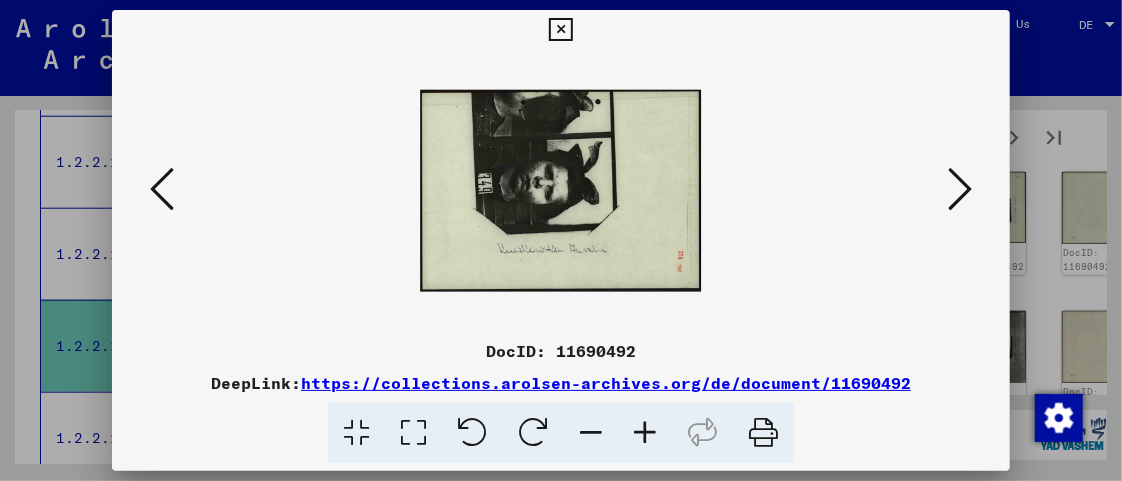 click at bounding box center [645, 433] 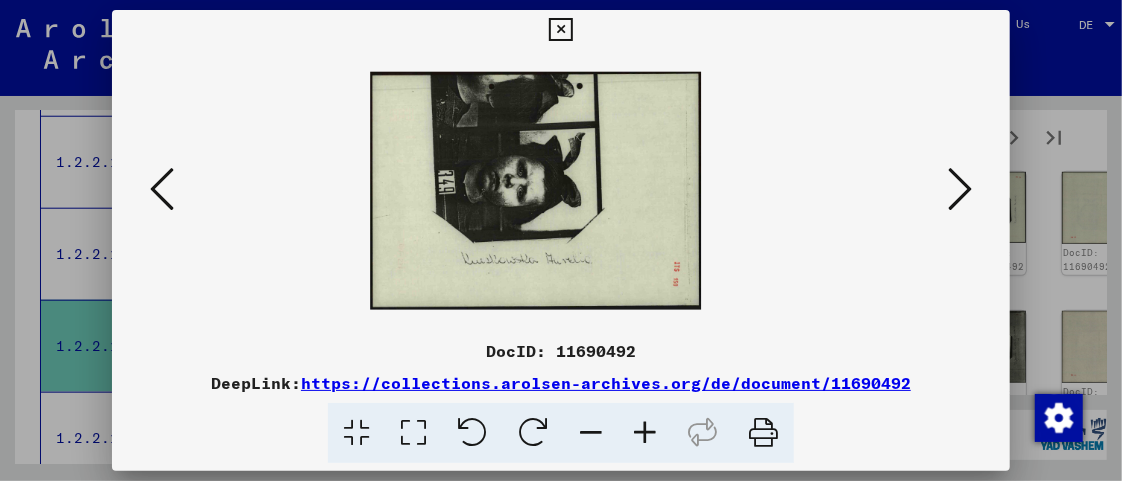 click at bounding box center [645, 433] 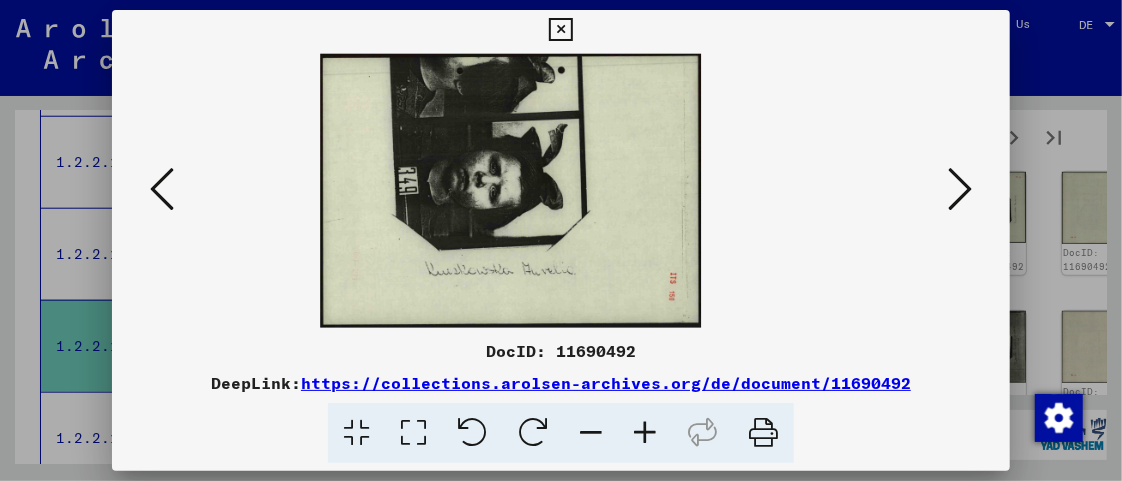 click at bounding box center [645, 433] 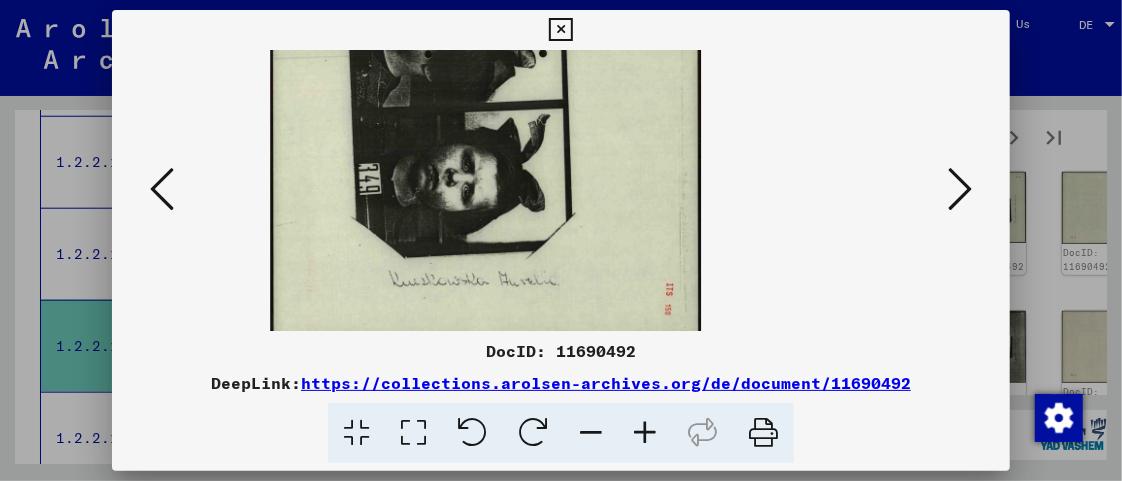 click at bounding box center (645, 433) 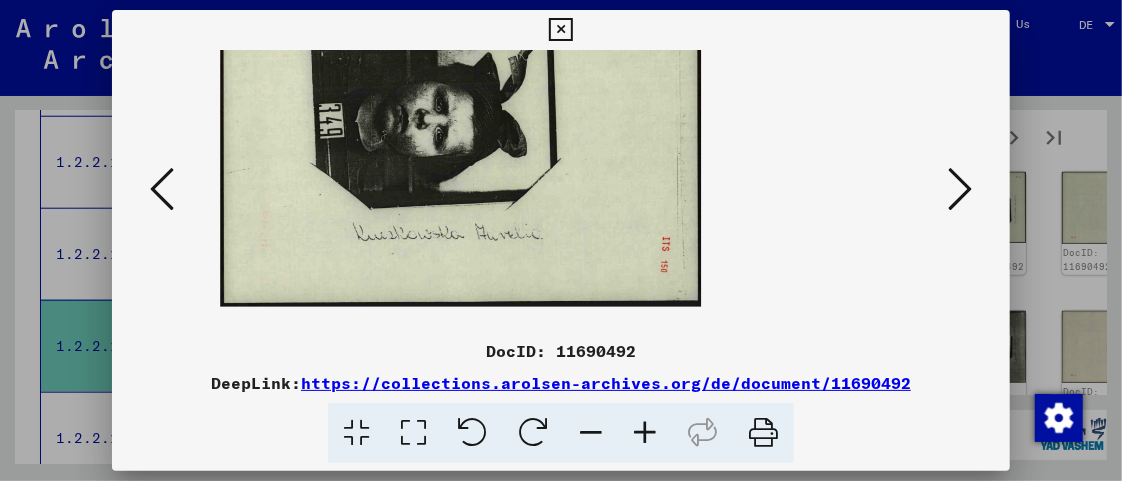 scroll, scrollTop: 59, scrollLeft: 0, axis: vertical 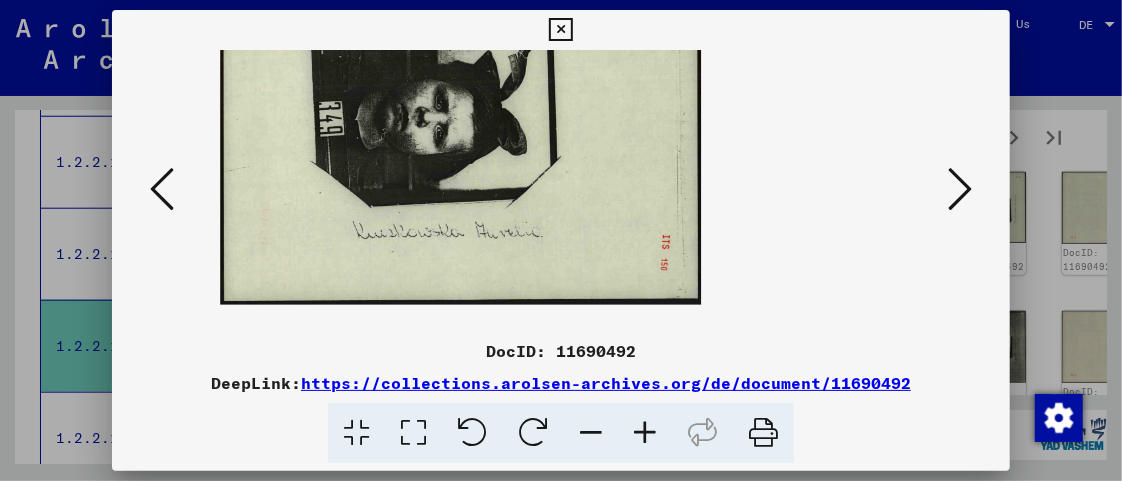 drag, startPoint x: 599, startPoint y: 280, endPoint x: 610, endPoint y: 221, distance: 60.016663 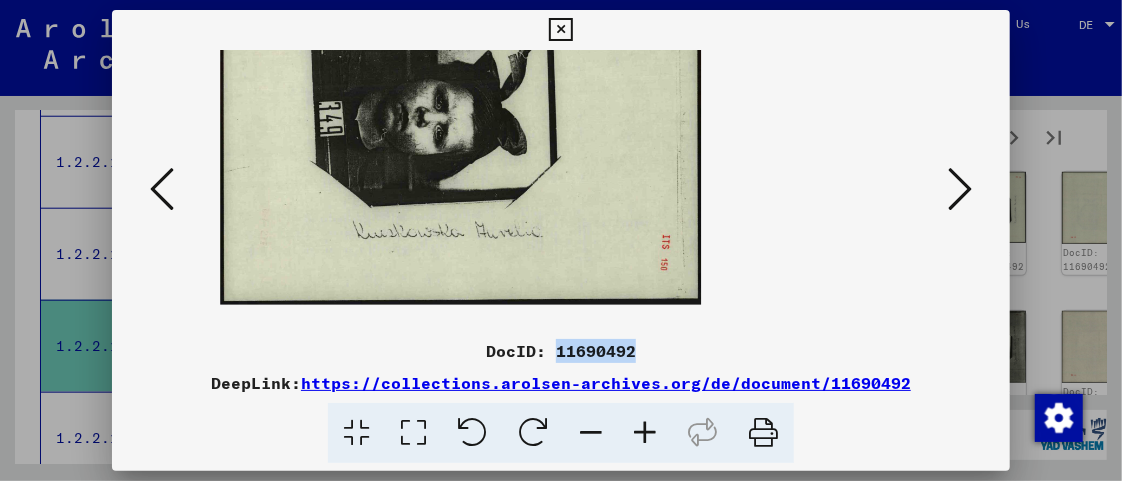 drag, startPoint x: 557, startPoint y: 351, endPoint x: 647, endPoint y: 350, distance: 90.005554 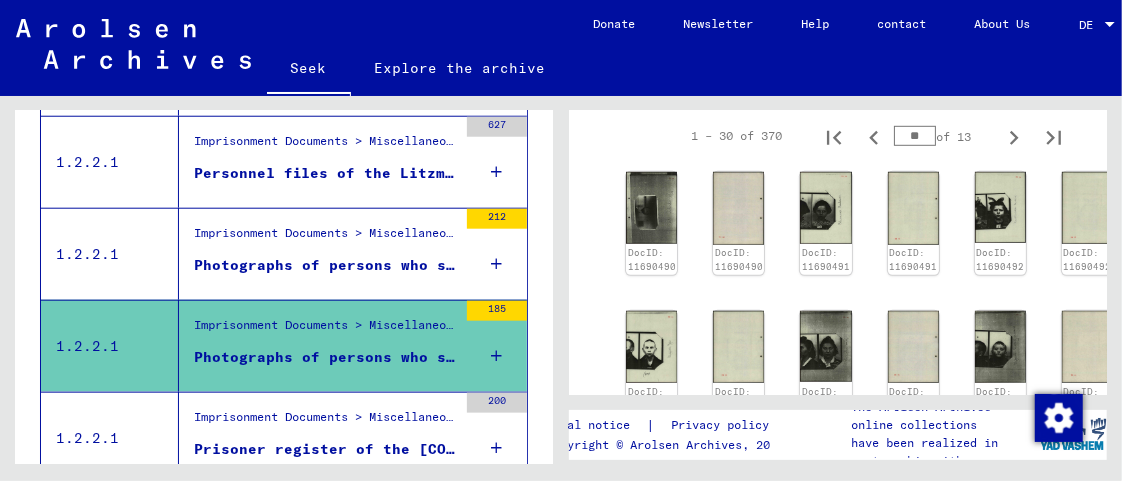 scroll, scrollTop: 801, scrollLeft: 0, axis: vertical 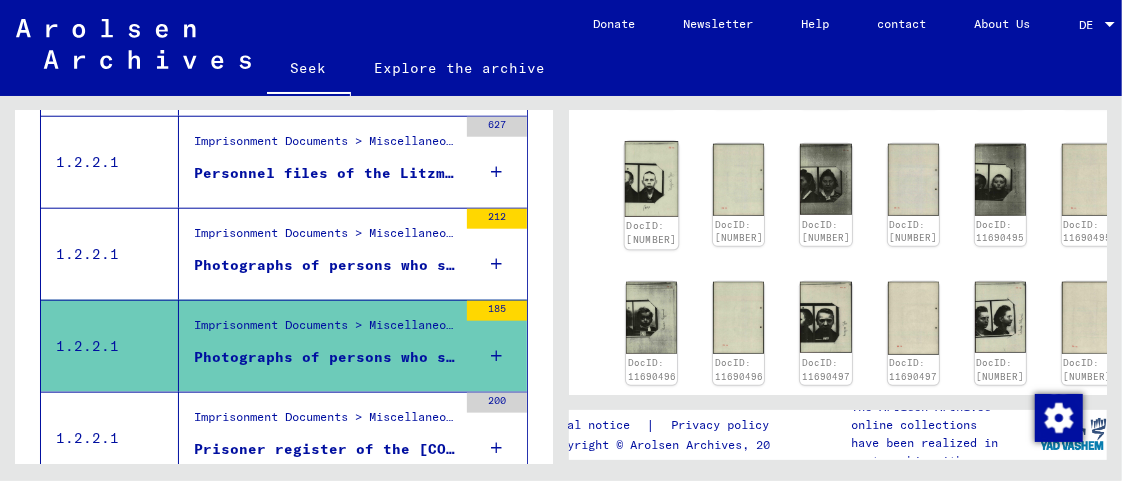 click on "DocID: [NUMBER]" 